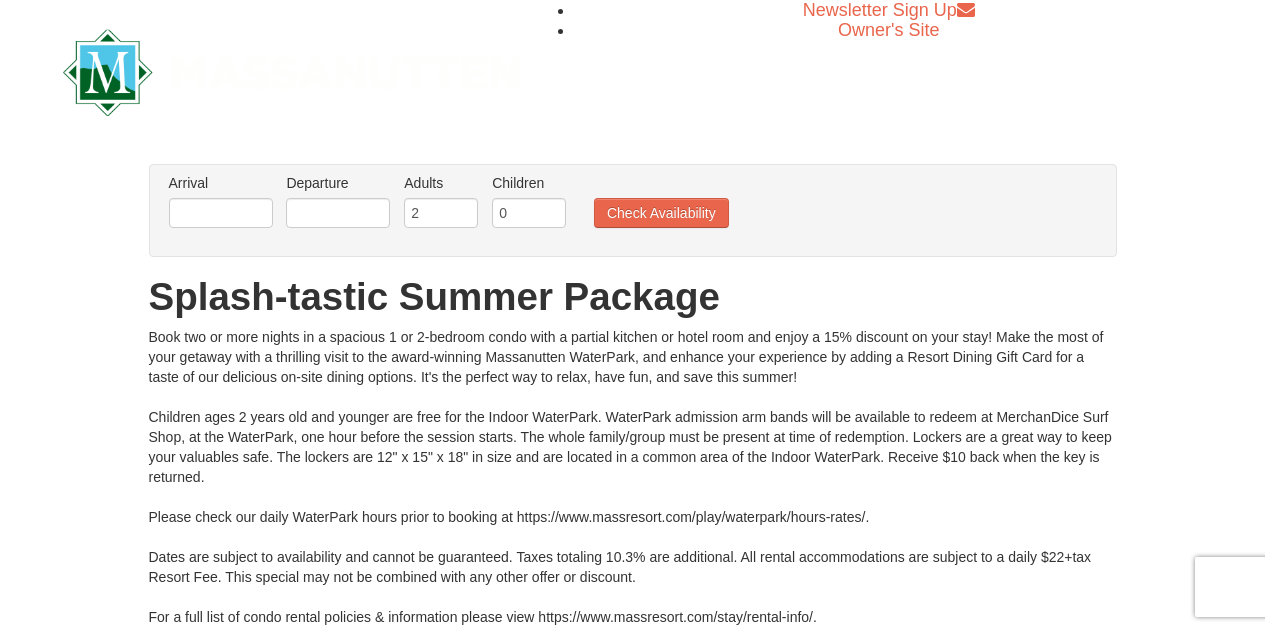 scroll, scrollTop: 0, scrollLeft: 0, axis: both 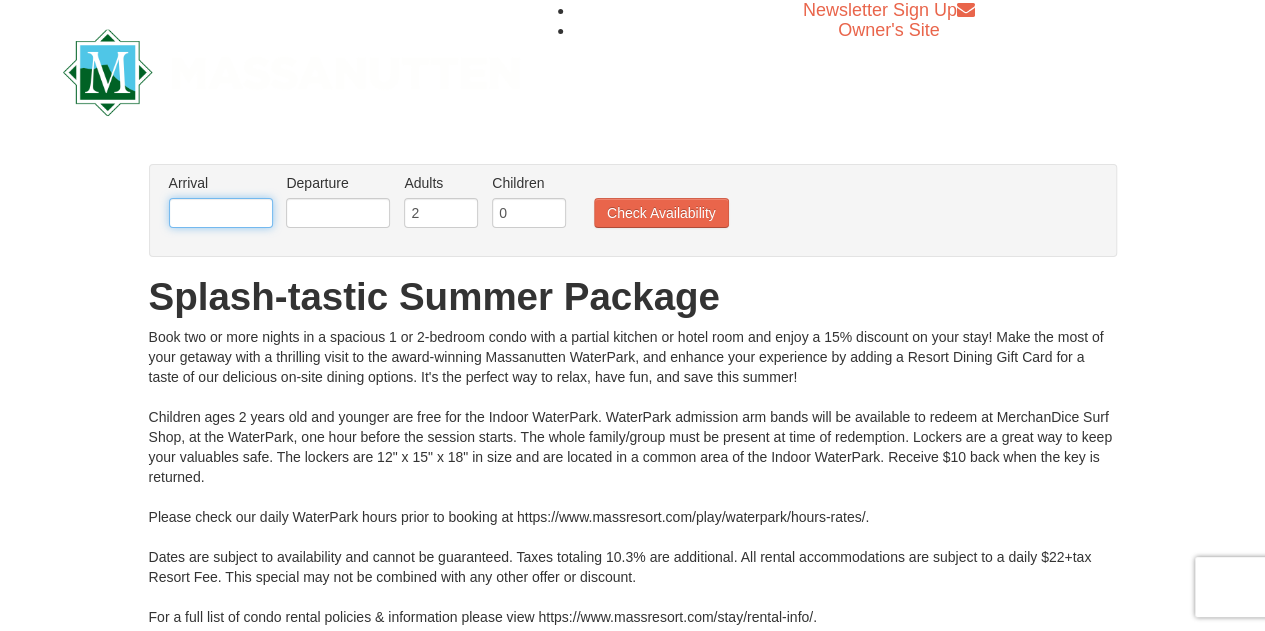 click at bounding box center [221, 213] 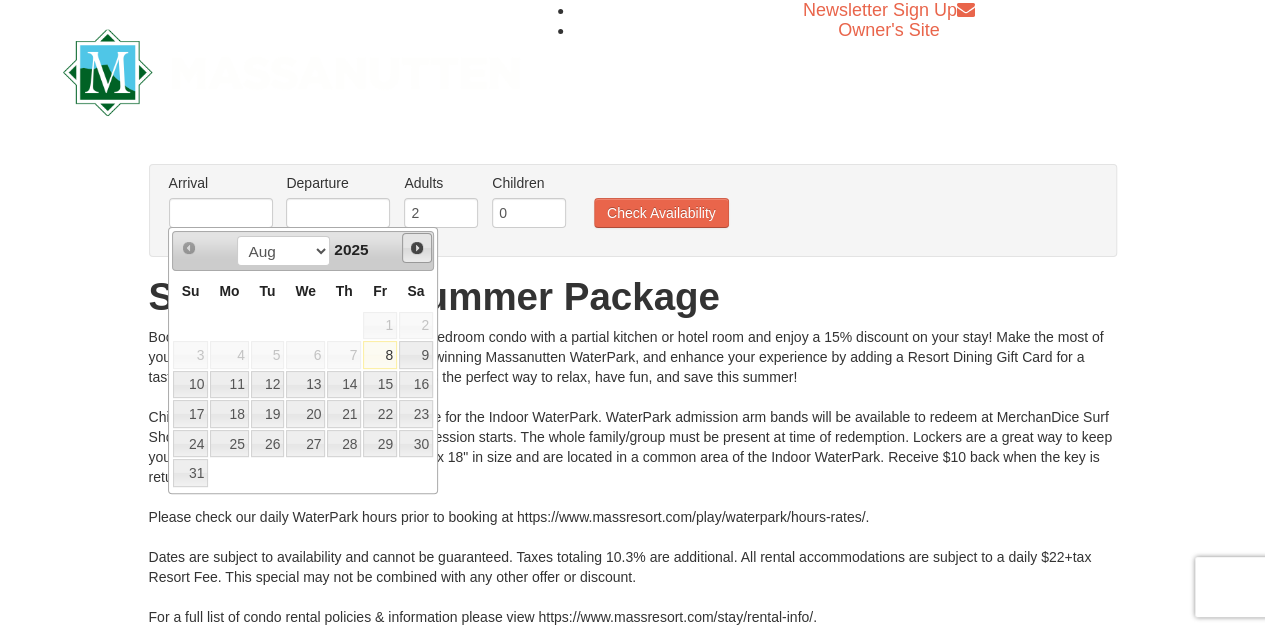 click on "Next" at bounding box center [417, 248] 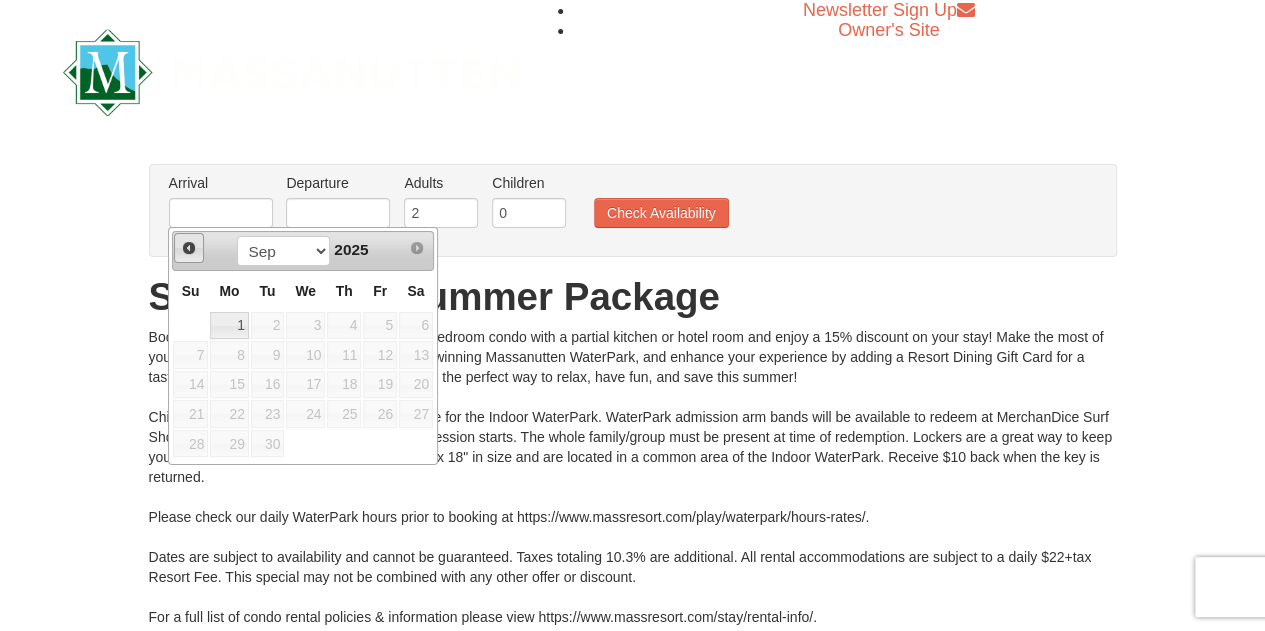 click on "Prev" at bounding box center [189, 248] 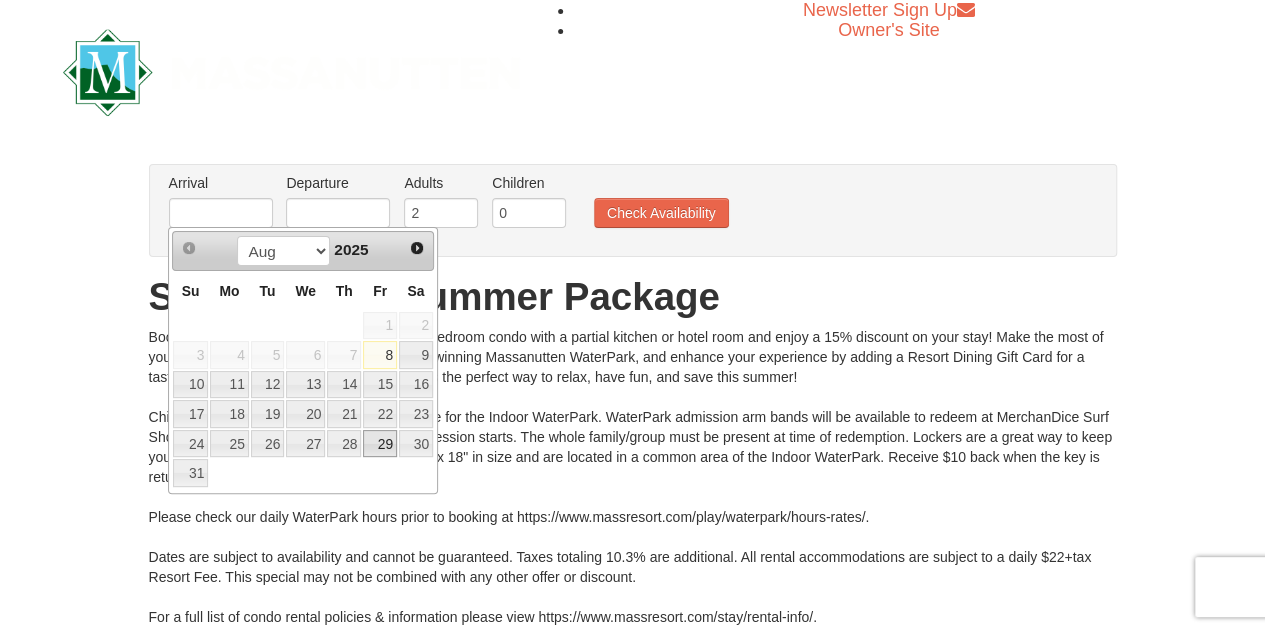 click on "29" at bounding box center [380, 444] 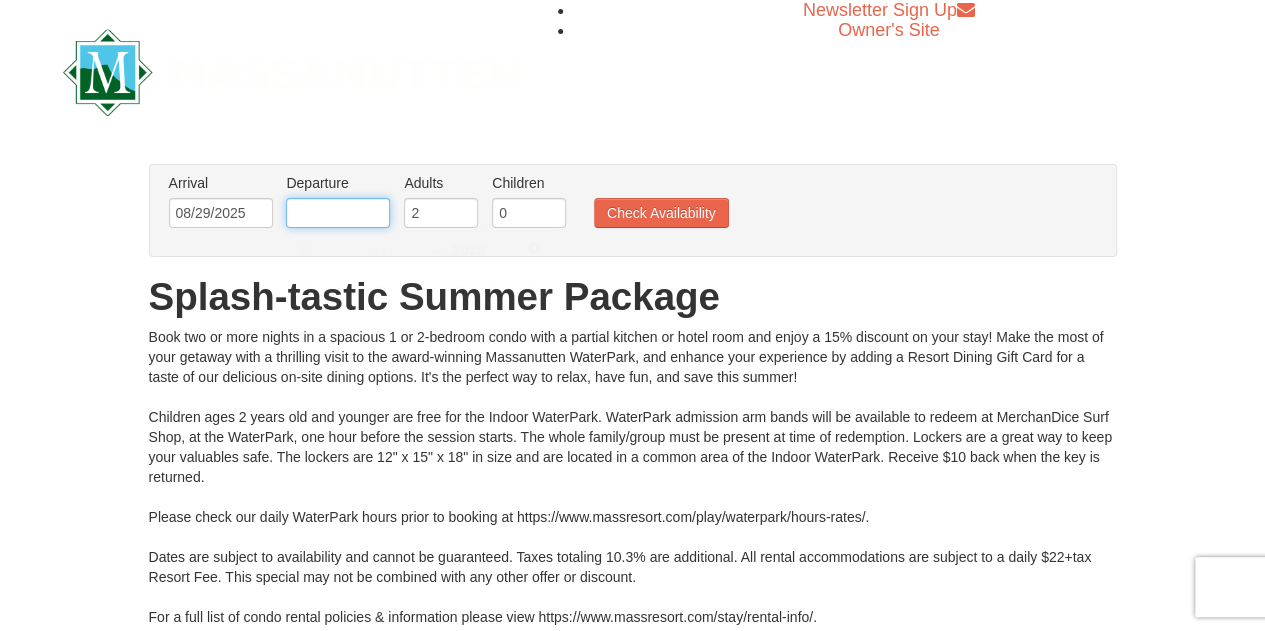 click at bounding box center (338, 213) 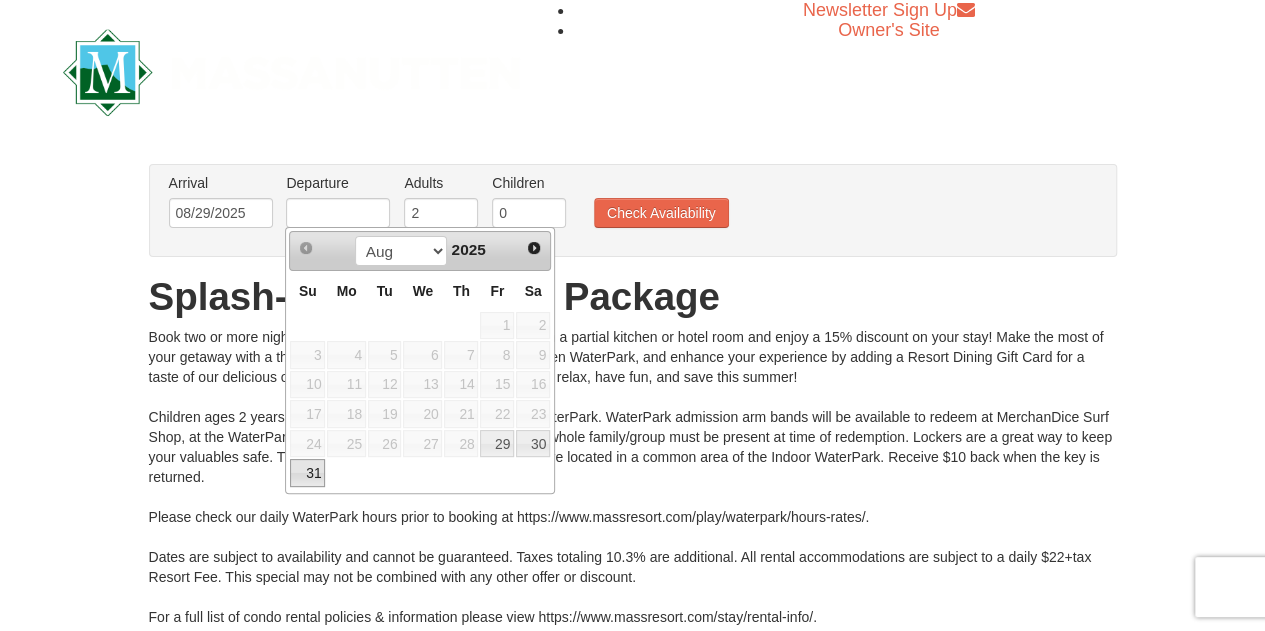click on "31" at bounding box center [307, 473] 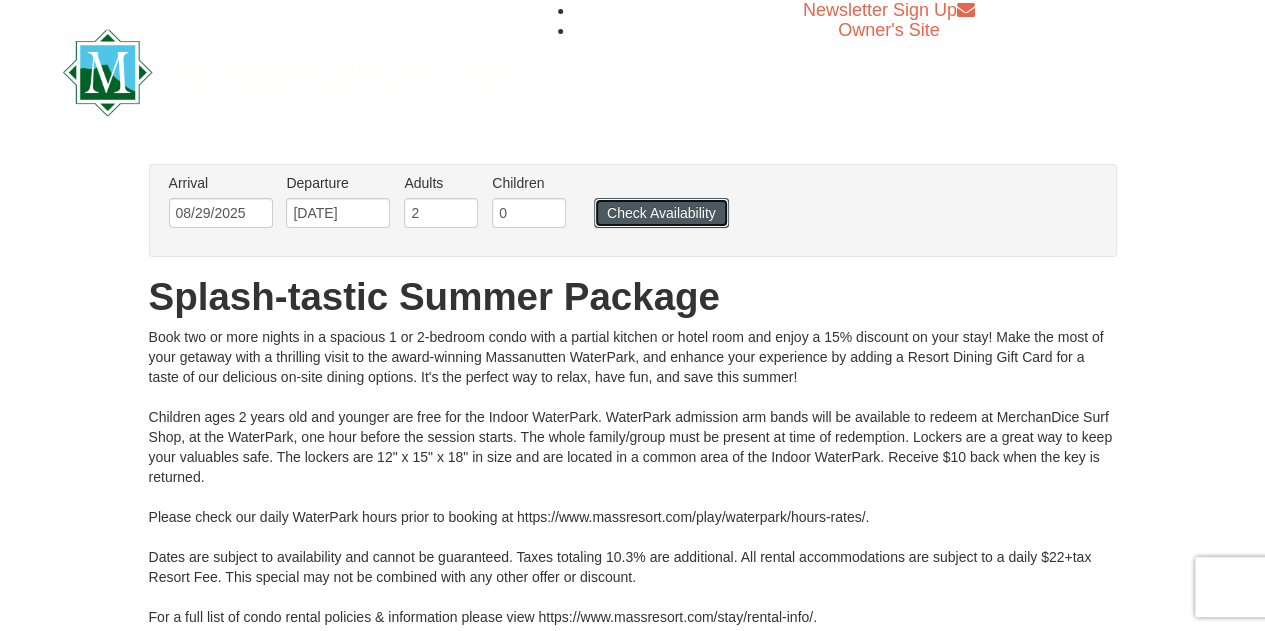 click on "Check Availability" at bounding box center [661, 213] 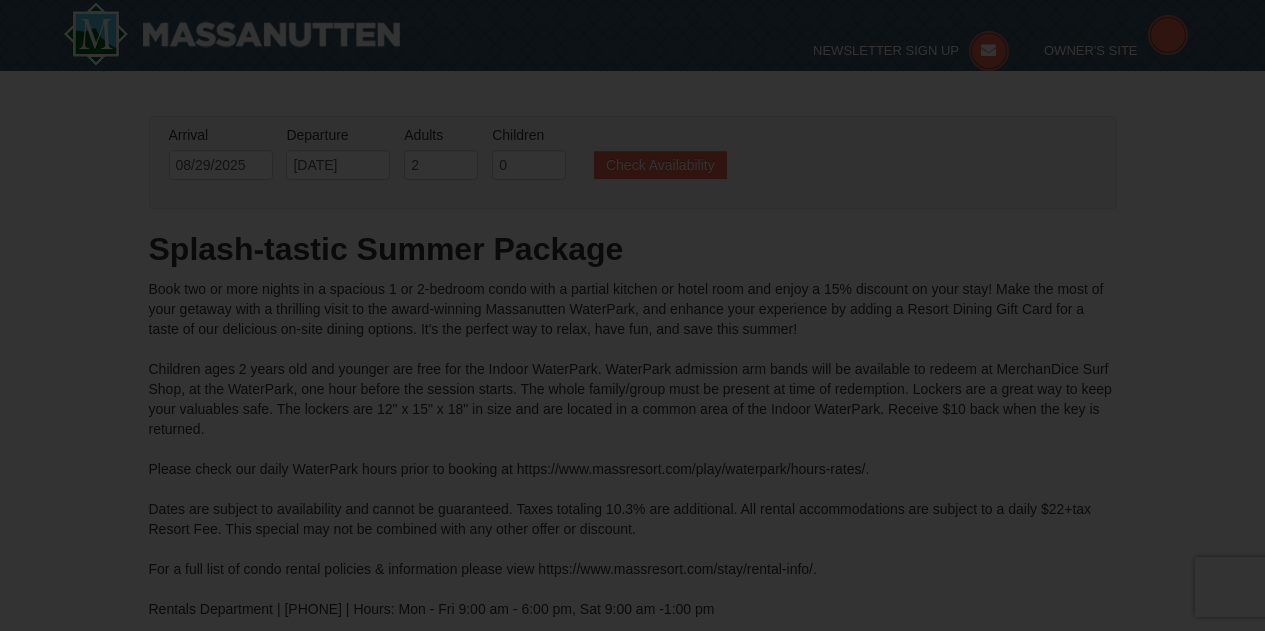 scroll, scrollTop: 248, scrollLeft: 0, axis: vertical 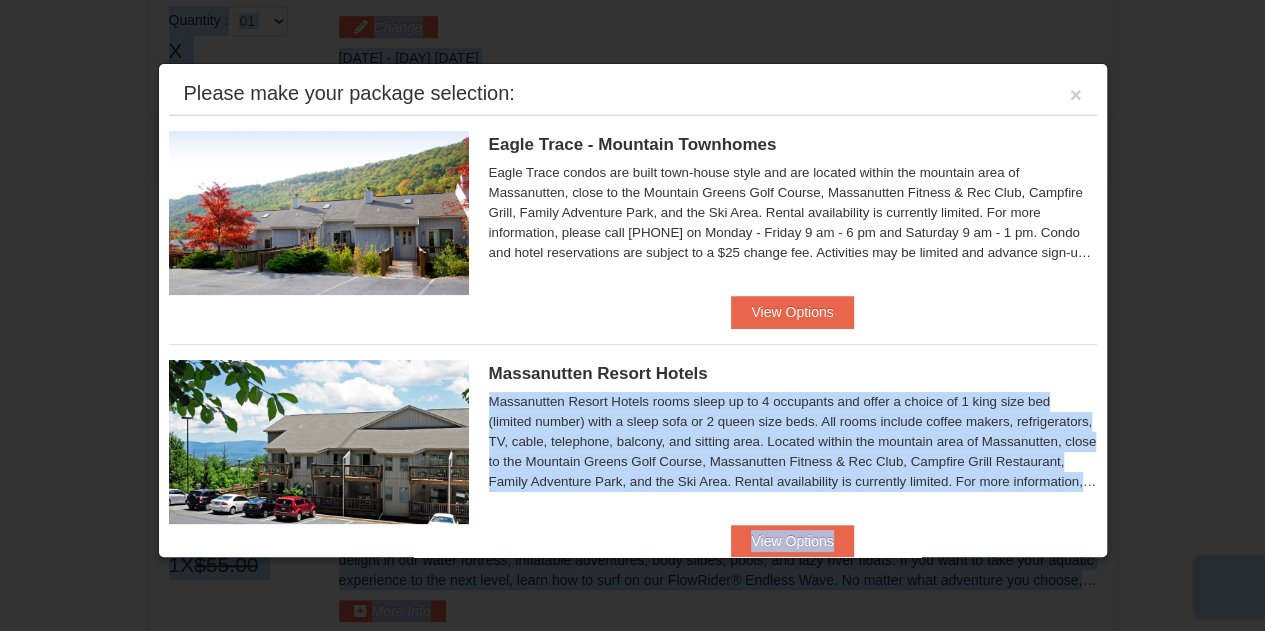drag, startPoint x: 1113, startPoint y: 175, endPoint x: 1091, endPoint y: 334, distance: 160.5148 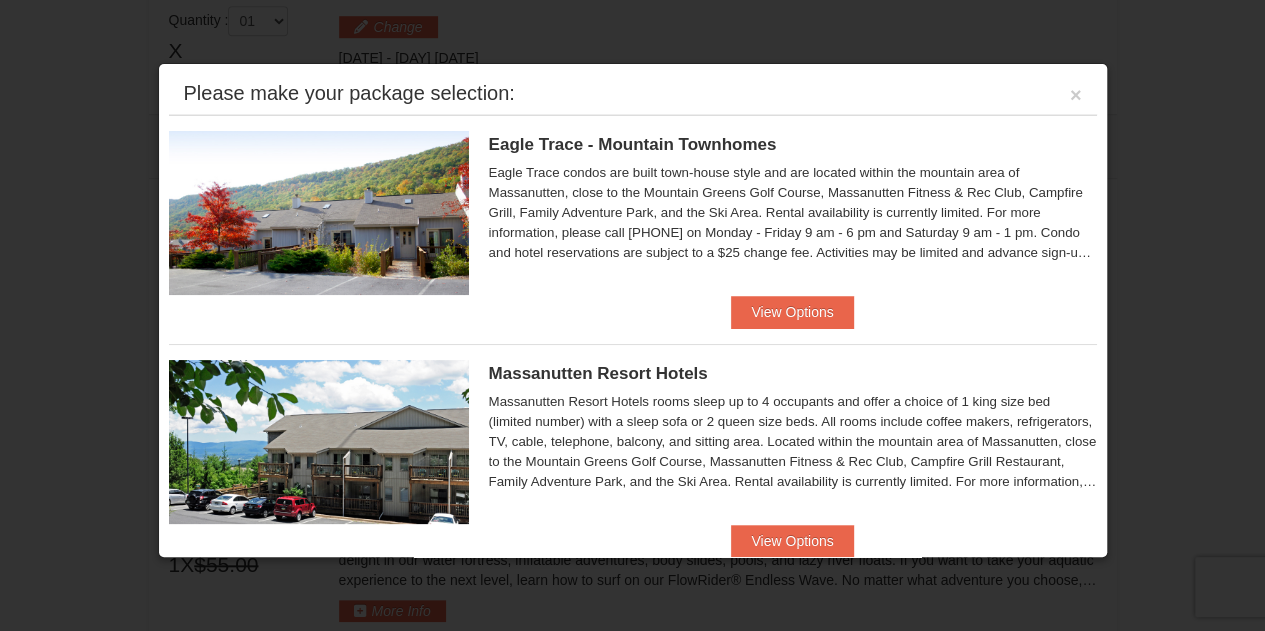 click on "Eagle Trace - Mountain Townhomes
Eagle Trace One Bedroom Townhouse with Jacuzzi
$243.00
$282.00" at bounding box center (633, 221) 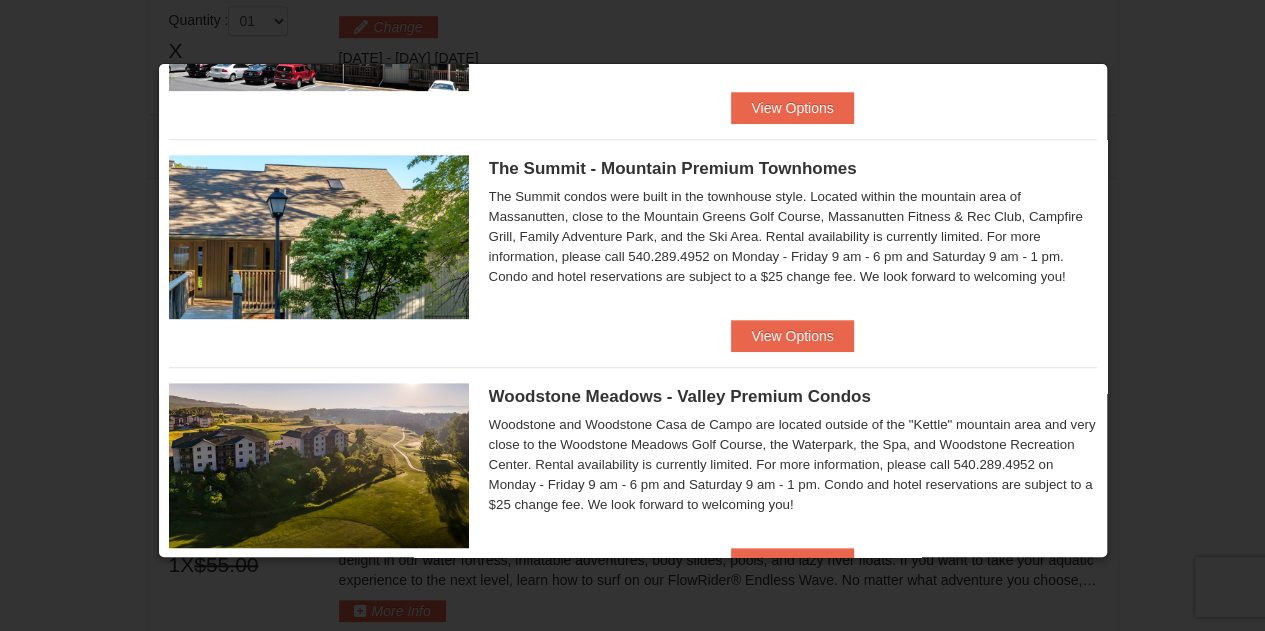 scroll, scrollTop: 412, scrollLeft: 0, axis: vertical 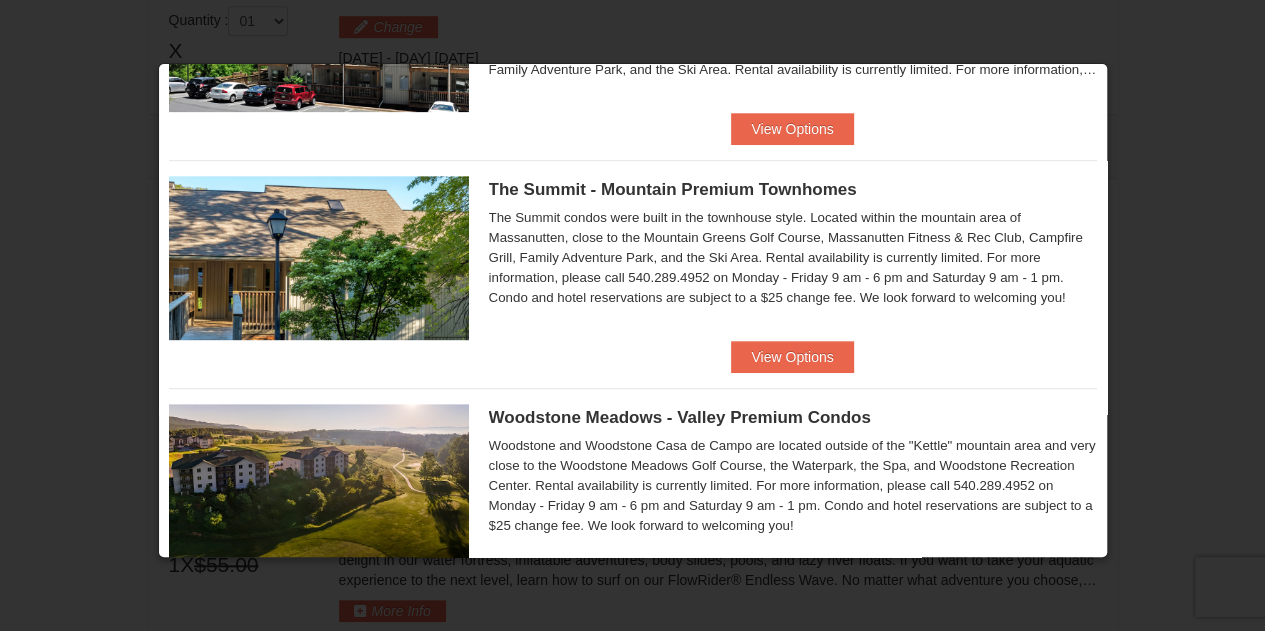 drag, startPoint x: 1106, startPoint y: 330, endPoint x: 1108, endPoint y: 270, distance: 60.033325 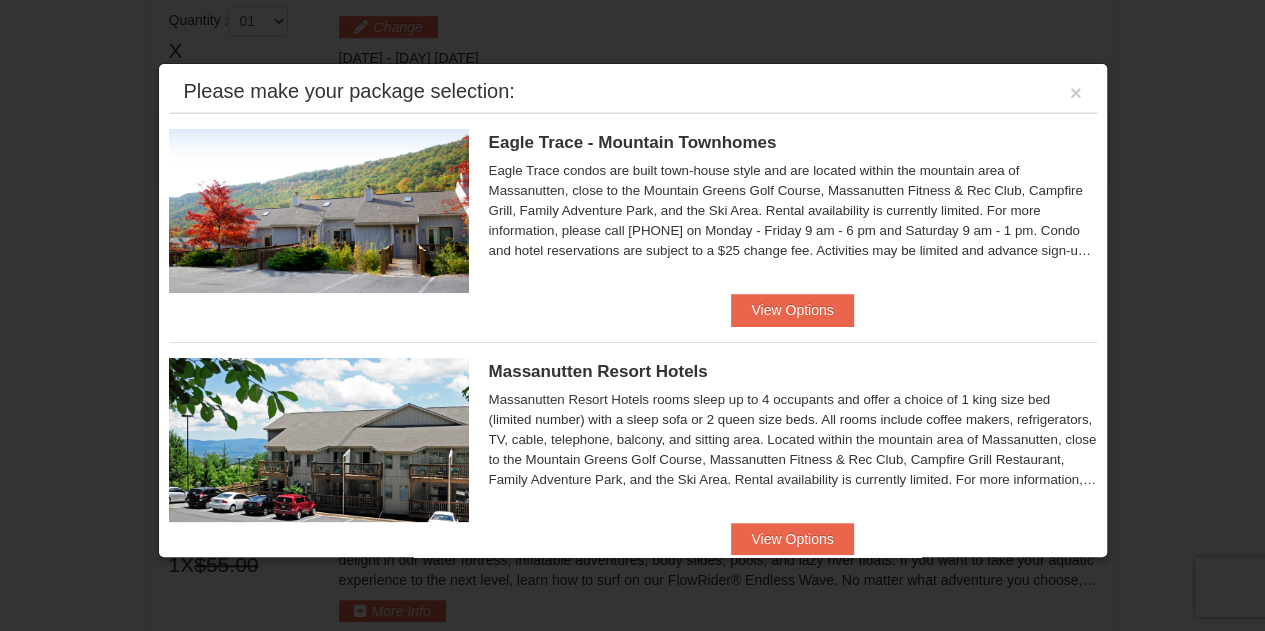 scroll, scrollTop: 0, scrollLeft: 0, axis: both 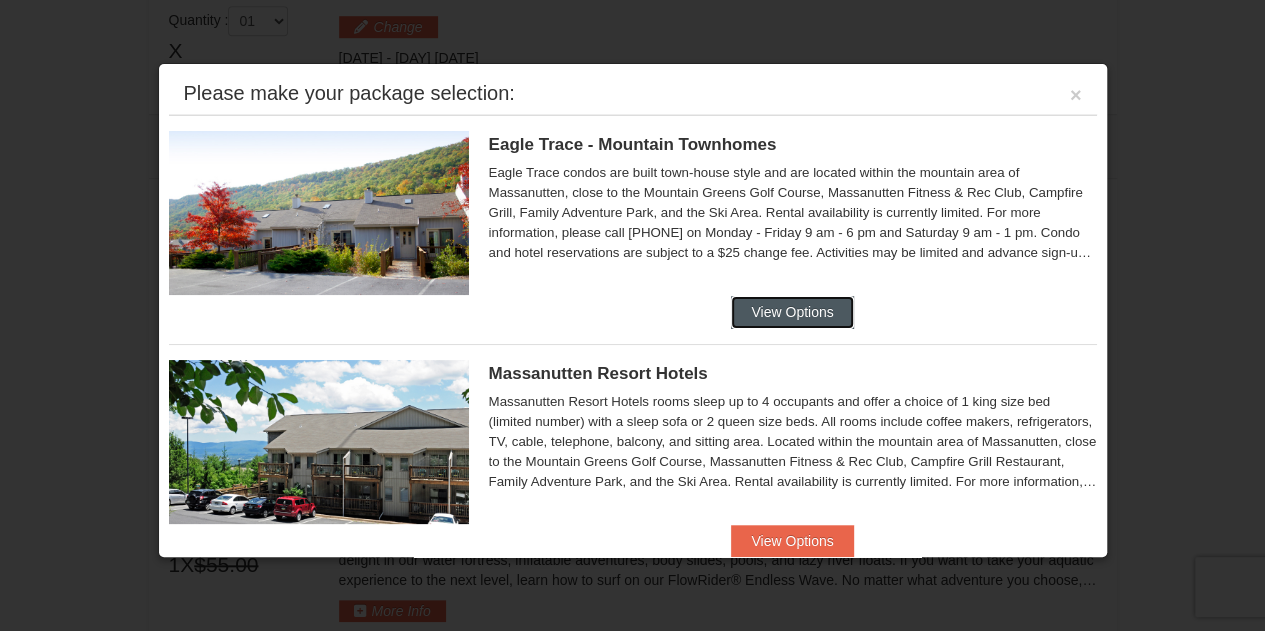 click on "View Options" at bounding box center (792, 312) 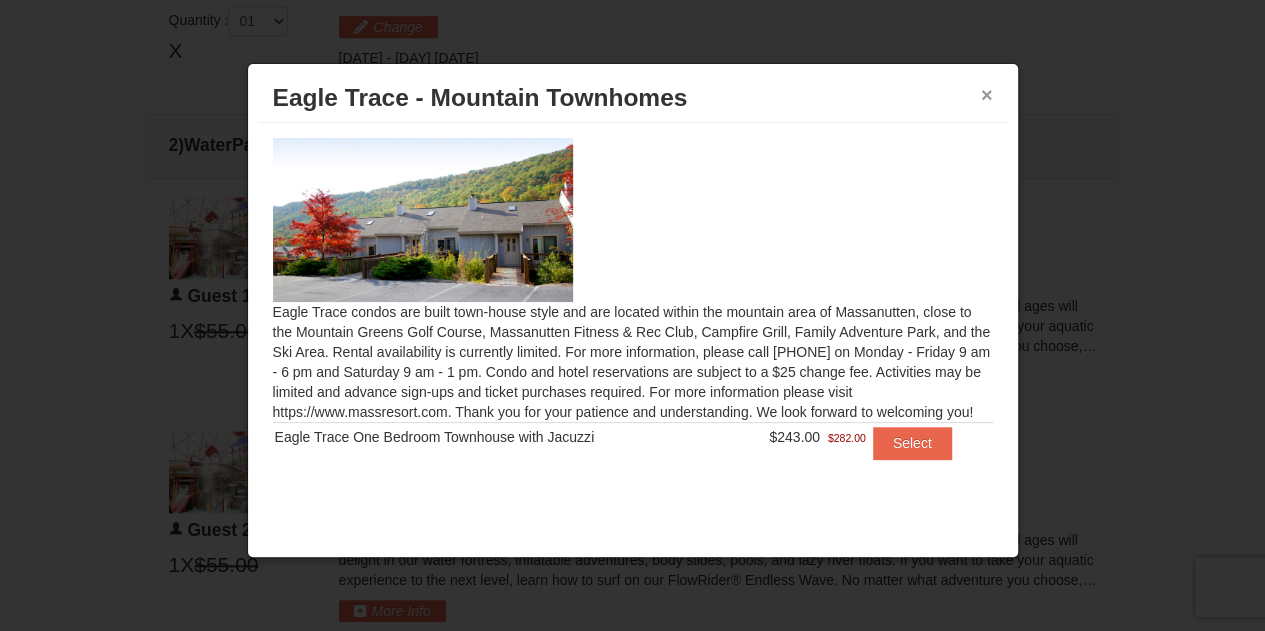 click on "×" at bounding box center [987, 95] 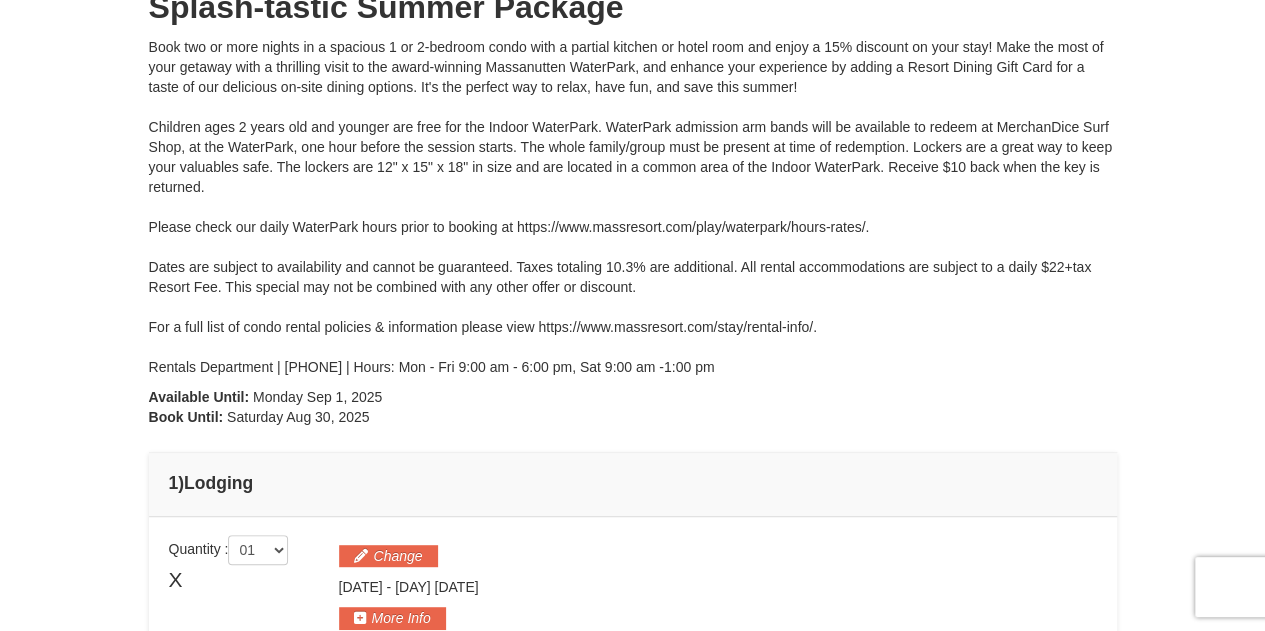 scroll, scrollTop: 0, scrollLeft: 0, axis: both 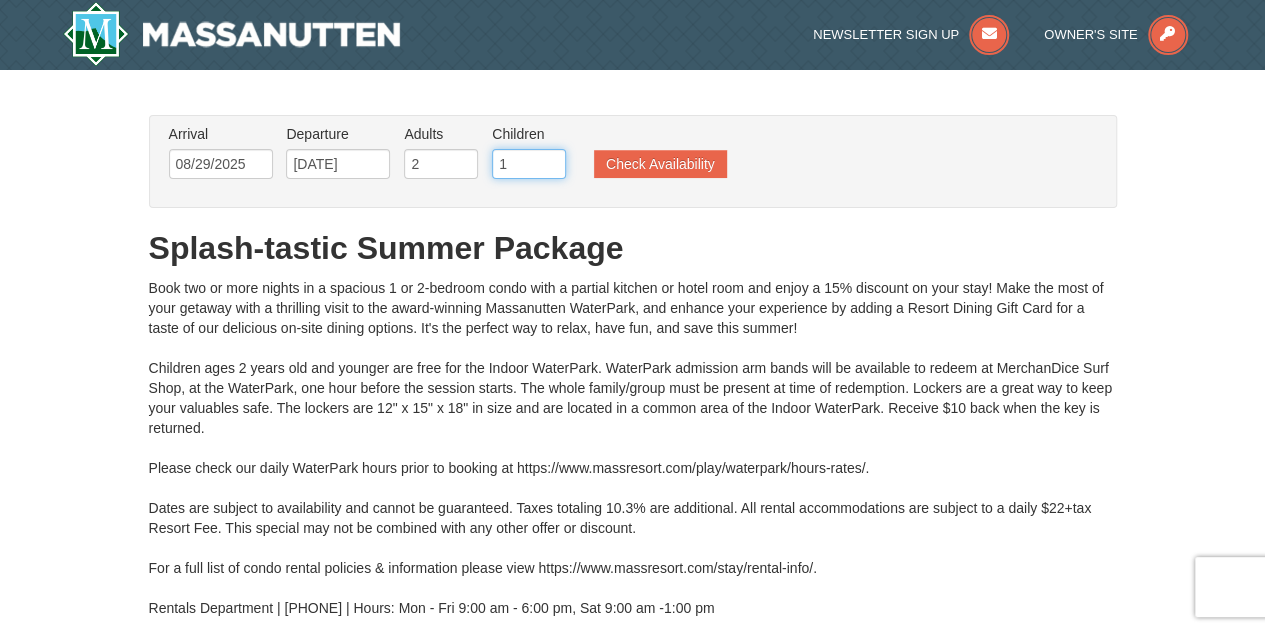 click on "1" at bounding box center [529, 164] 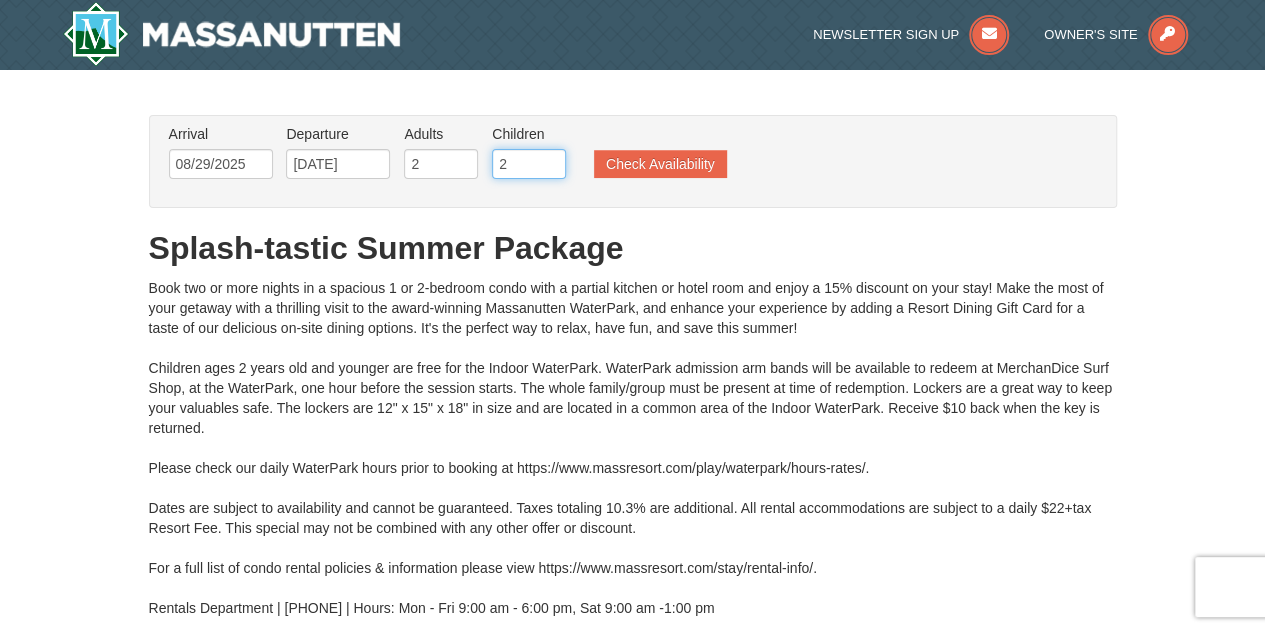 click on "2" at bounding box center (529, 164) 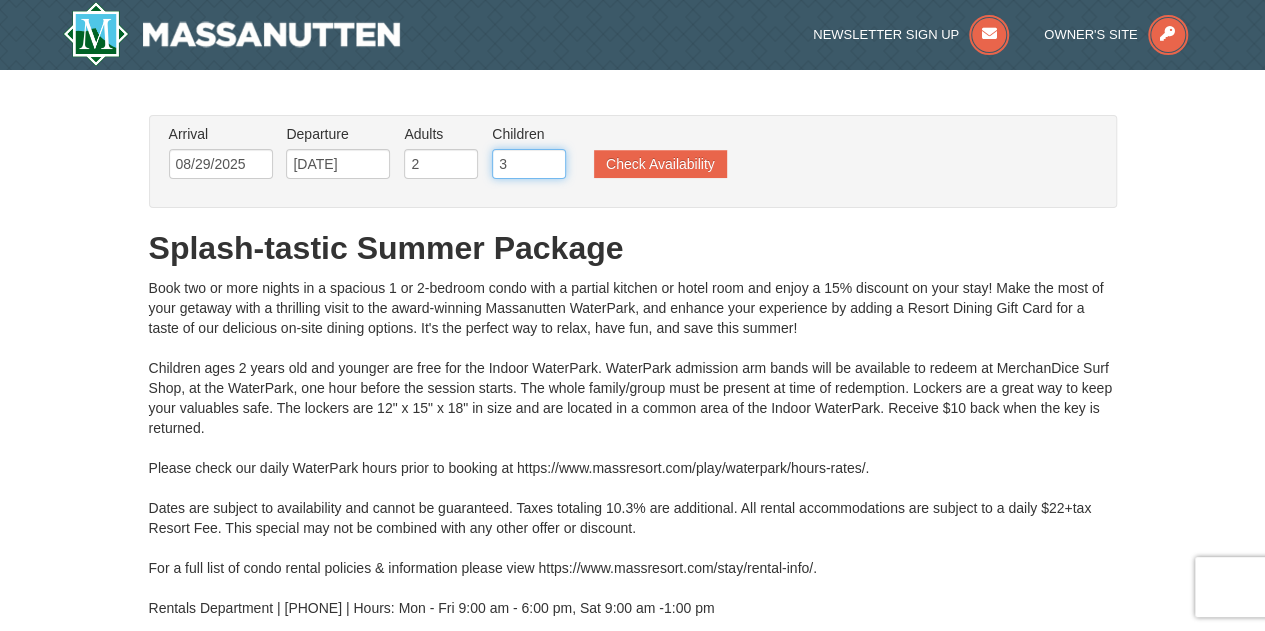 click on "3" at bounding box center (529, 164) 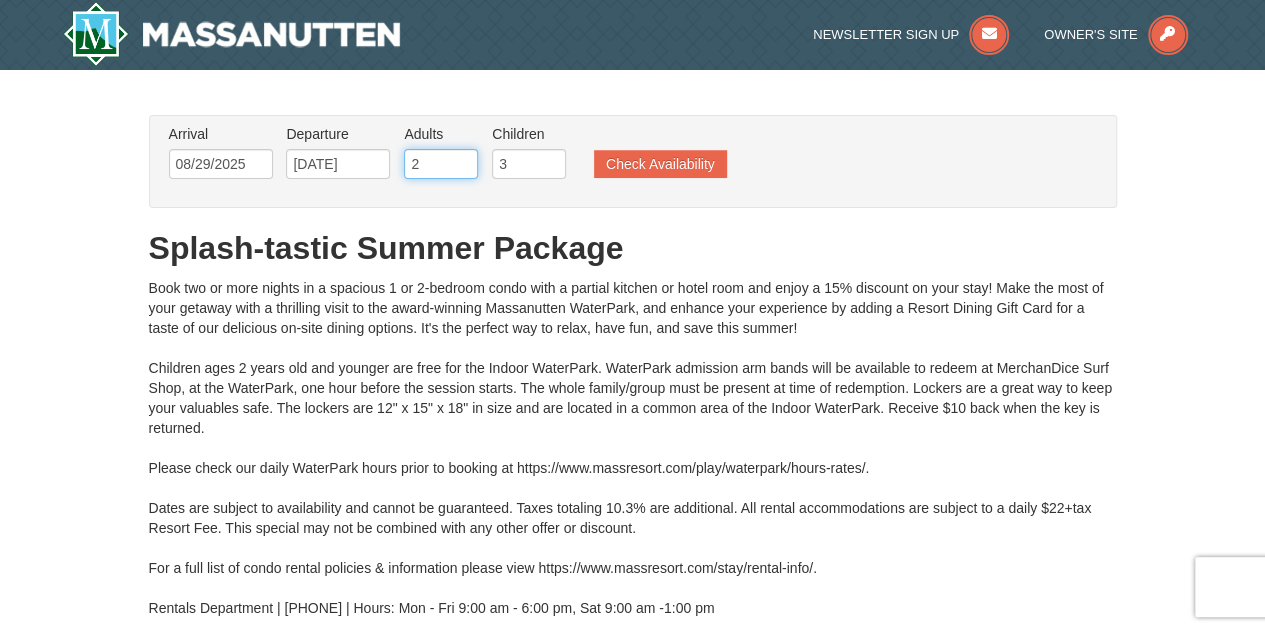 click on "2" at bounding box center (441, 164) 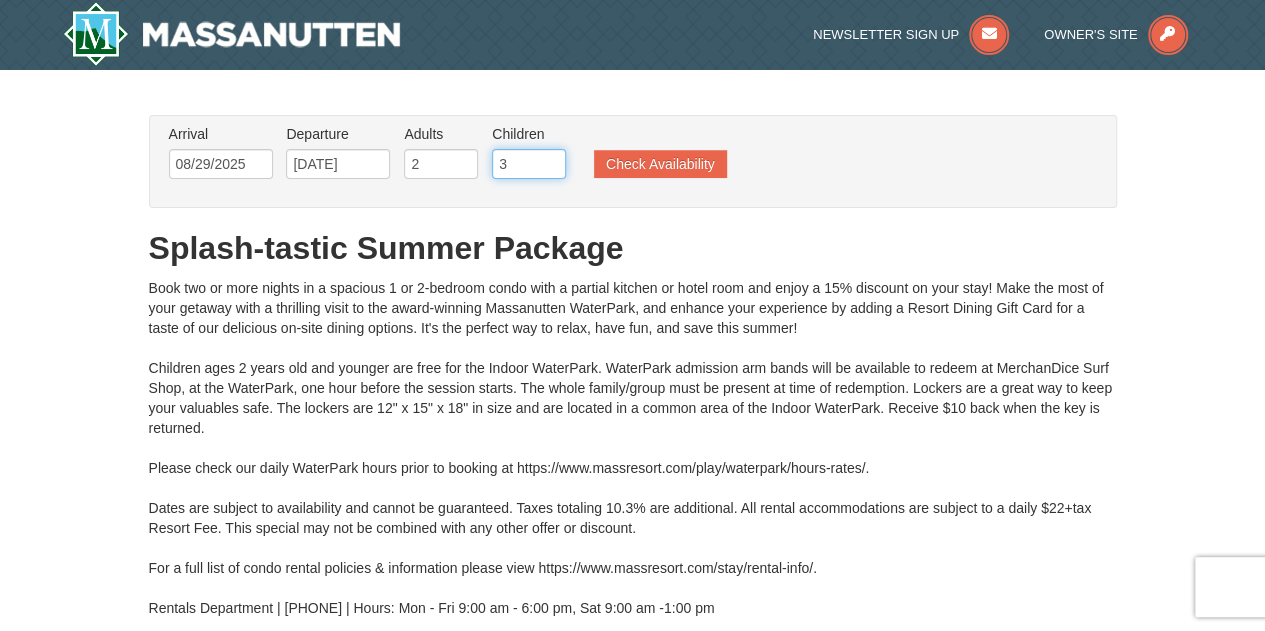 click on "3" at bounding box center [529, 164] 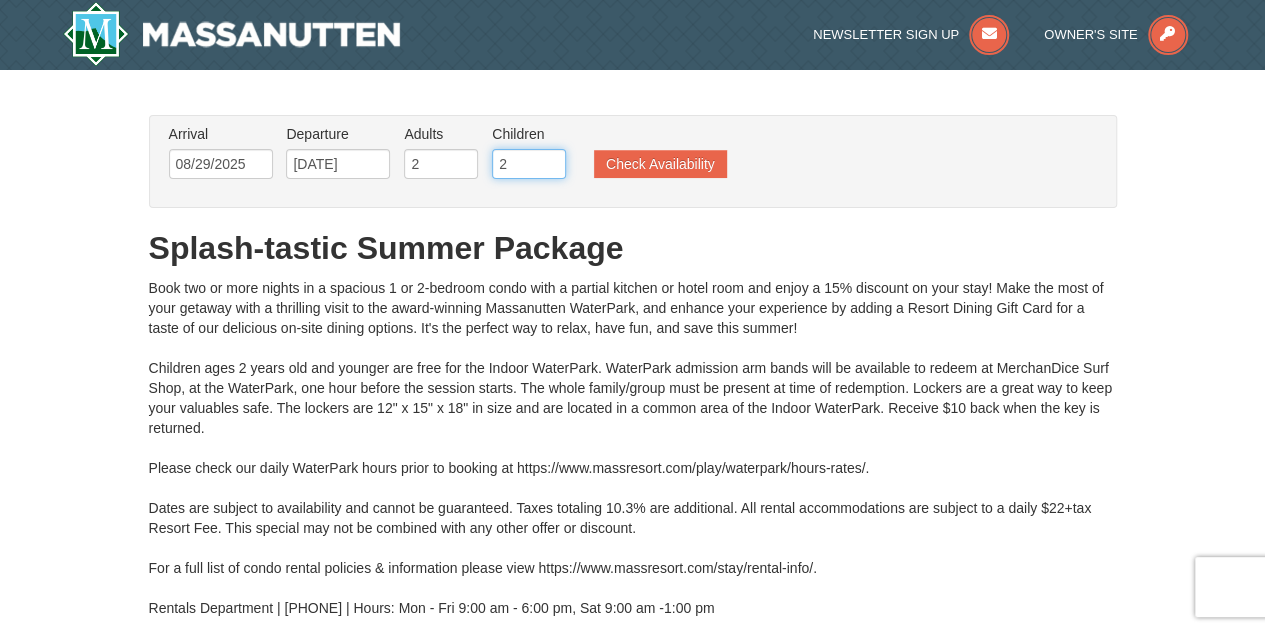 type on "2" 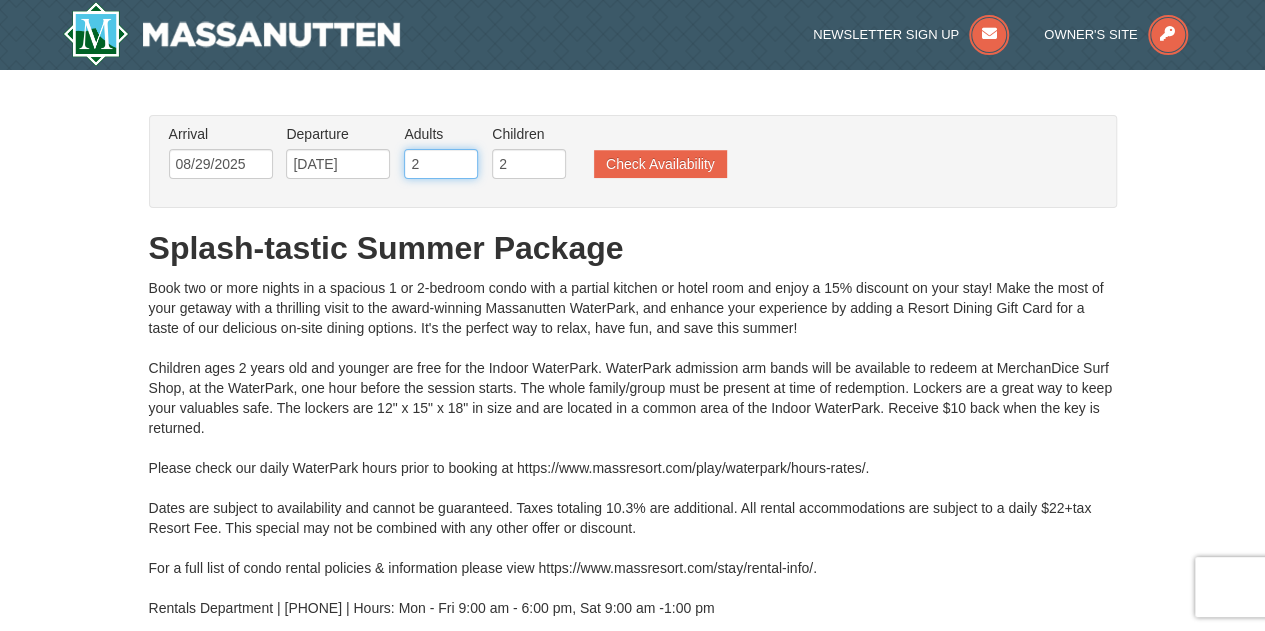 click on "2" at bounding box center [441, 164] 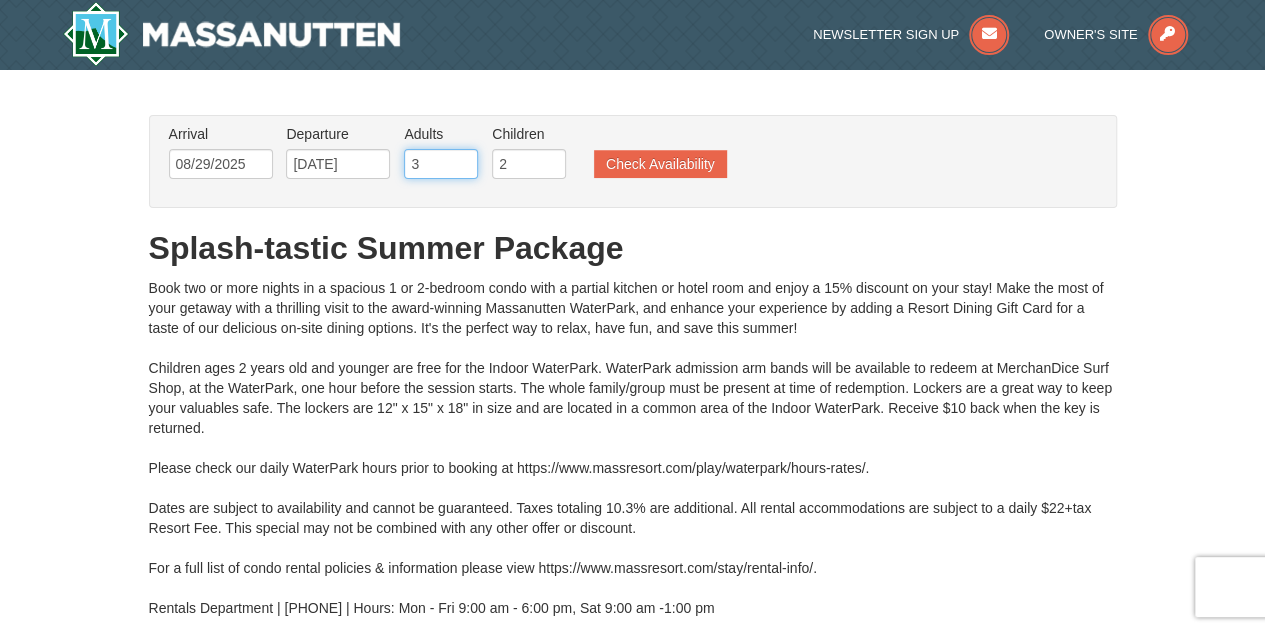 type on "3" 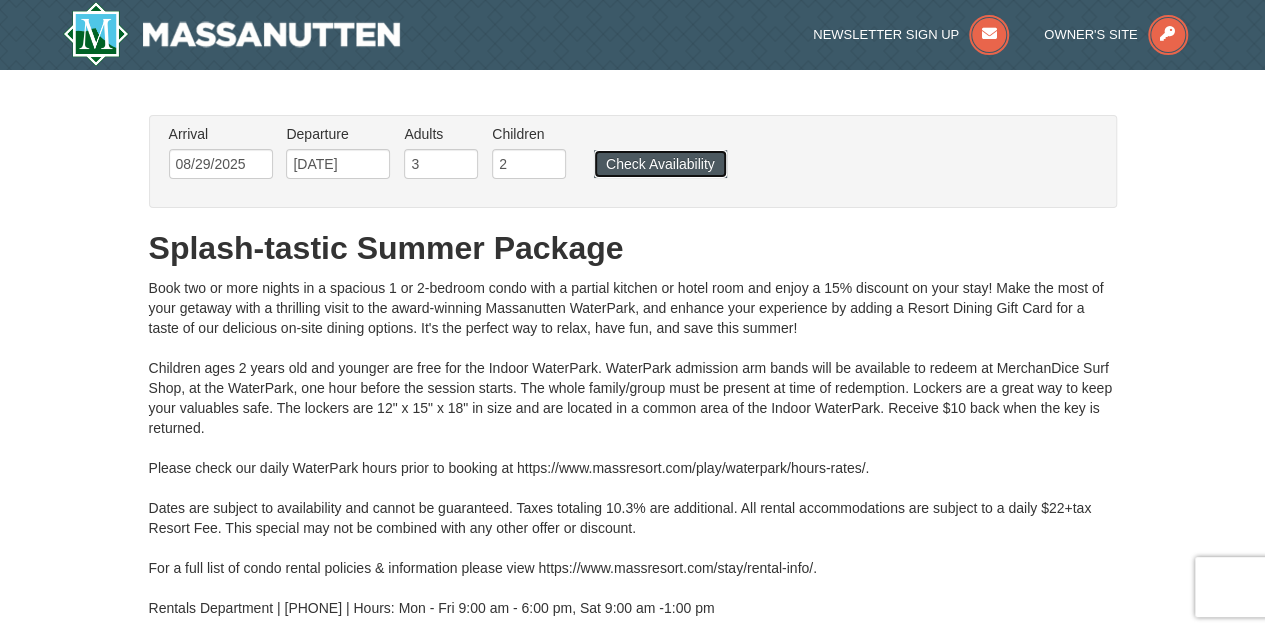click on "Check Availability" at bounding box center [660, 164] 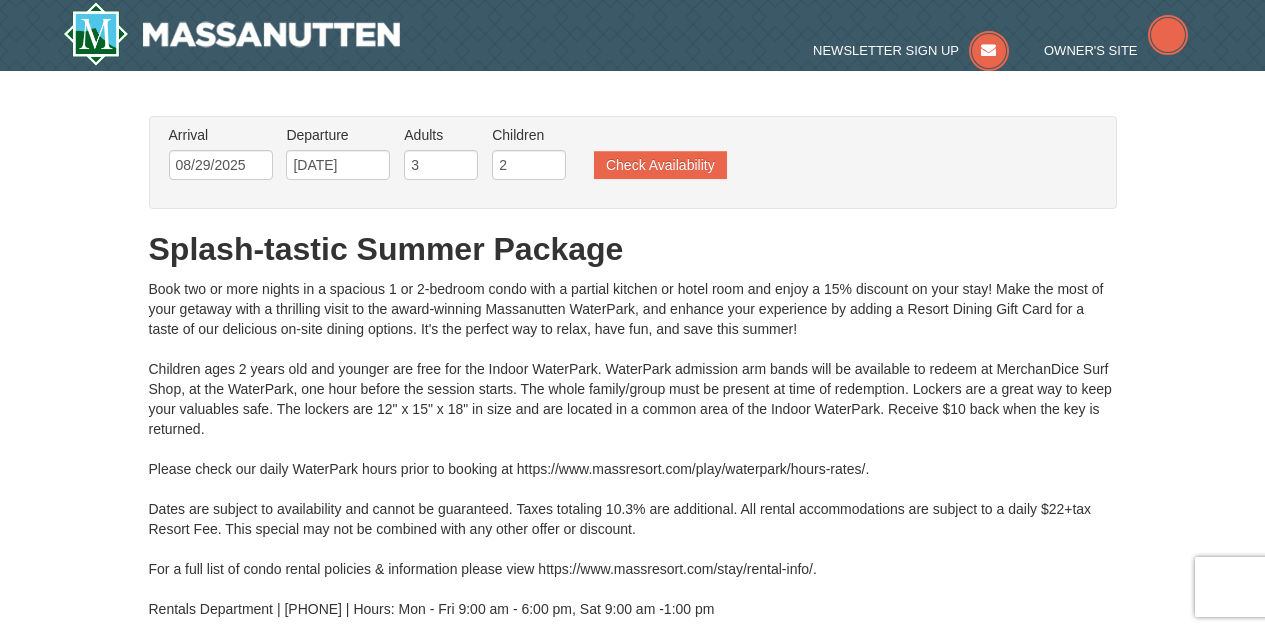 scroll, scrollTop: 0, scrollLeft: 0, axis: both 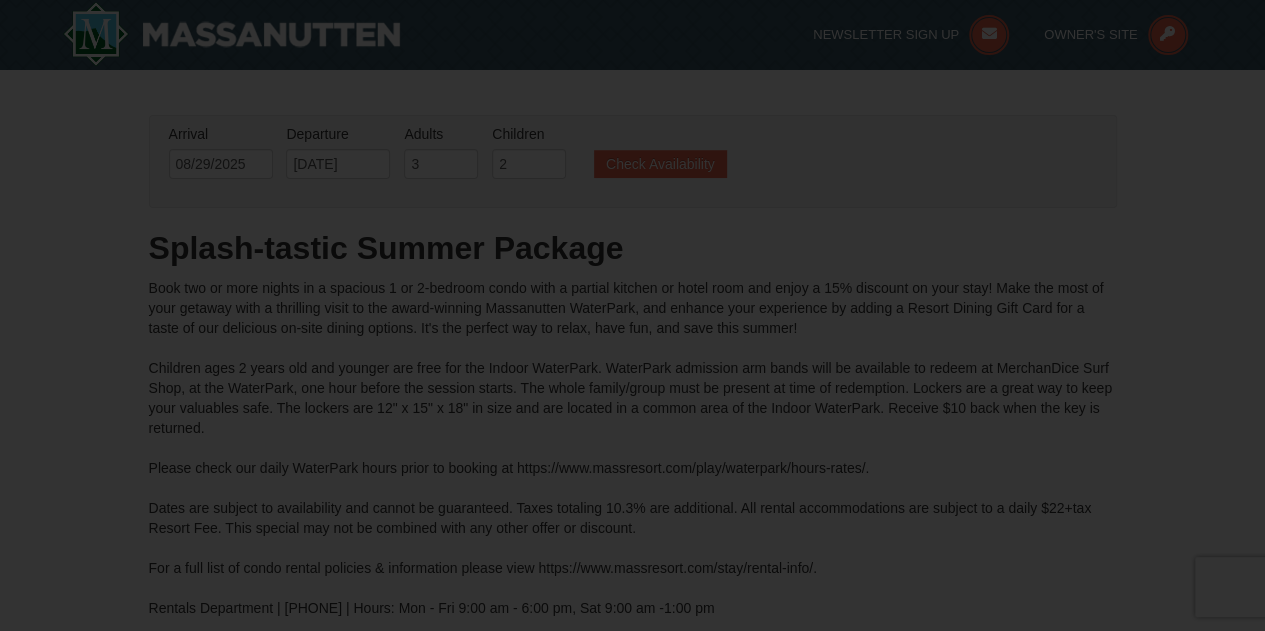 type on "08/29/2025" 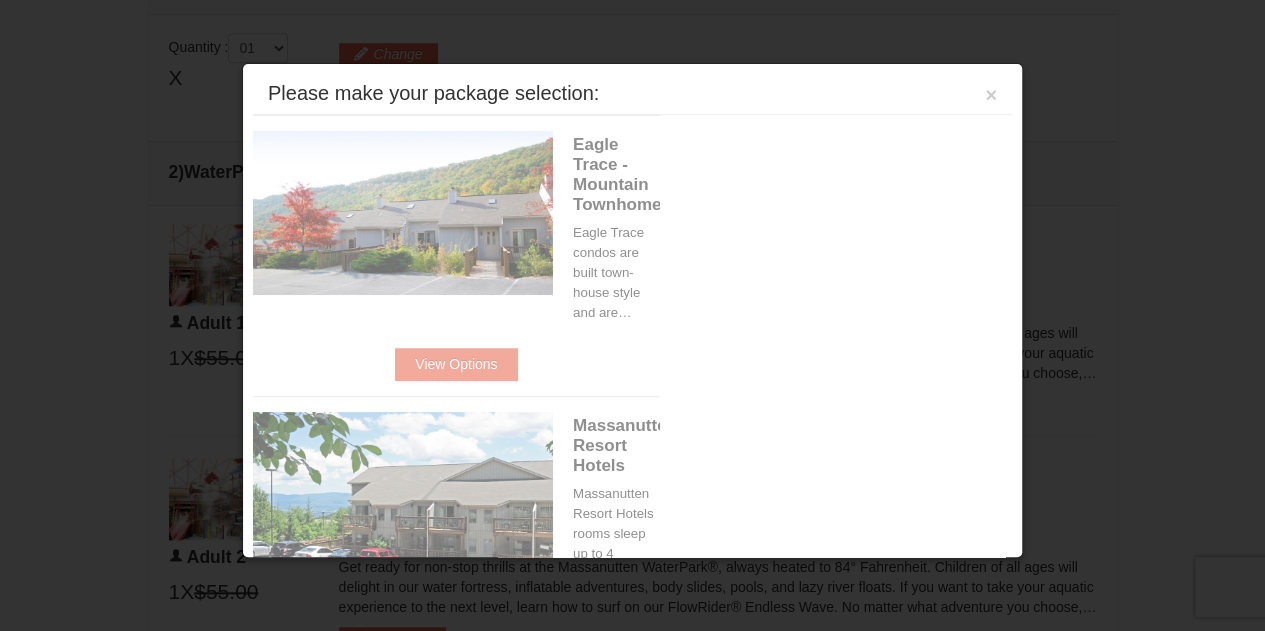 scroll, scrollTop: 769, scrollLeft: 0, axis: vertical 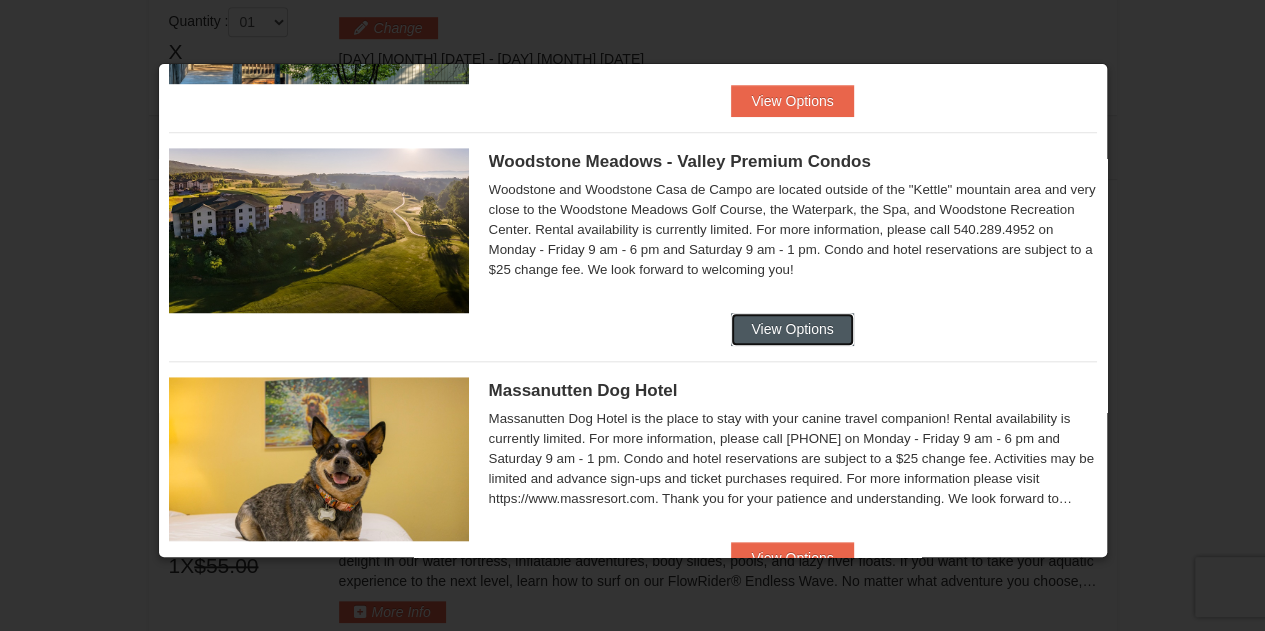 click on "View Options" at bounding box center (792, 329) 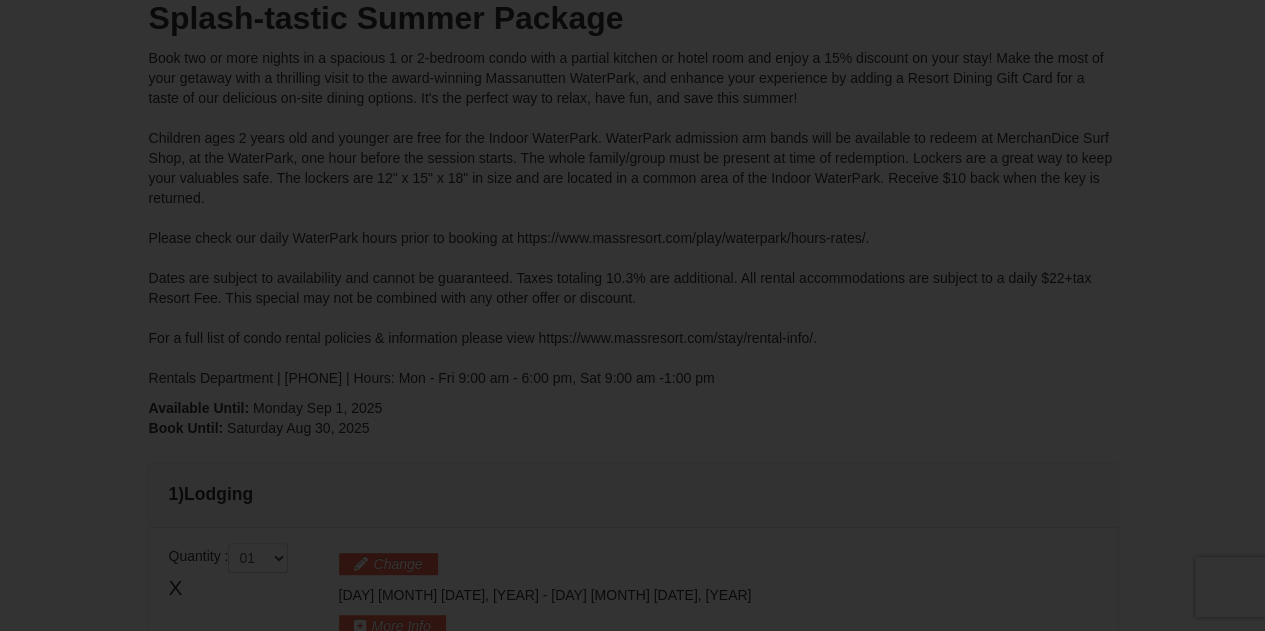 scroll, scrollTop: 0, scrollLeft: 0, axis: both 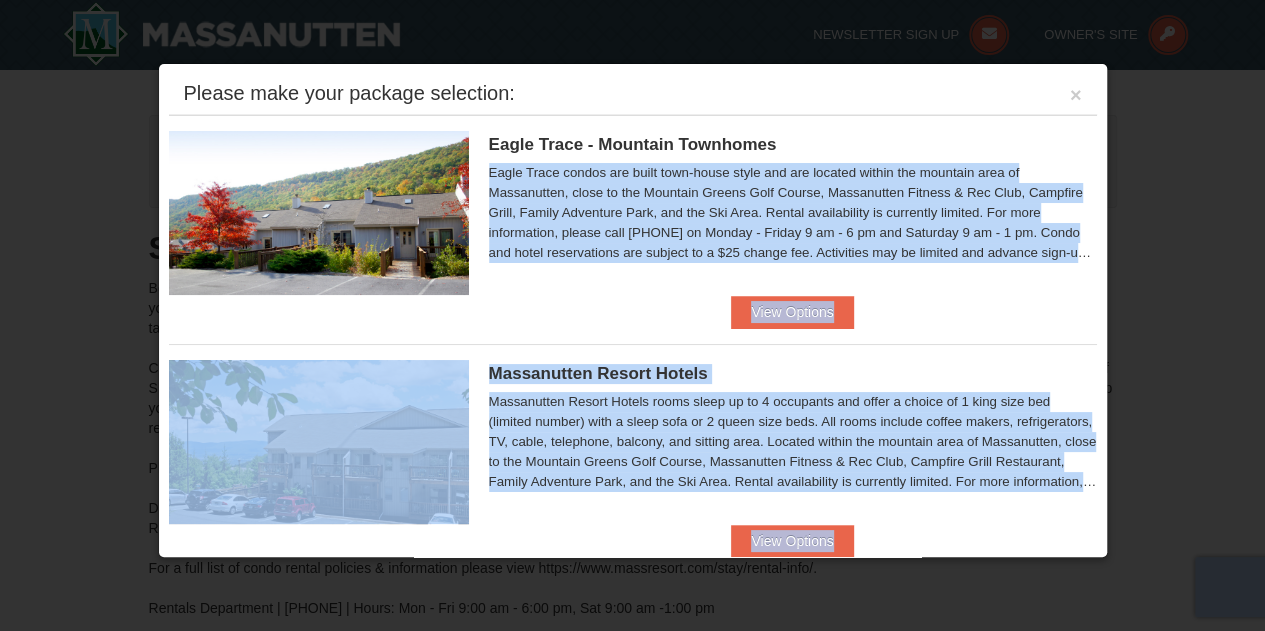 drag, startPoint x: 1106, startPoint y: 129, endPoint x: 1109, endPoint y: 282, distance: 153.0294 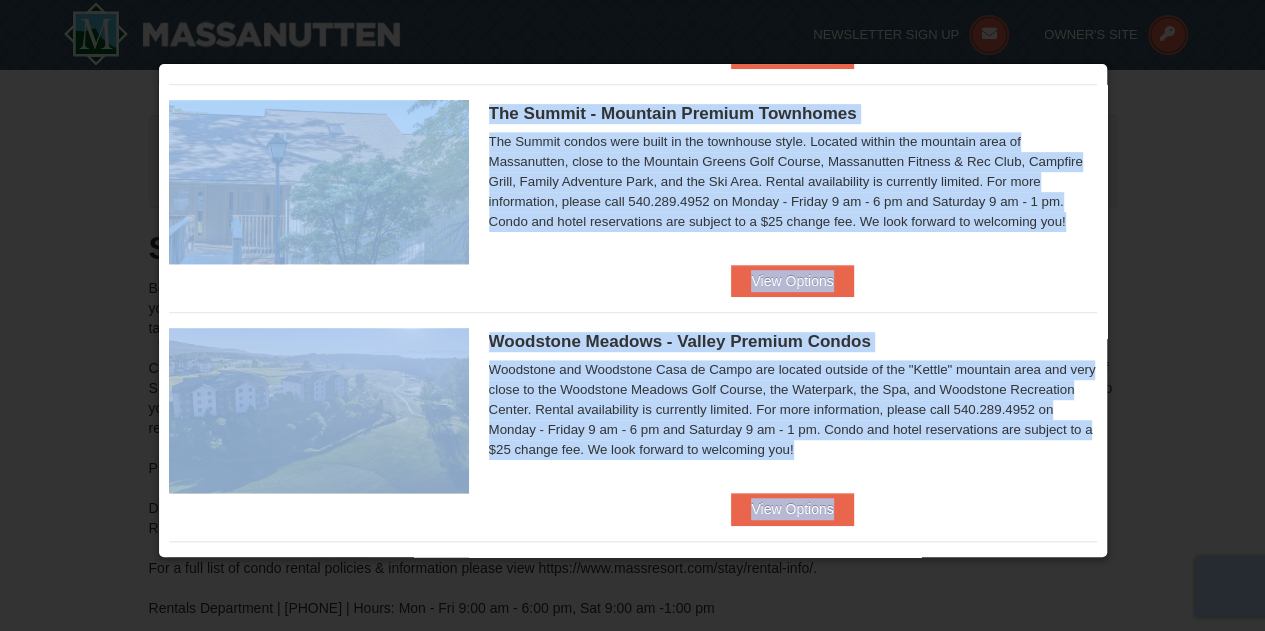 scroll, scrollTop: 509, scrollLeft: 0, axis: vertical 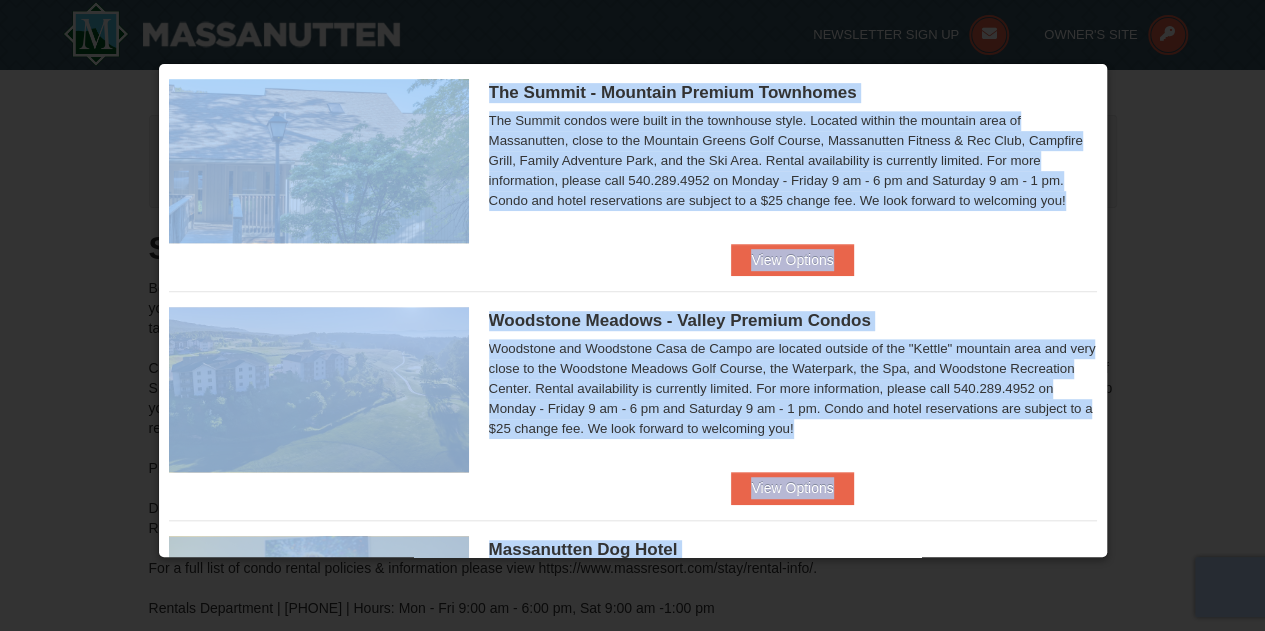 click on "The Summit - Mountain Premium Townhomes
The Summit condos were built in the townhouse style. Located within the mountain area of Massanutten, close to the Mountain Greens Golf Course, Massanutten Fitness & Rec Club, Campfire Grill, Family Adventure Park, and the Ski Area.
Rental availability is currently limited. For more information, please call 540.289.4952 on Monday - Friday 9 am - 6 pm and Saturday 9 am - 1 pm. Condo and hotel reservations are subject to a $25 change fee.
We look forward to welcoming you!
Book Now" at bounding box center (633, 153) 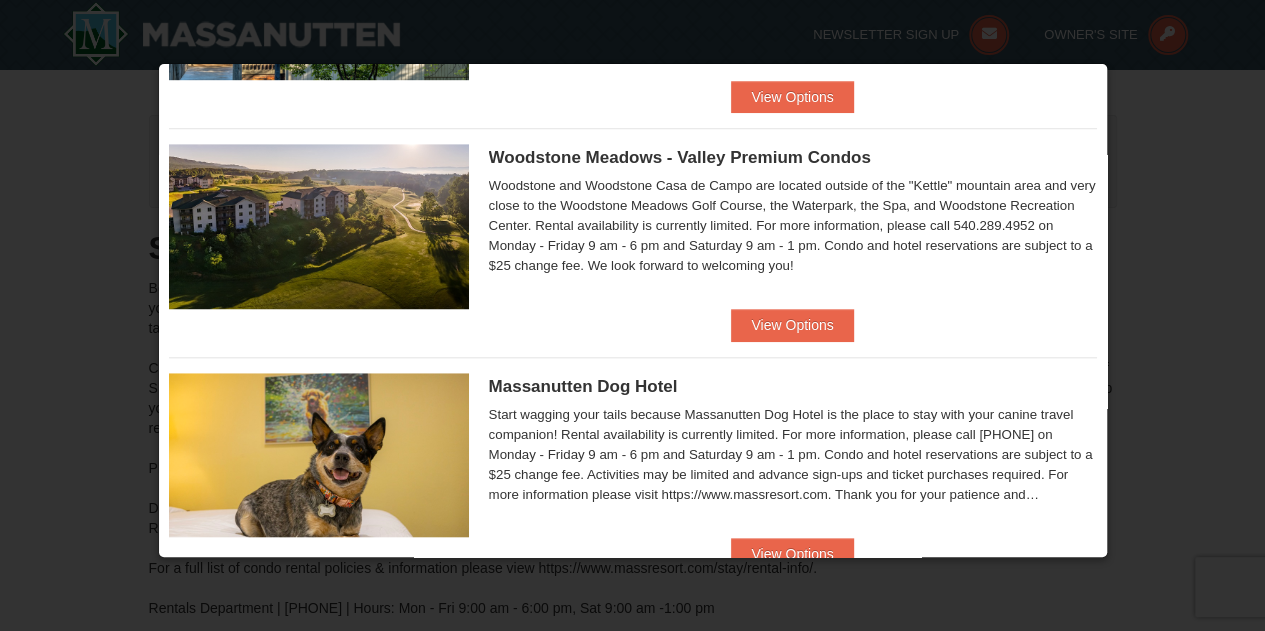 scroll, scrollTop: 679, scrollLeft: 0, axis: vertical 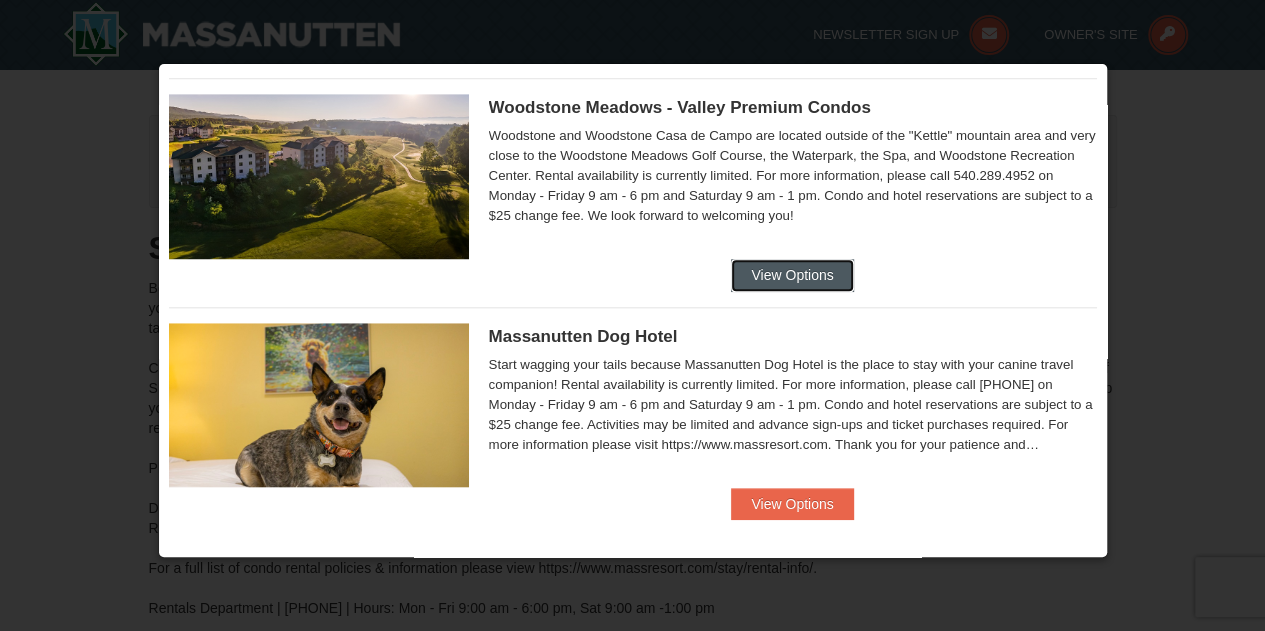 click on "View Options" at bounding box center (792, 275) 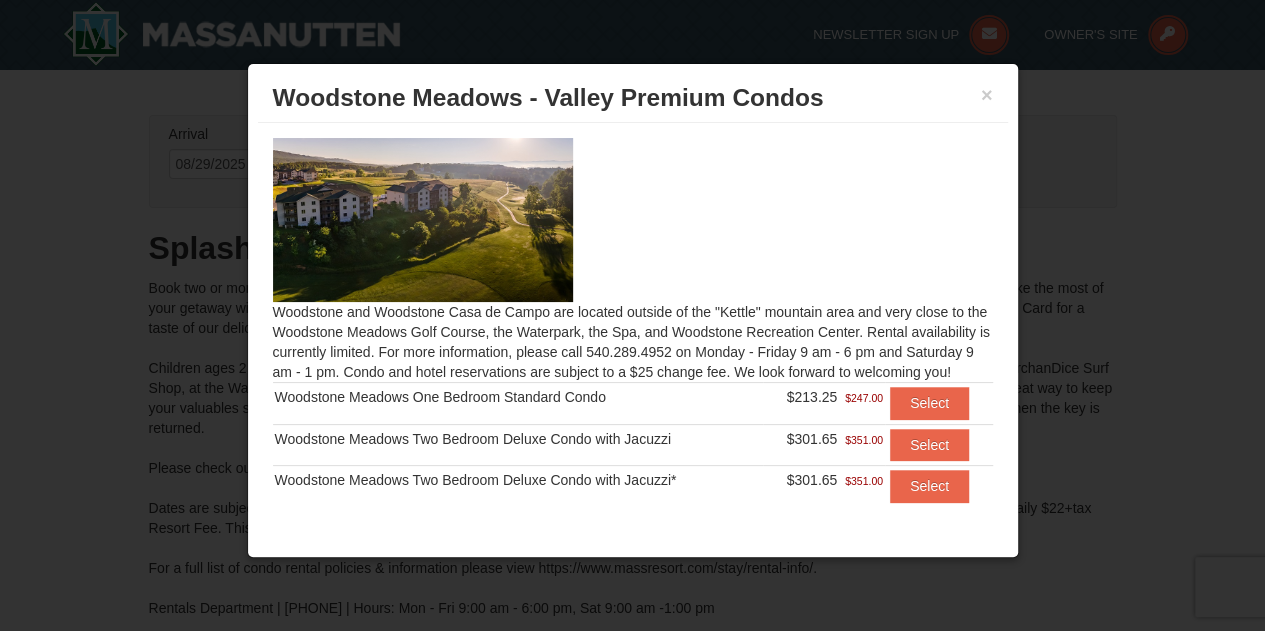 scroll, scrollTop: 52, scrollLeft: 0, axis: vertical 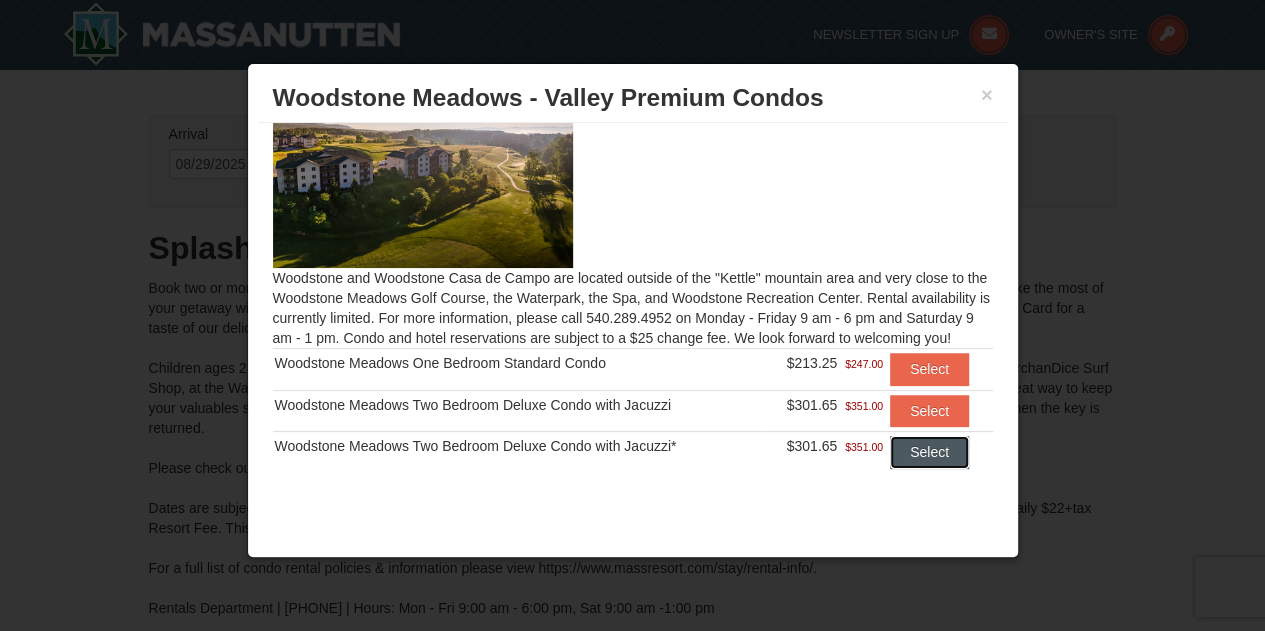 click on "Select" at bounding box center (929, 452) 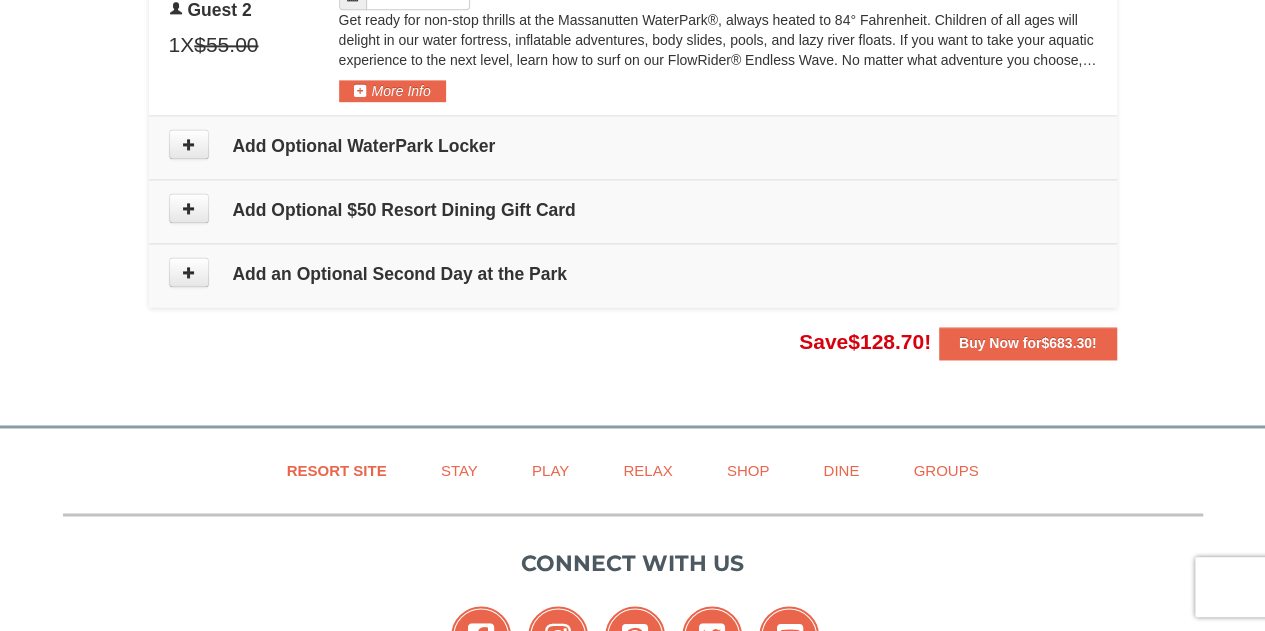 scroll, scrollTop: 1388, scrollLeft: 0, axis: vertical 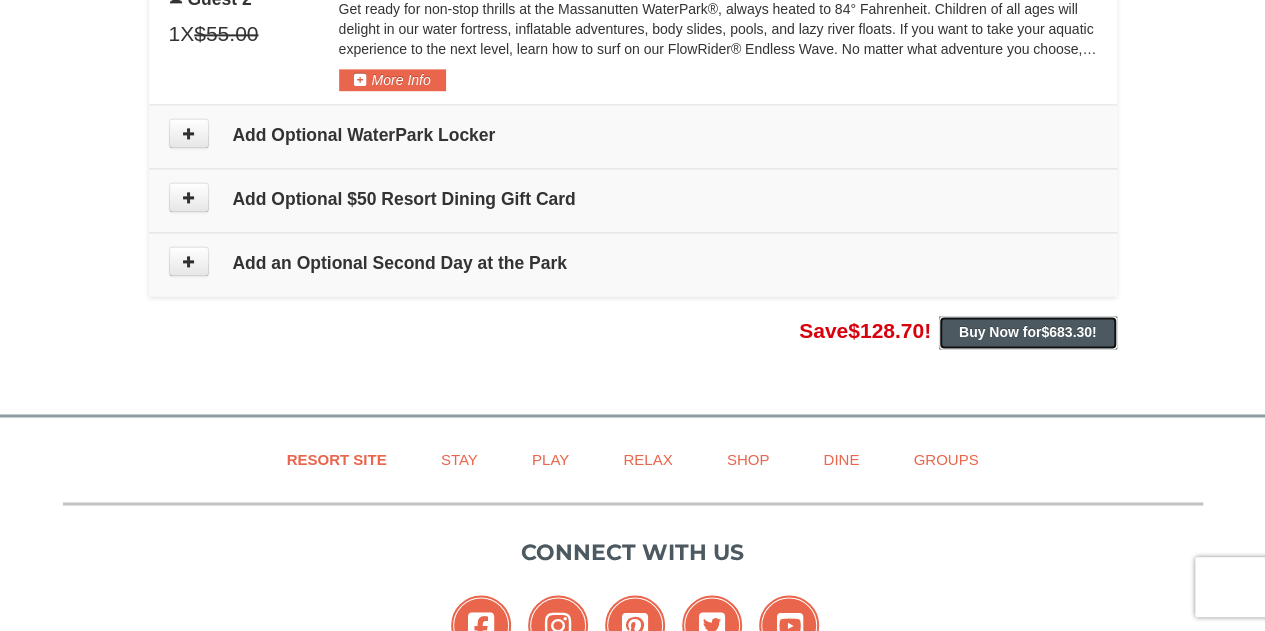 click on "Buy Now for
$683.30 !" at bounding box center (1028, 332) 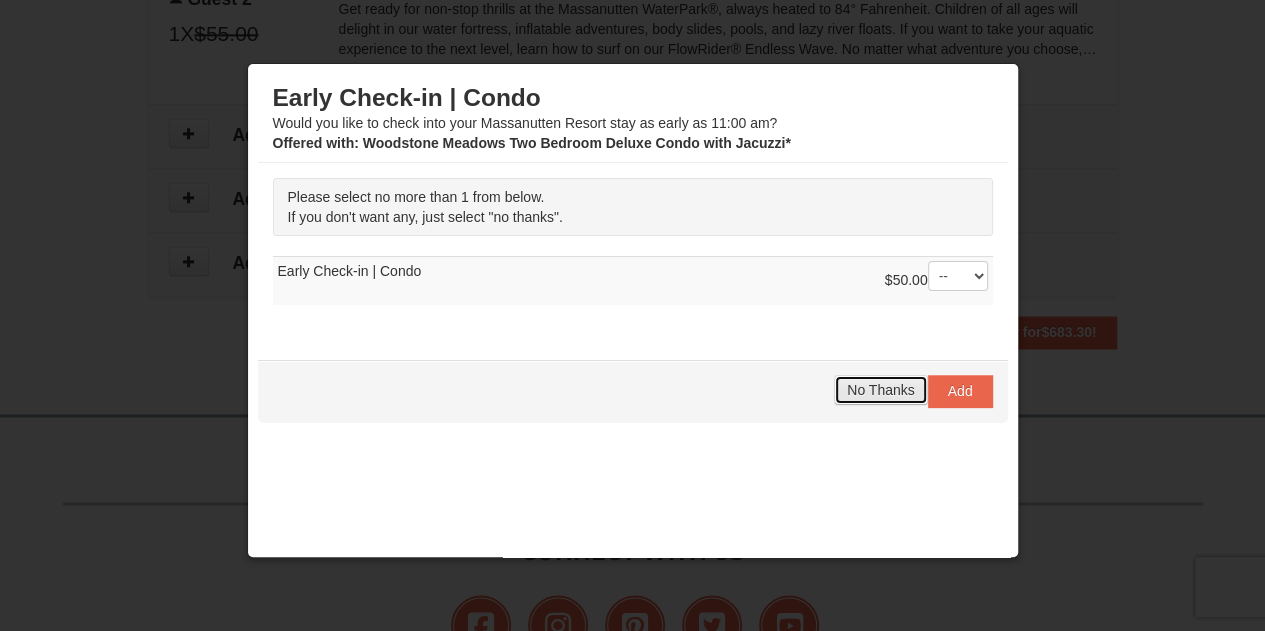 click on "No Thanks" at bounding box center [880, 390] 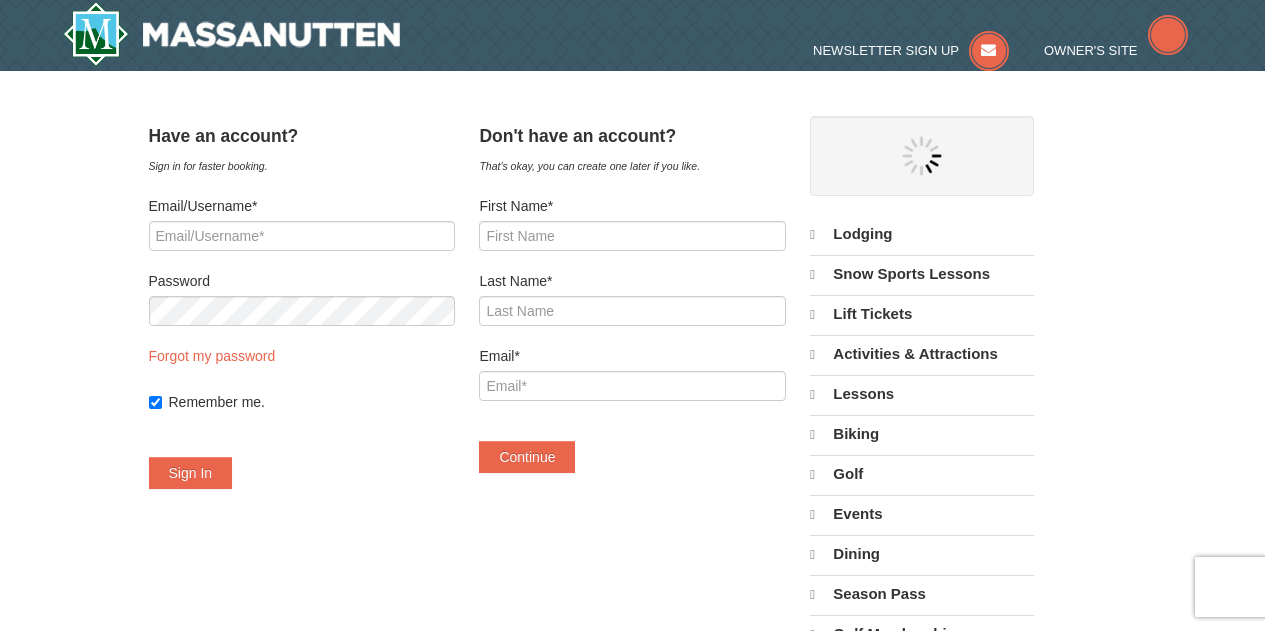 scroll, scrollTop: 0, scrollLeft: 0, axis: both 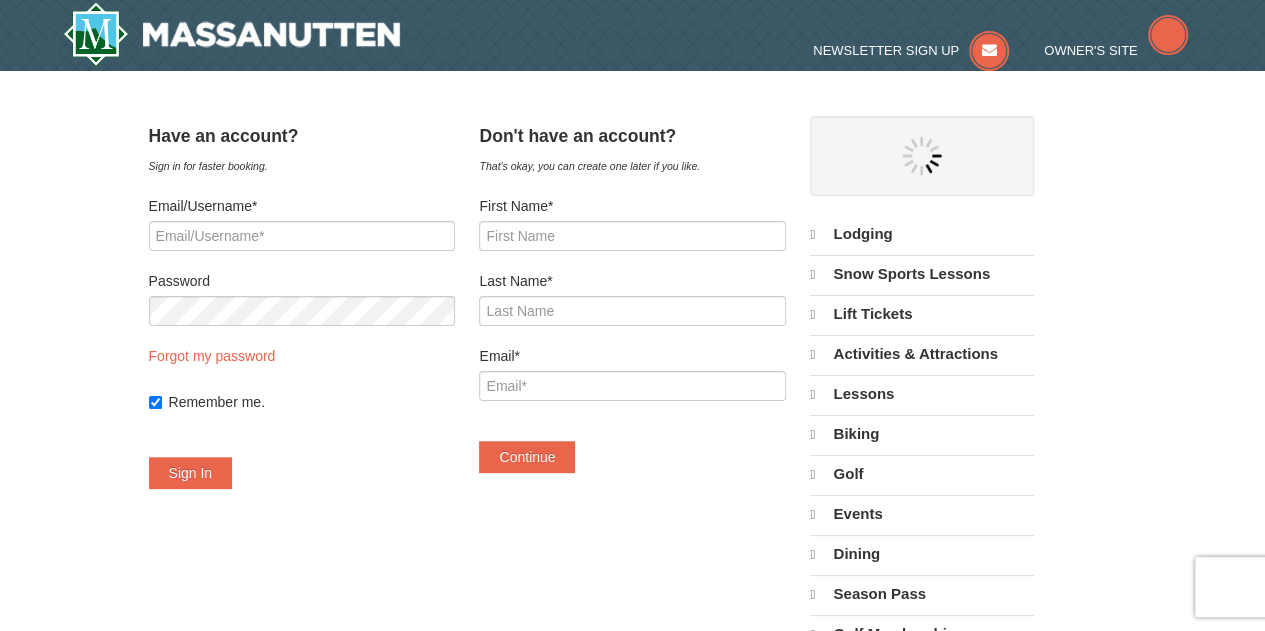 select on "8" 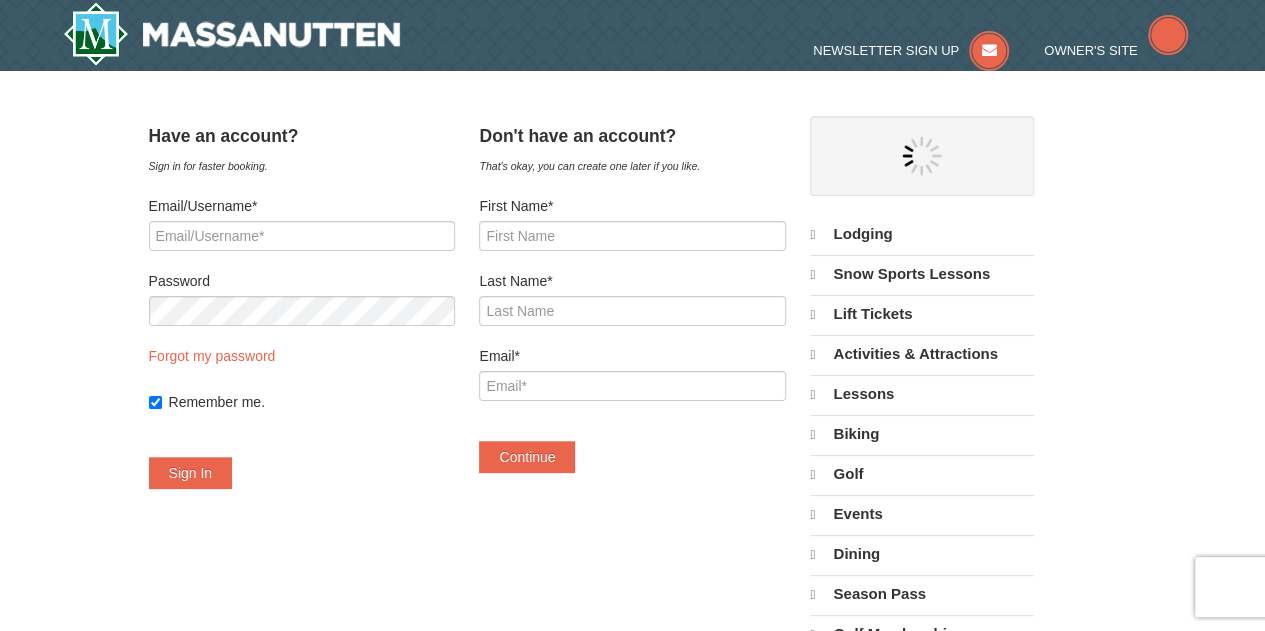 select on "8" 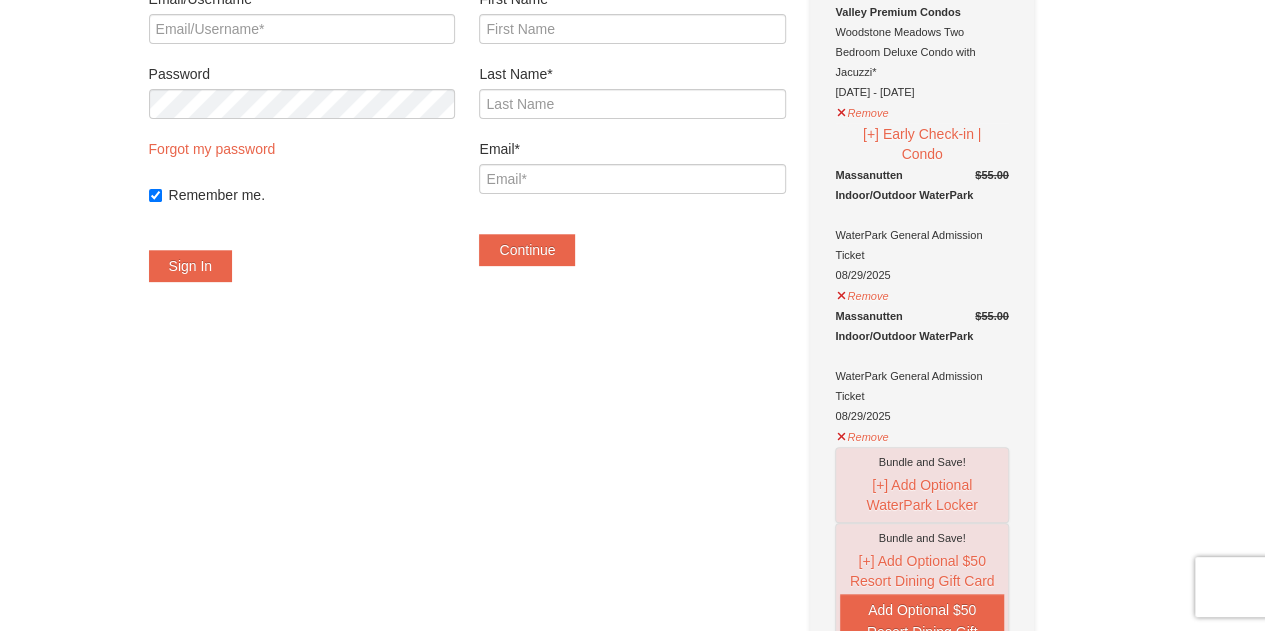 scroll, scrollTop: 204, scrollLeft: 0, axis: vertical 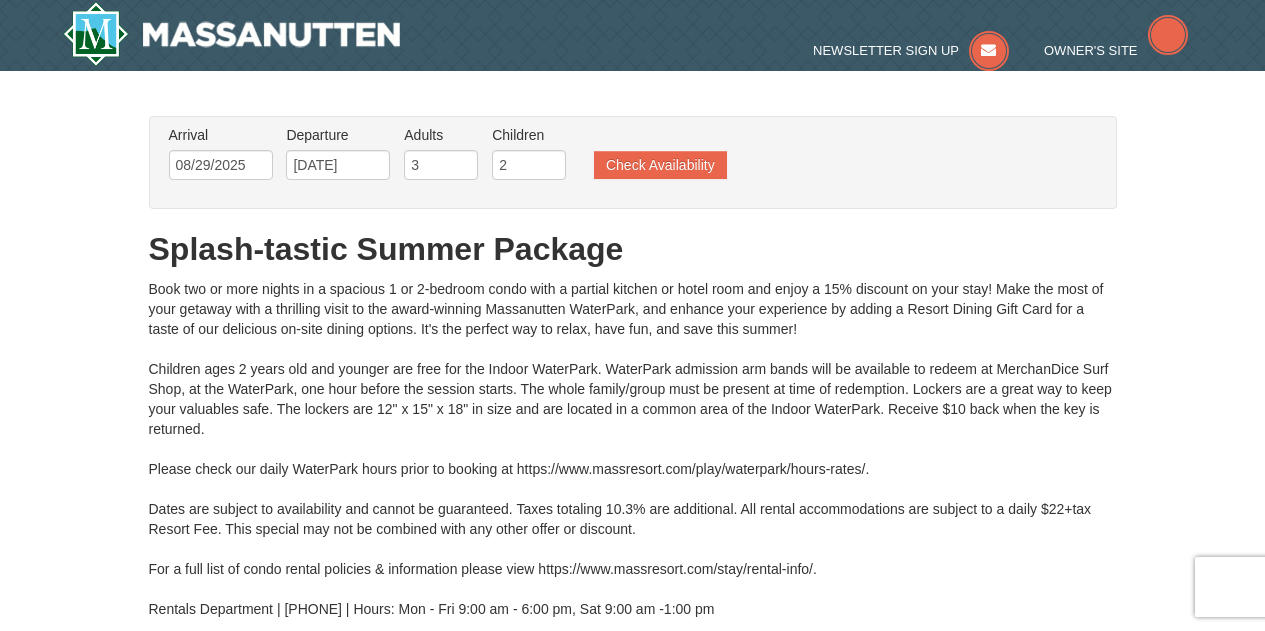 type on "08/29/2025" 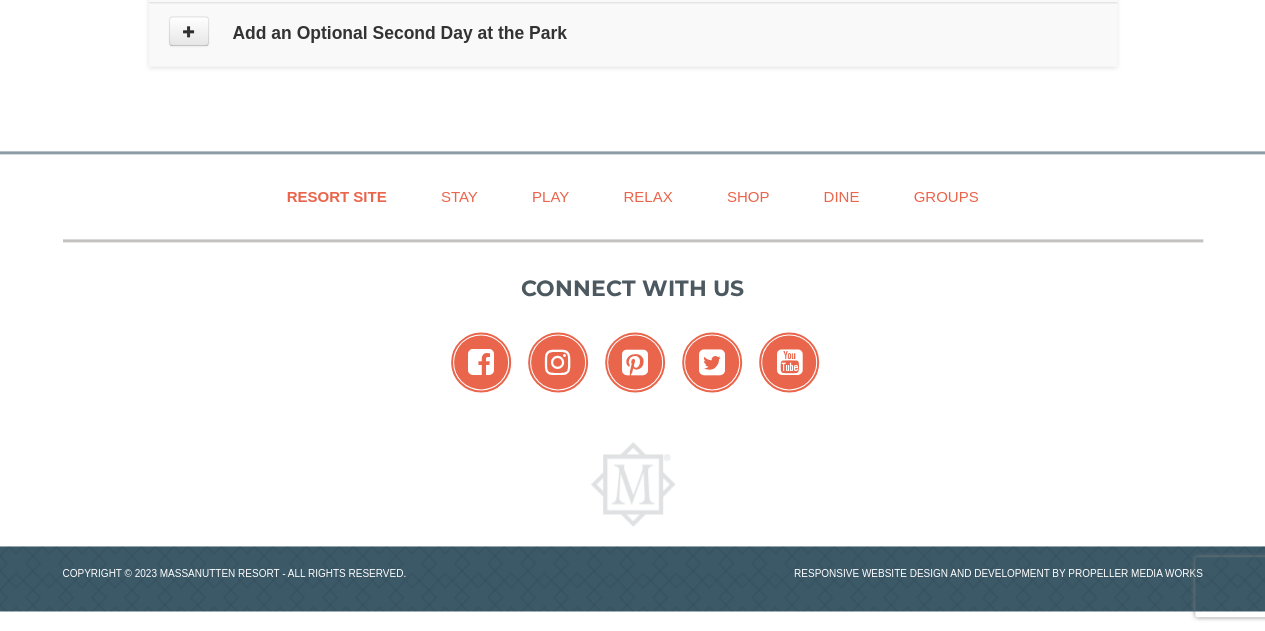 scroll, scrollTop: 0, scrollLeft: 0, axis: both 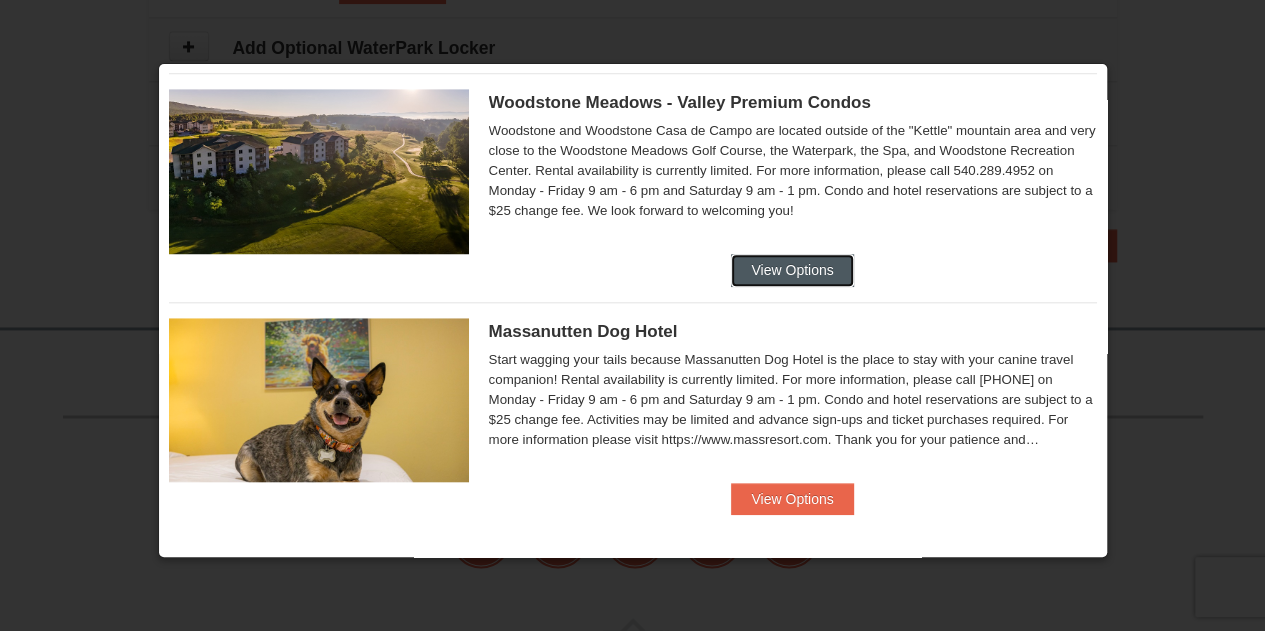 click on "View Options" at bounding box center (792, 270) 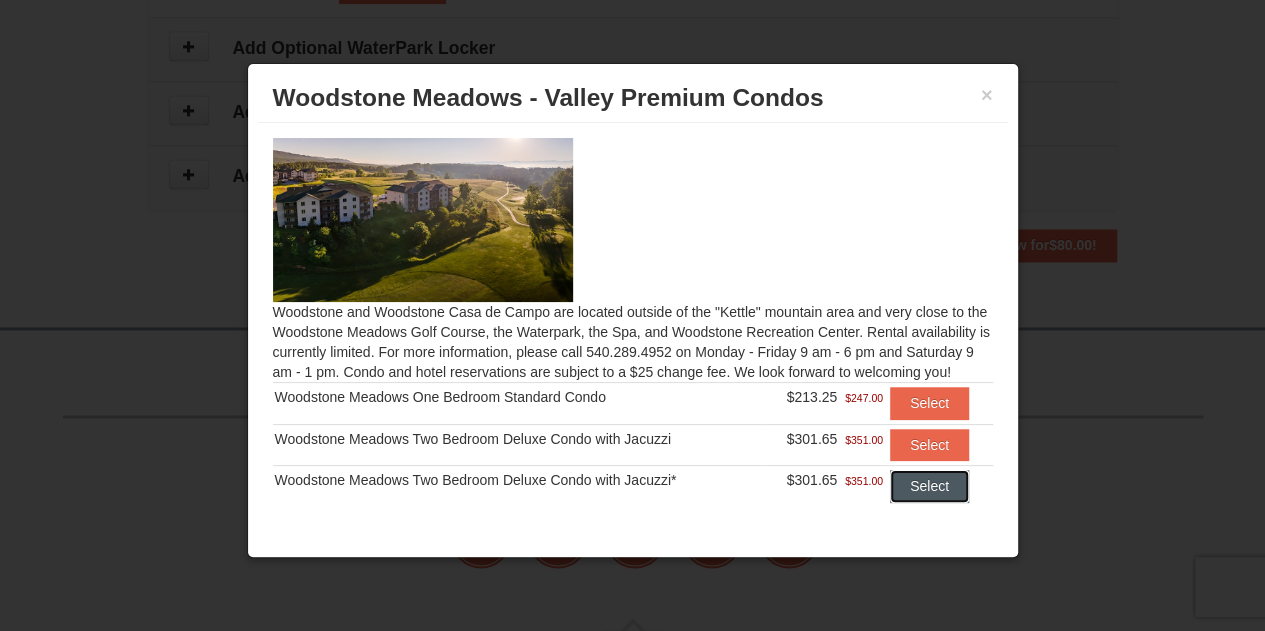 click on "Select" at bounding box center [929, 486] 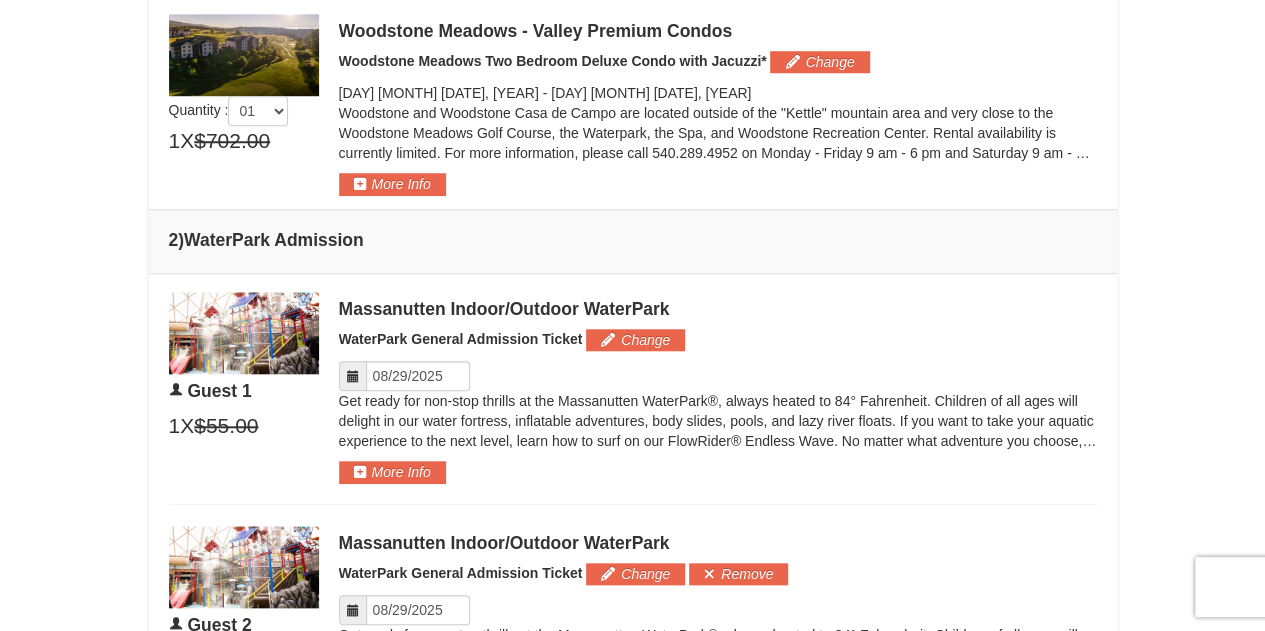scroll, scrollTop: 767, scrollLeft: 0, axis: vertical 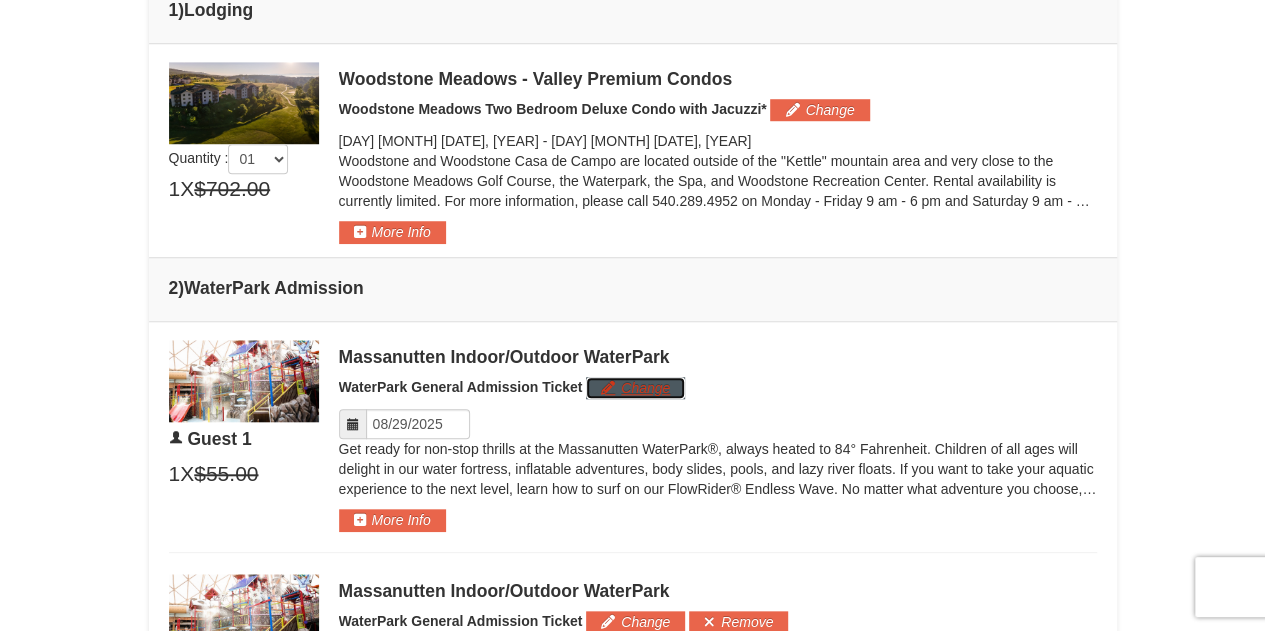 click on "Change" at bounding box center (635, 388) 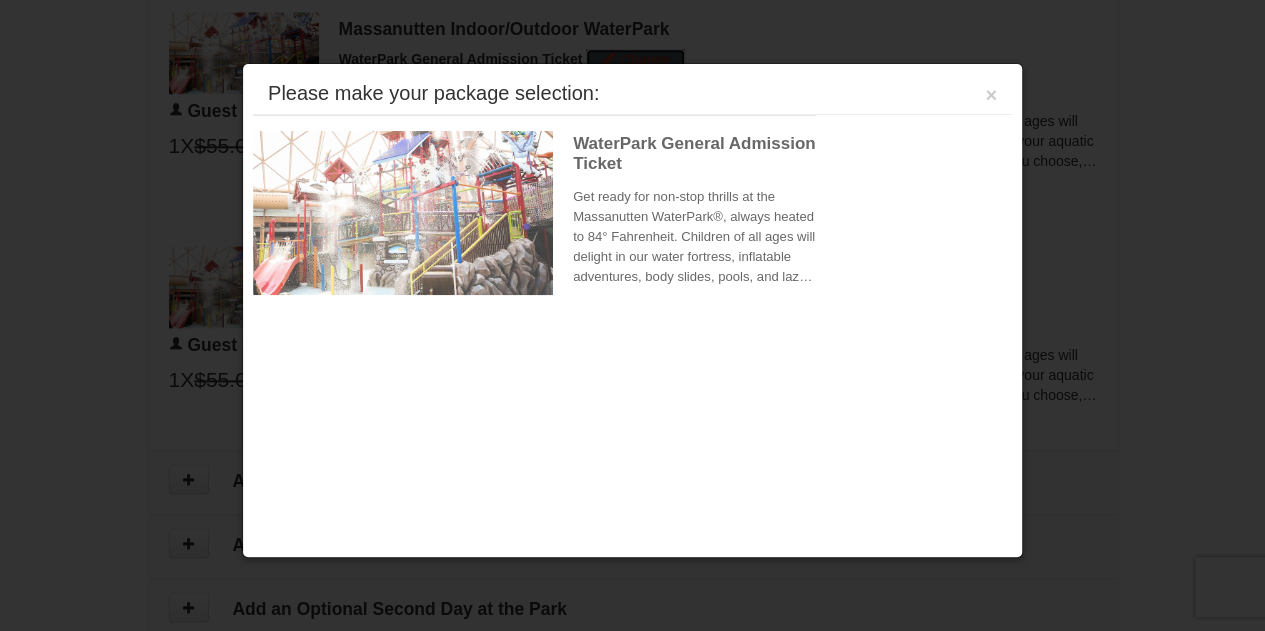 scroll, scrollTop: 1051, scrollLeft: 0, axis: vertical 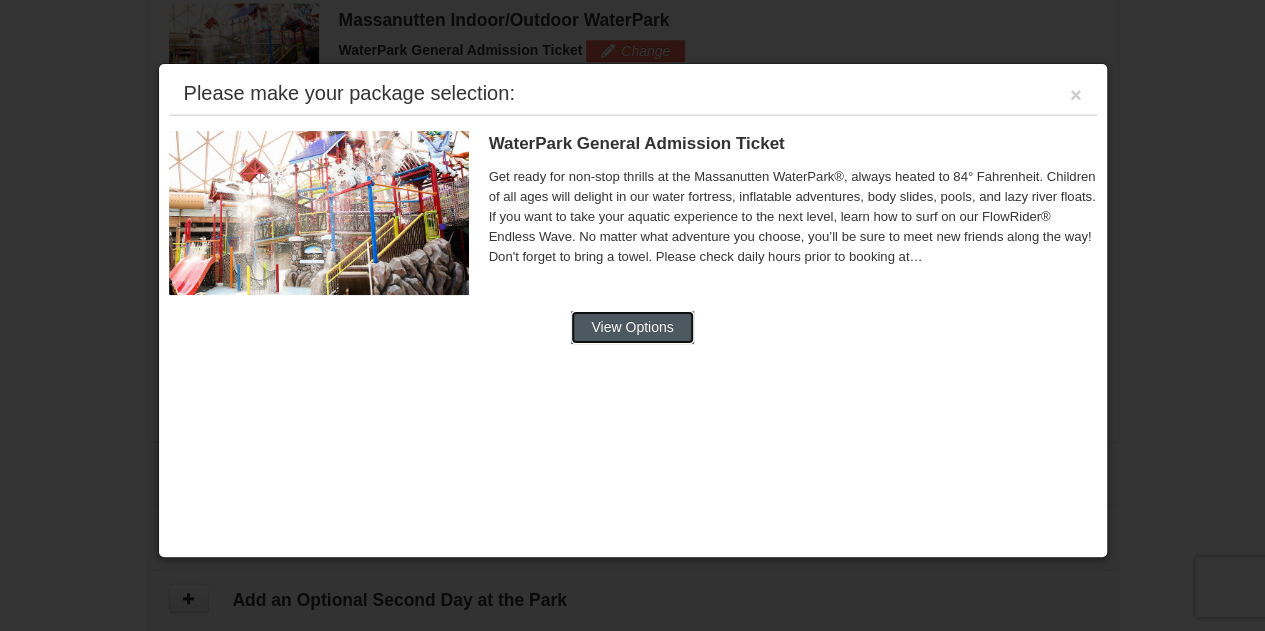 click on "View Options" at bounding box center (632, 327) 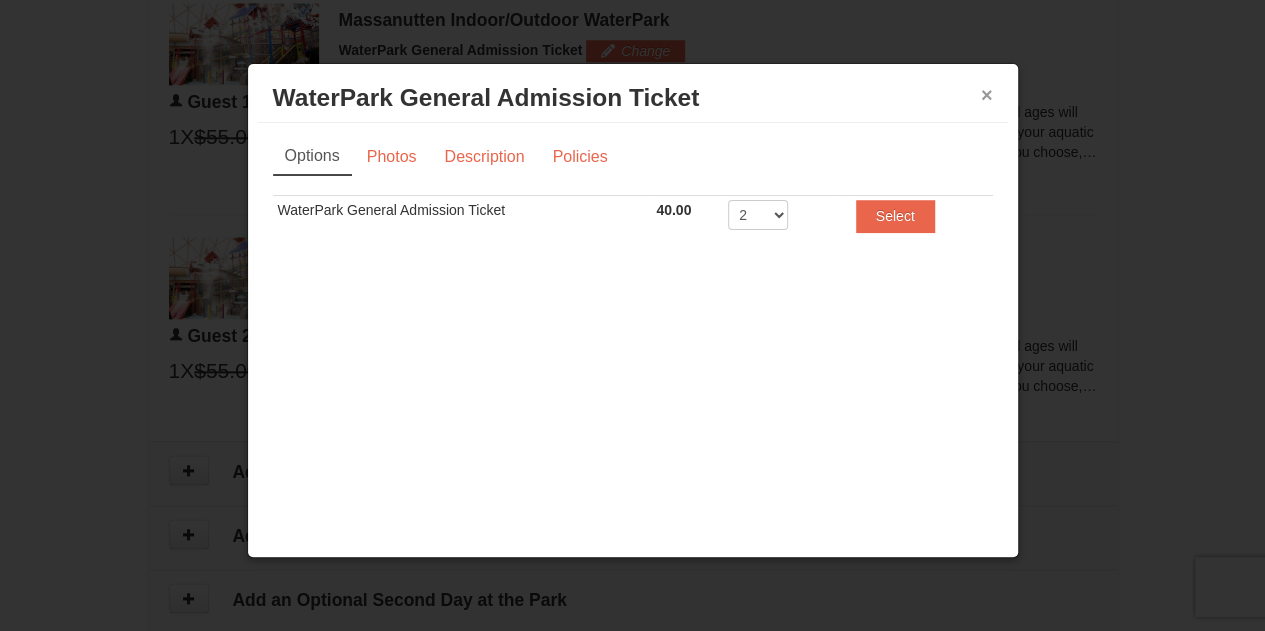 click on "×" at bounding box center [987, 95] 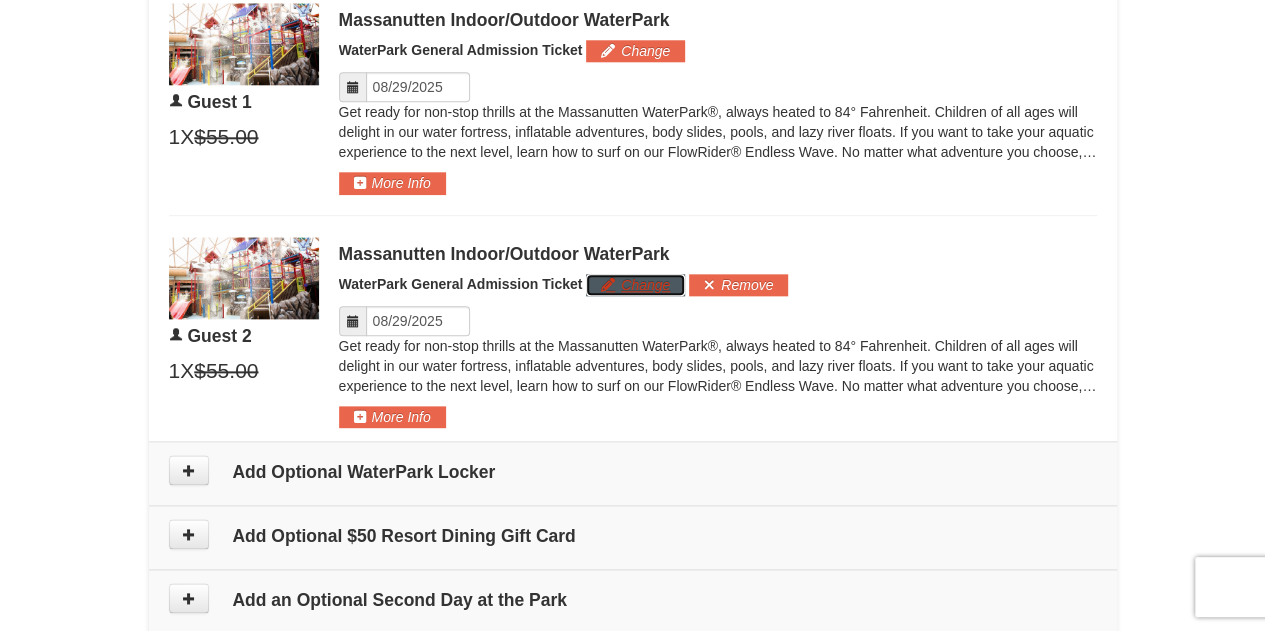 click on "Change" at bounding box center (635, 285) 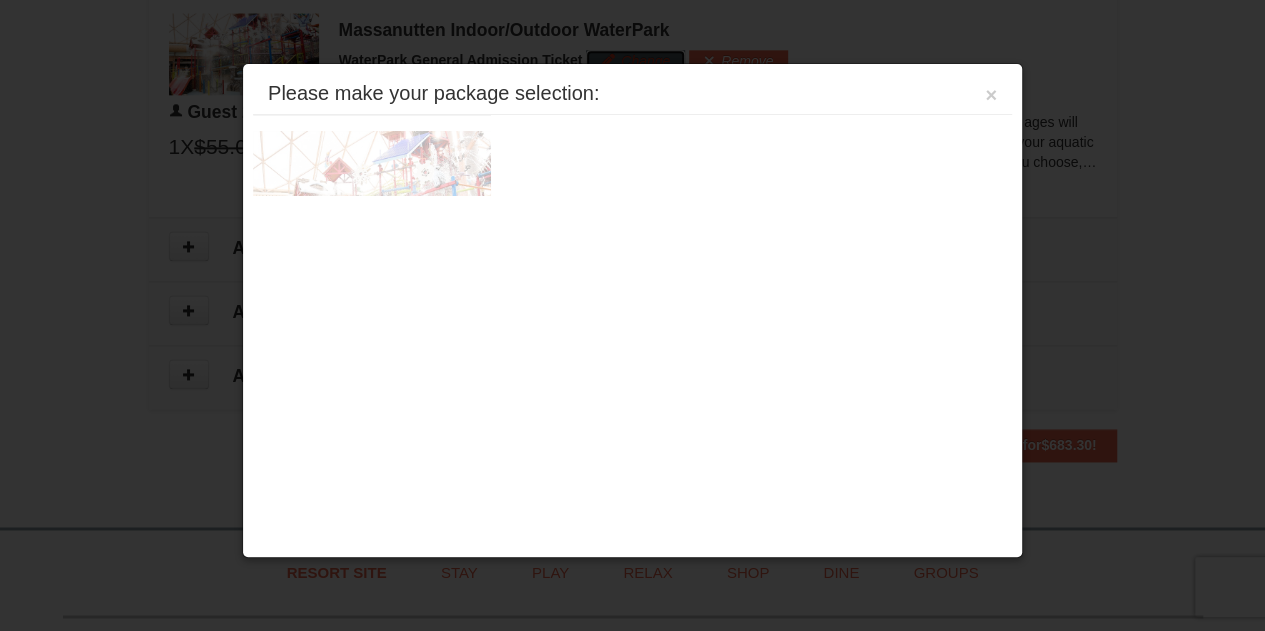 scroll, scrollTop: 1283, scrollLeft: 0, axis: vertical 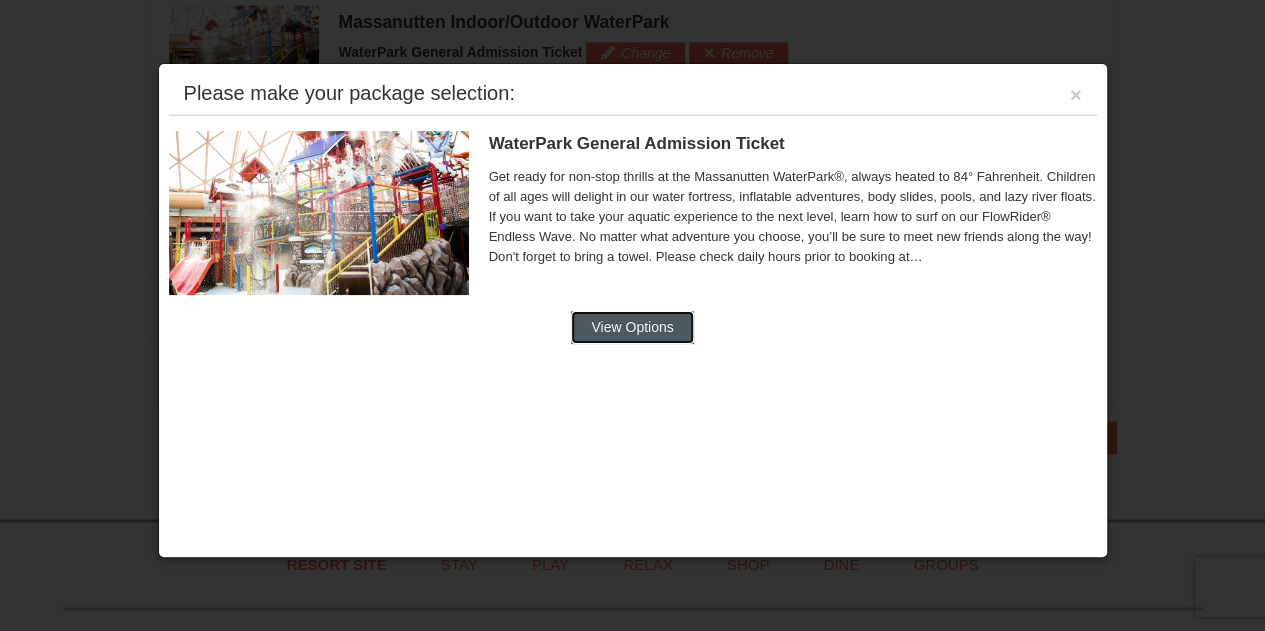 click on "View Options" at bounding box center (632, 327) 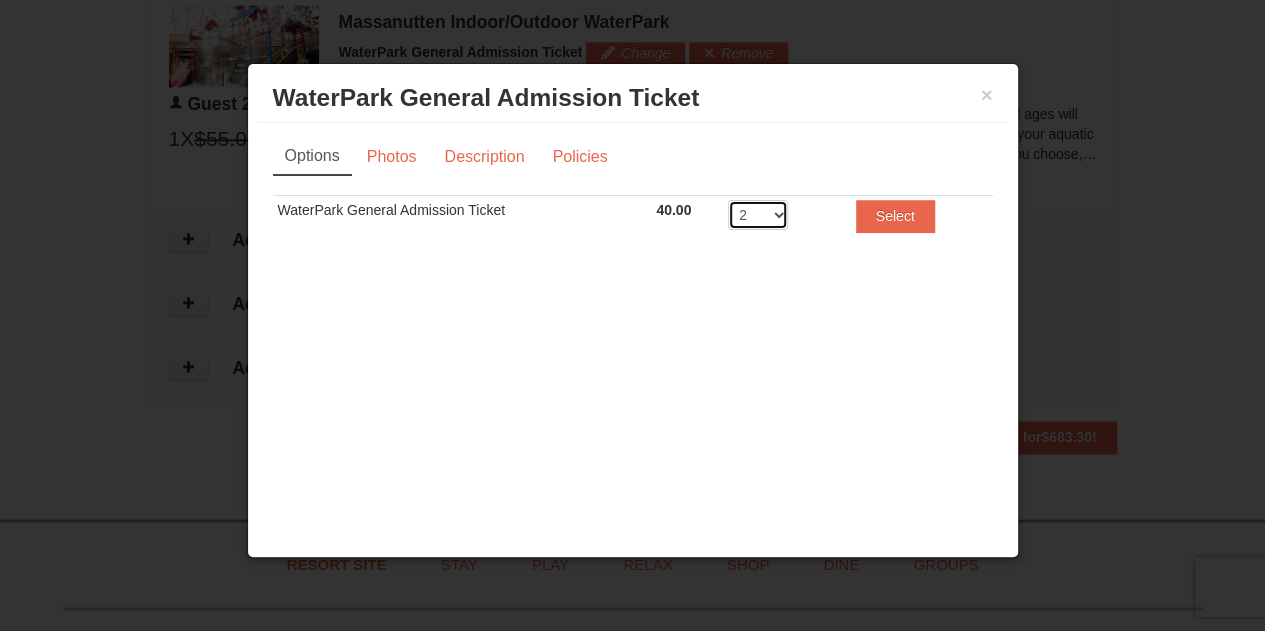 click on "2 3 4 5 6 7 8" at bounding box center (758, 215) 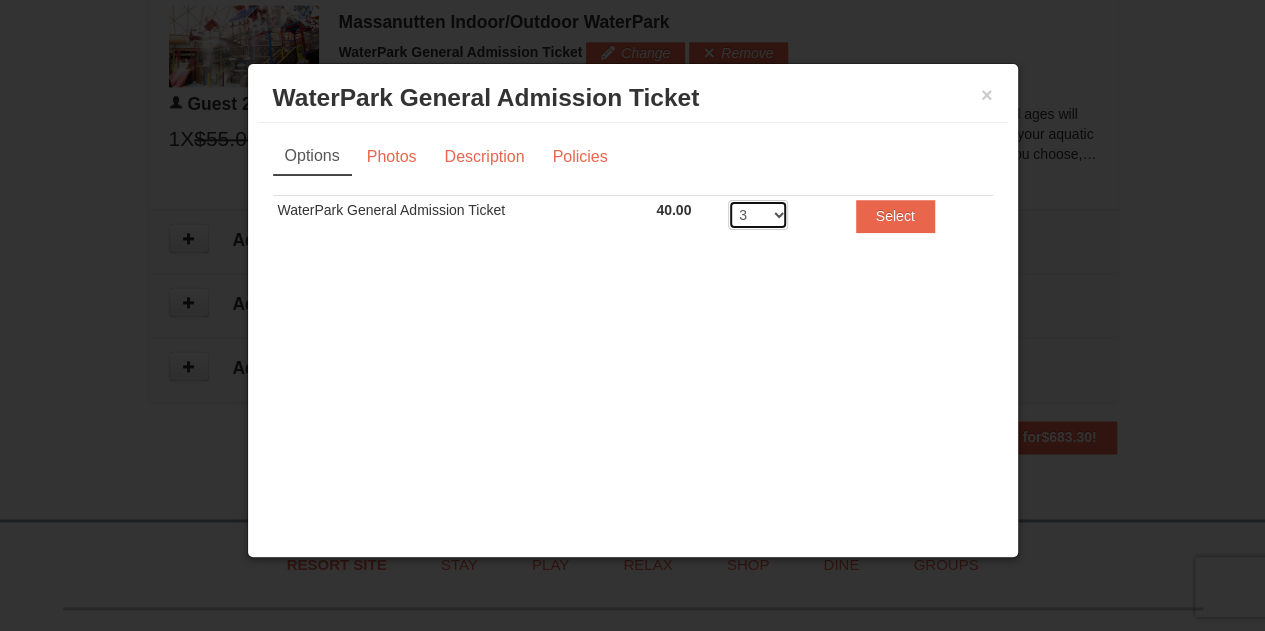 click on "2 3 4 5 6 7 8" at bounding box center [758, 215] 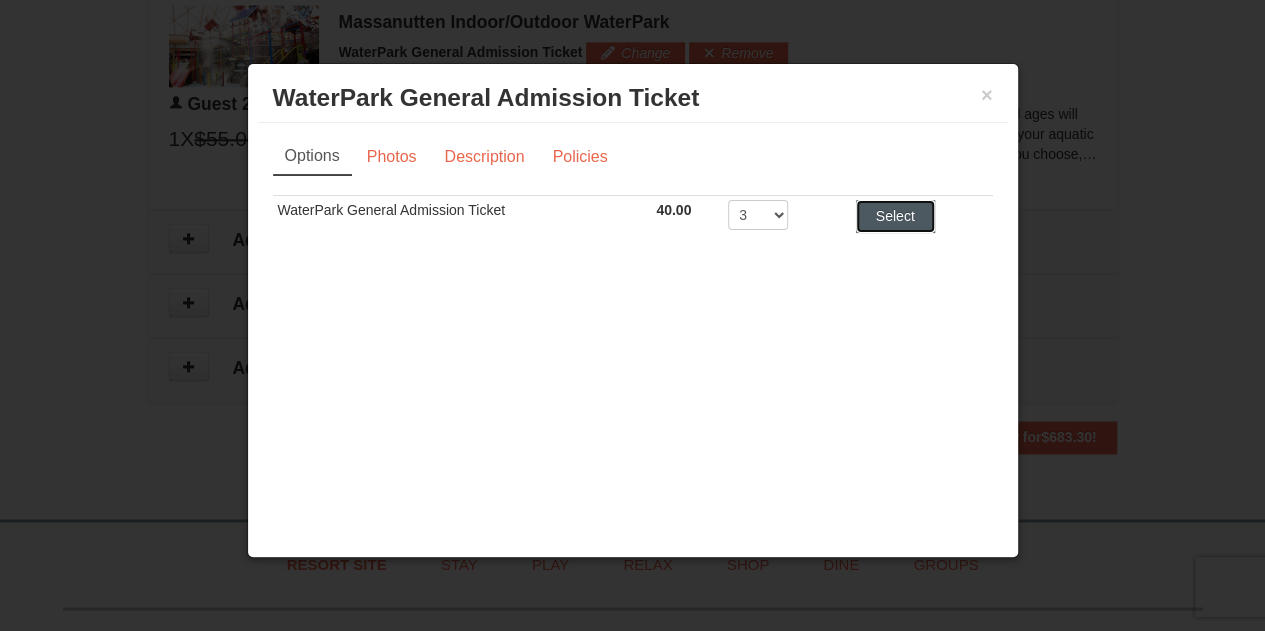 click on "Select" at bounding box center [895, 216] 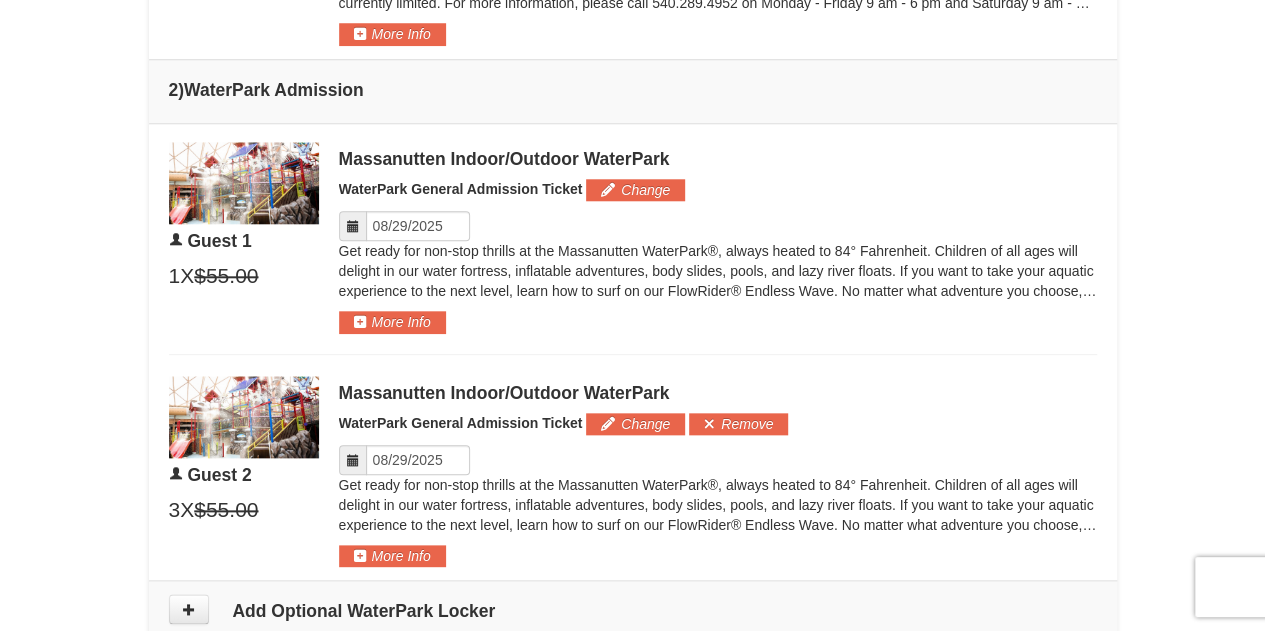 scroll, scrollTop: 894, scrollLeft: 0, axis: vertical 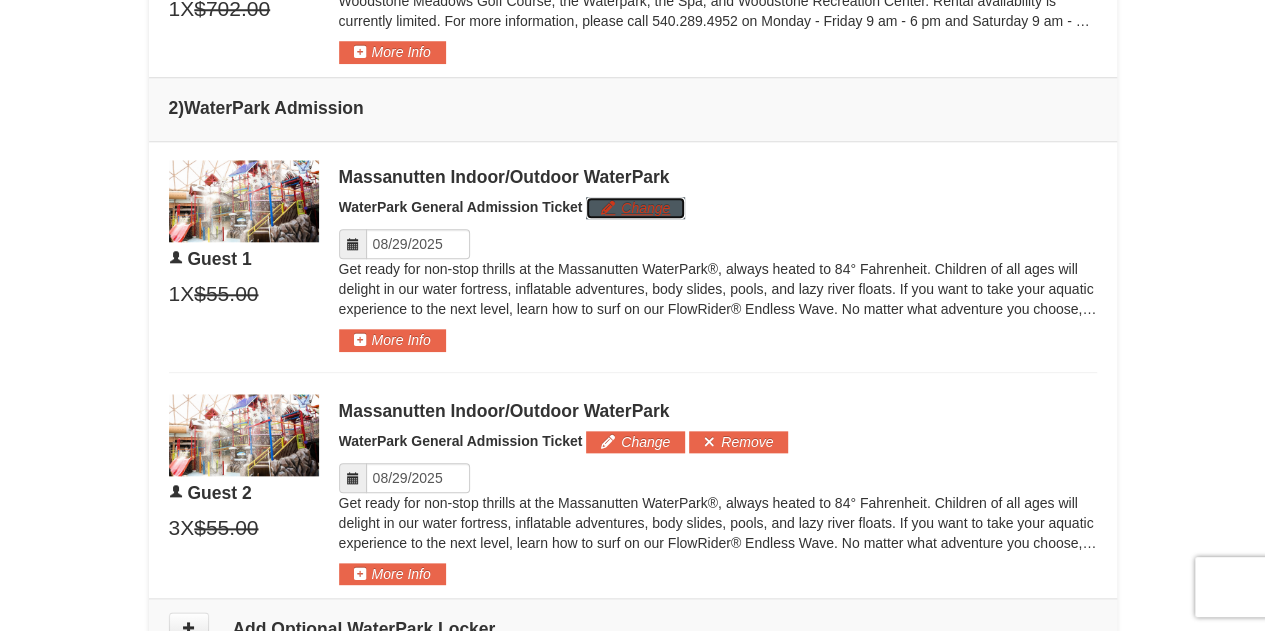 click on "Change" at bounding box center (635, 208) 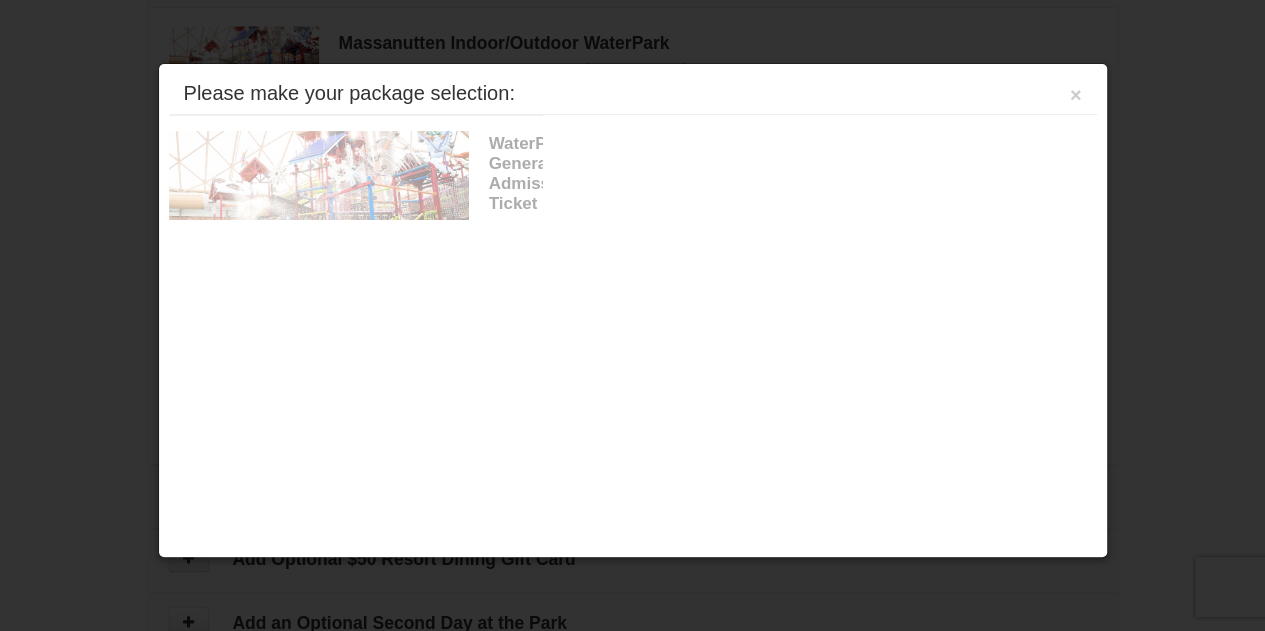 scroll, scrollTop: 1051, scrollLeft: 0, axis: vertical 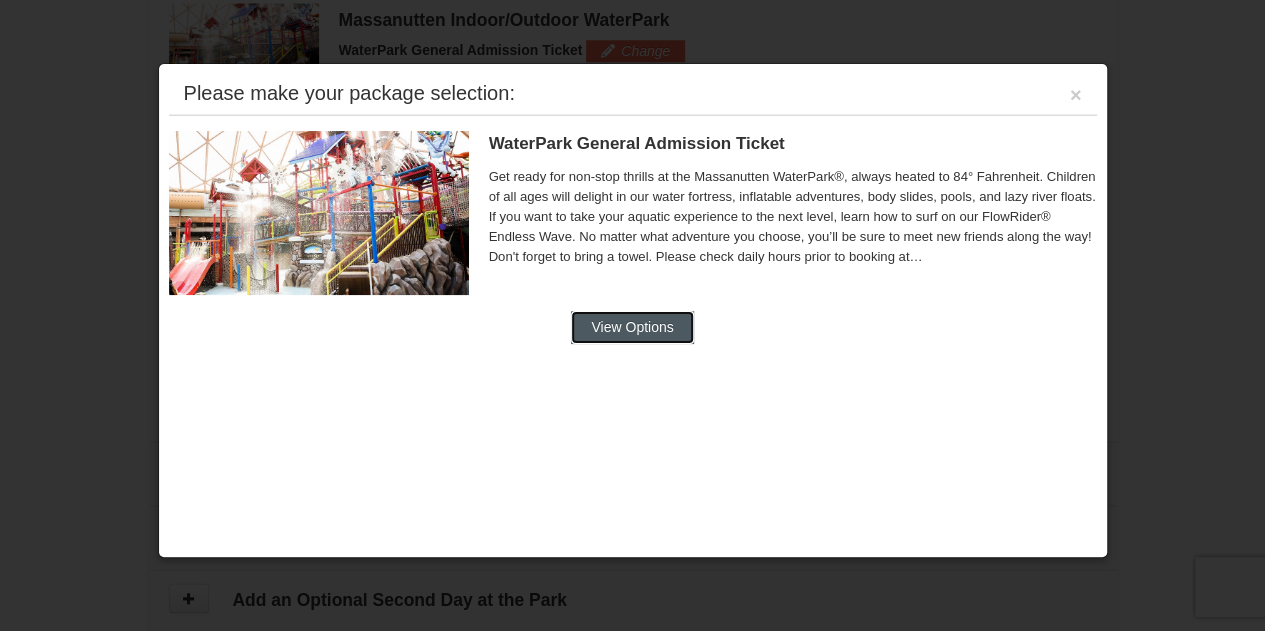 click on "View Options" at bounding box center [632, 327] 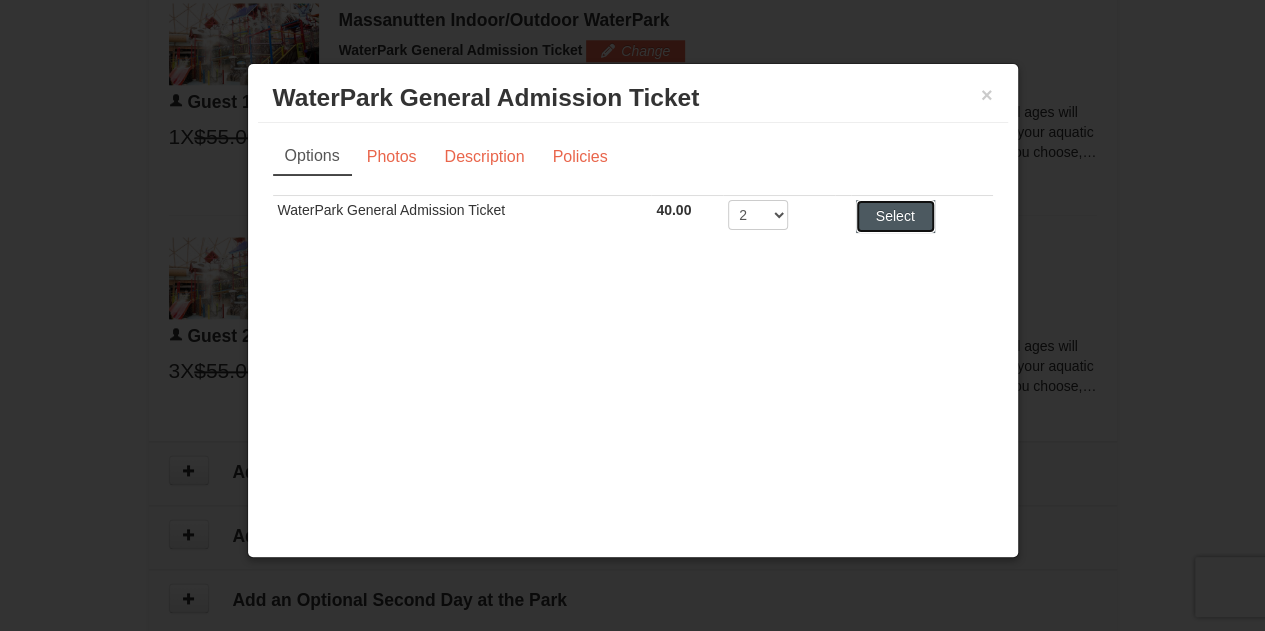 click on "Select" at bounding box center [895, 216] 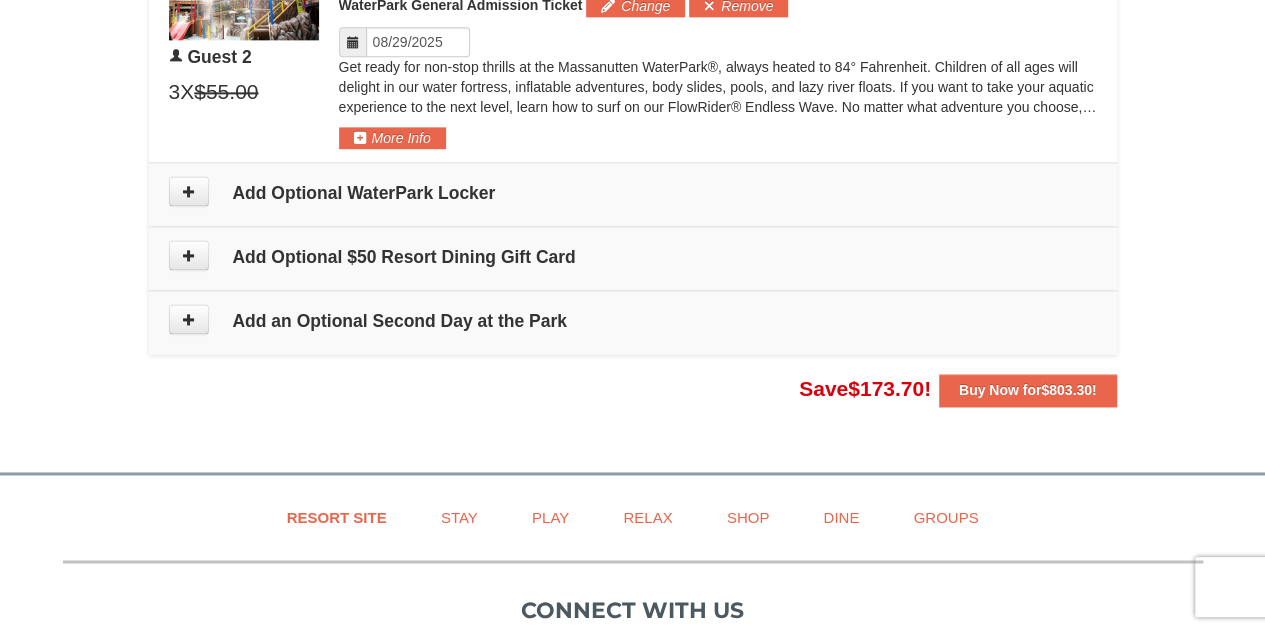 scroll, scrollTop: 1282, scrollLeft: 0, axis: vertical 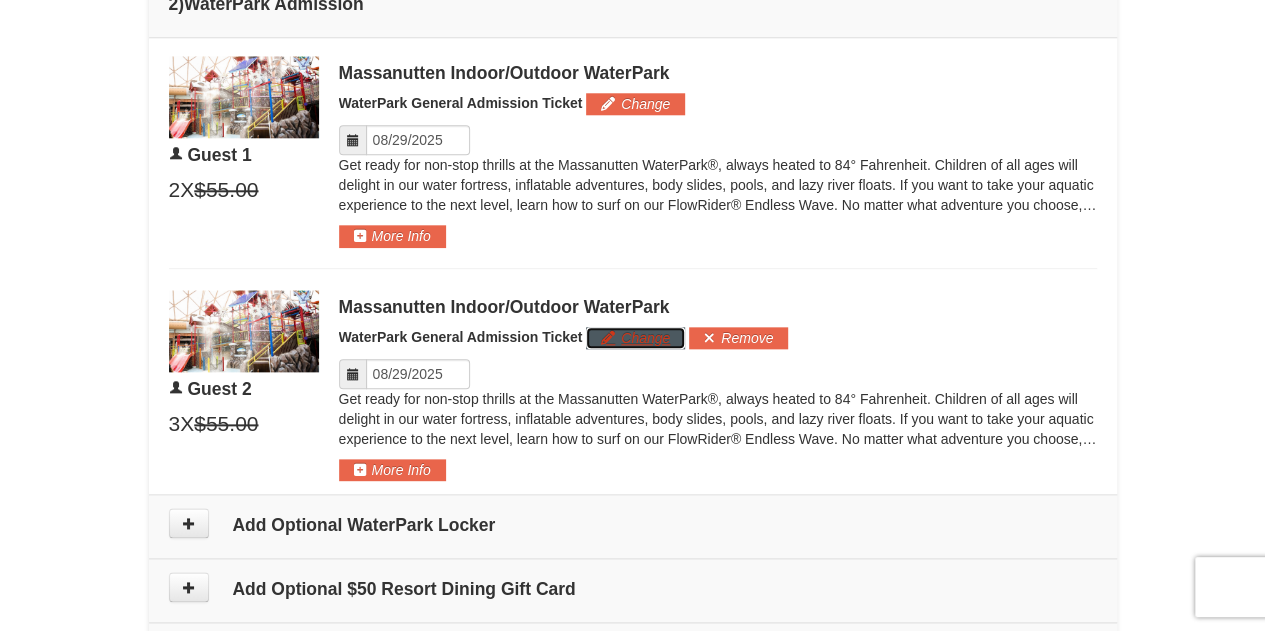 click on "Change" at bounding box center (635, 338) 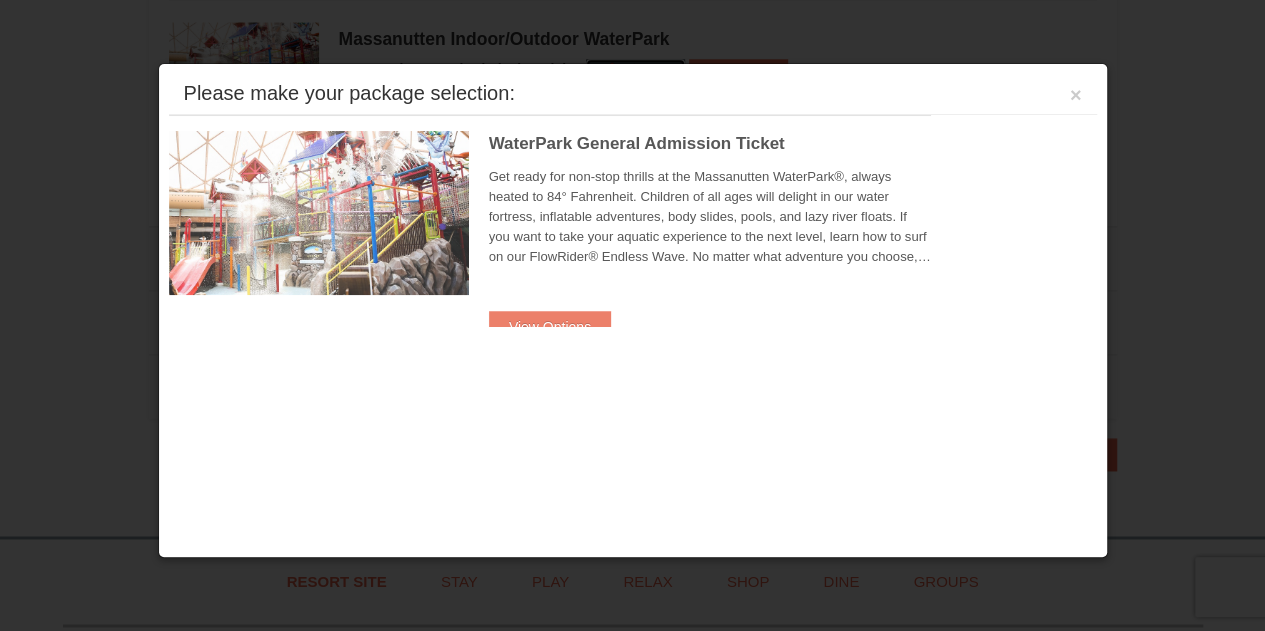 scroll, scrollTop: 1283, scrollLeft: 0, axis: vertical 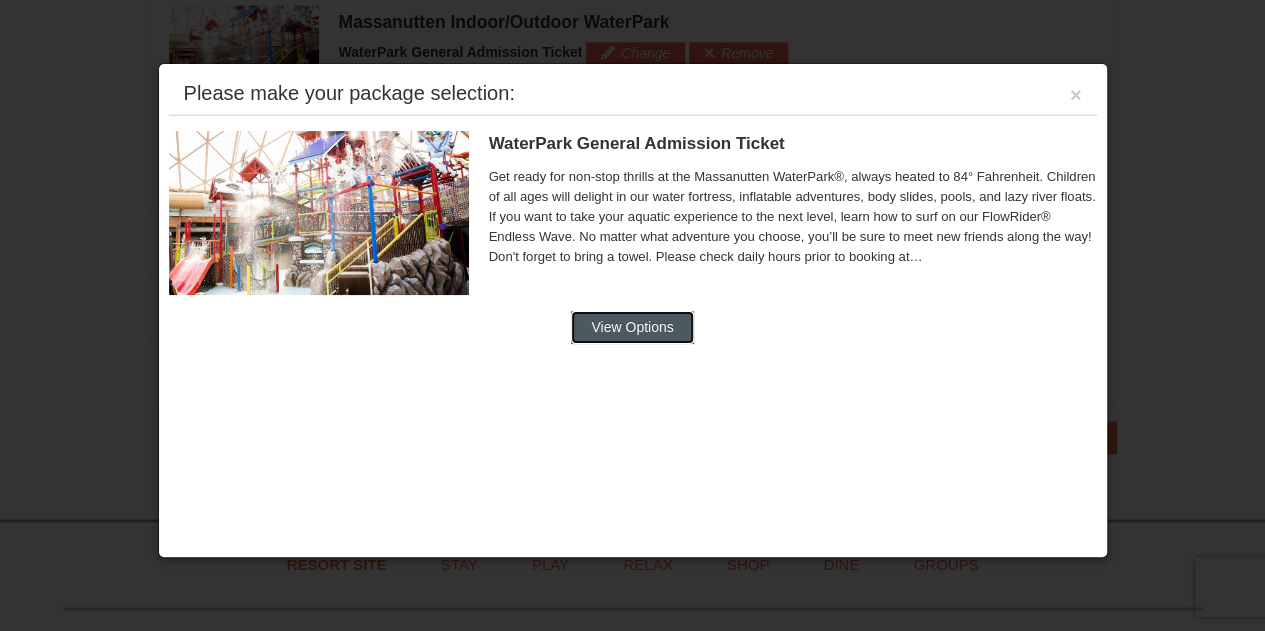 click on "View Options" at bounding box center [632, 327] 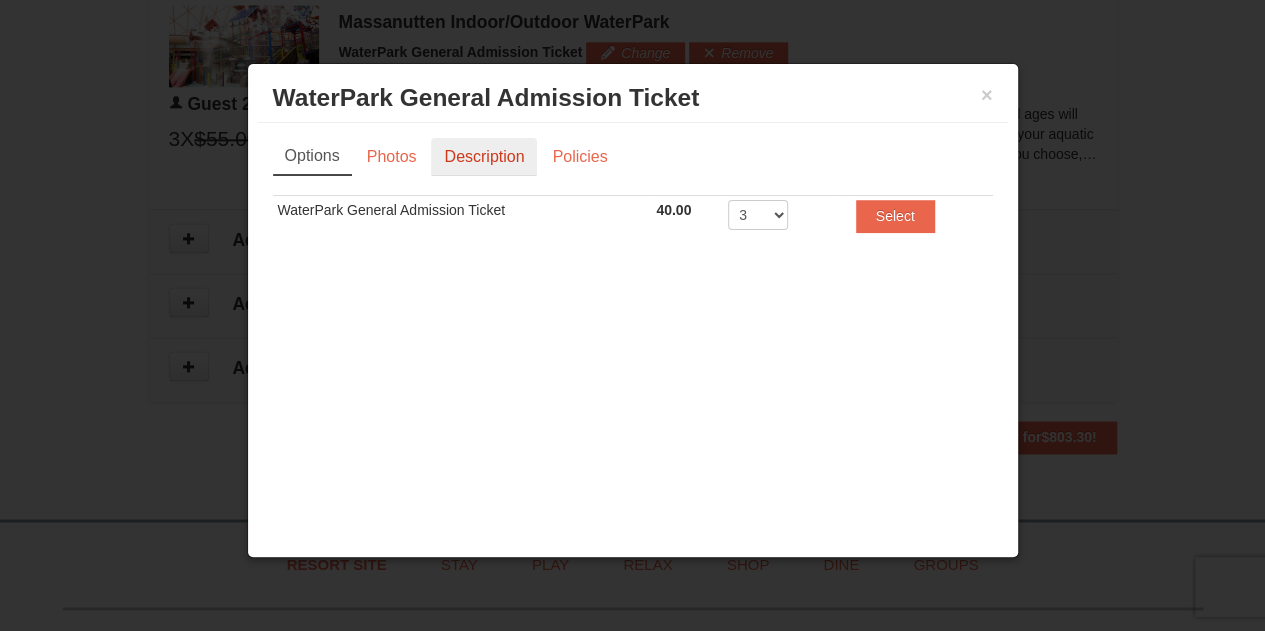 click on "Description" at bounding box center [484, 157] 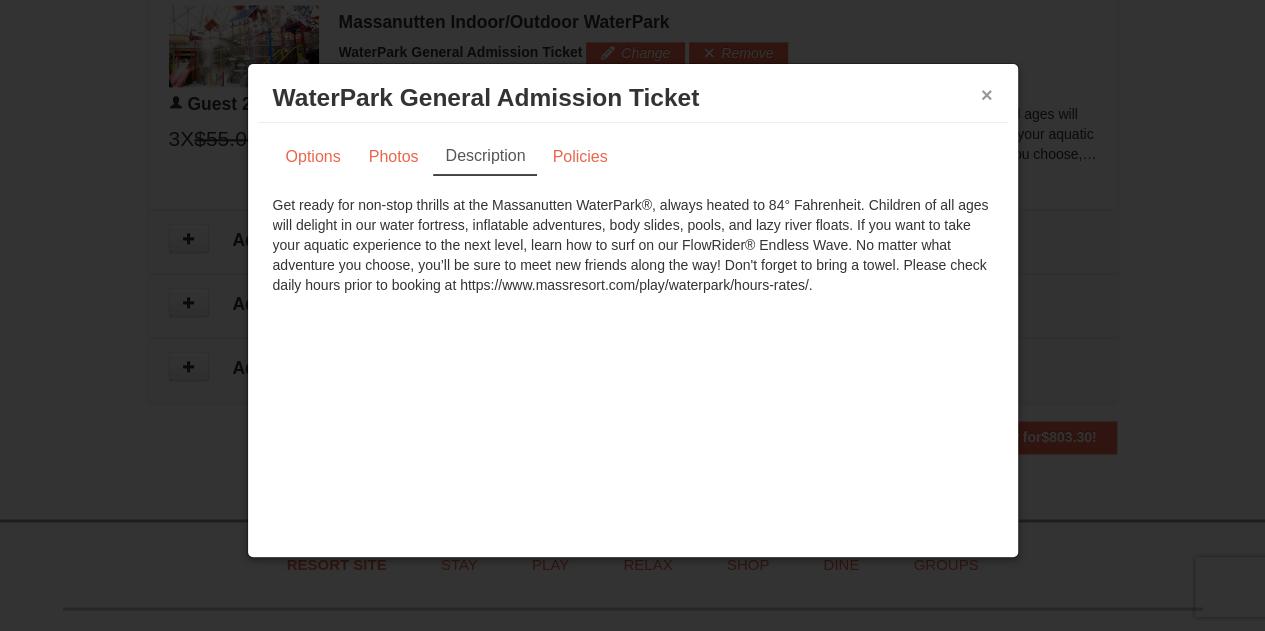 click on "×" at bounding box center (987, 95) 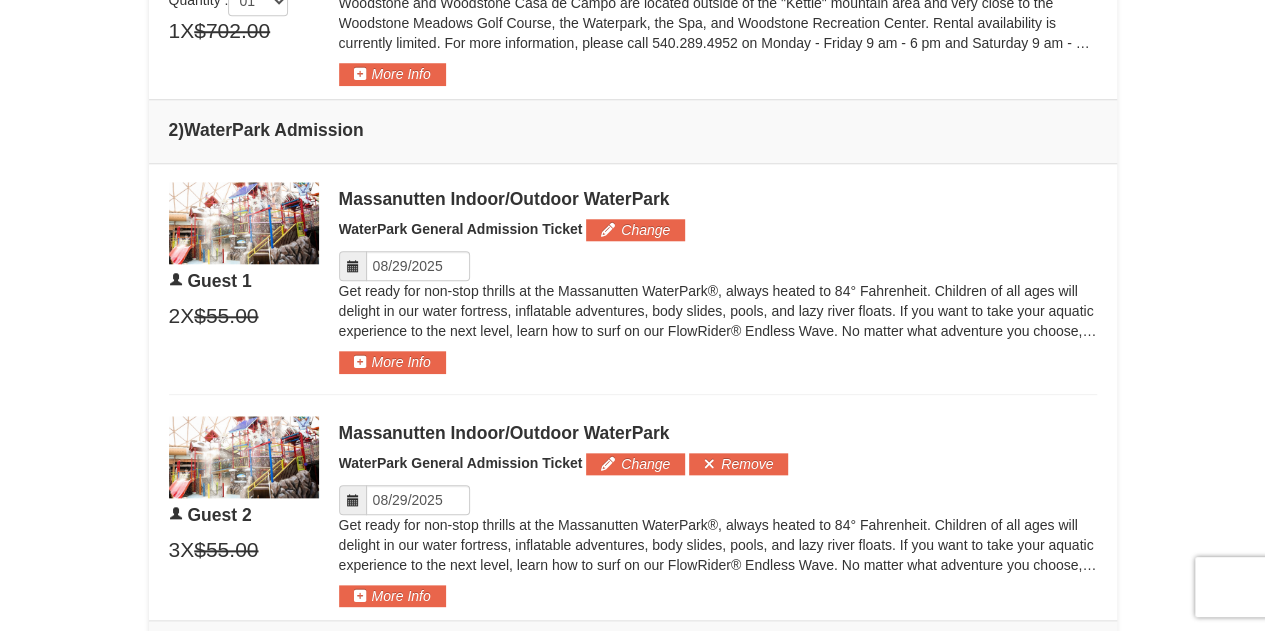 scroll, scrollTop: 0, scrollLeft: 0, axis: both 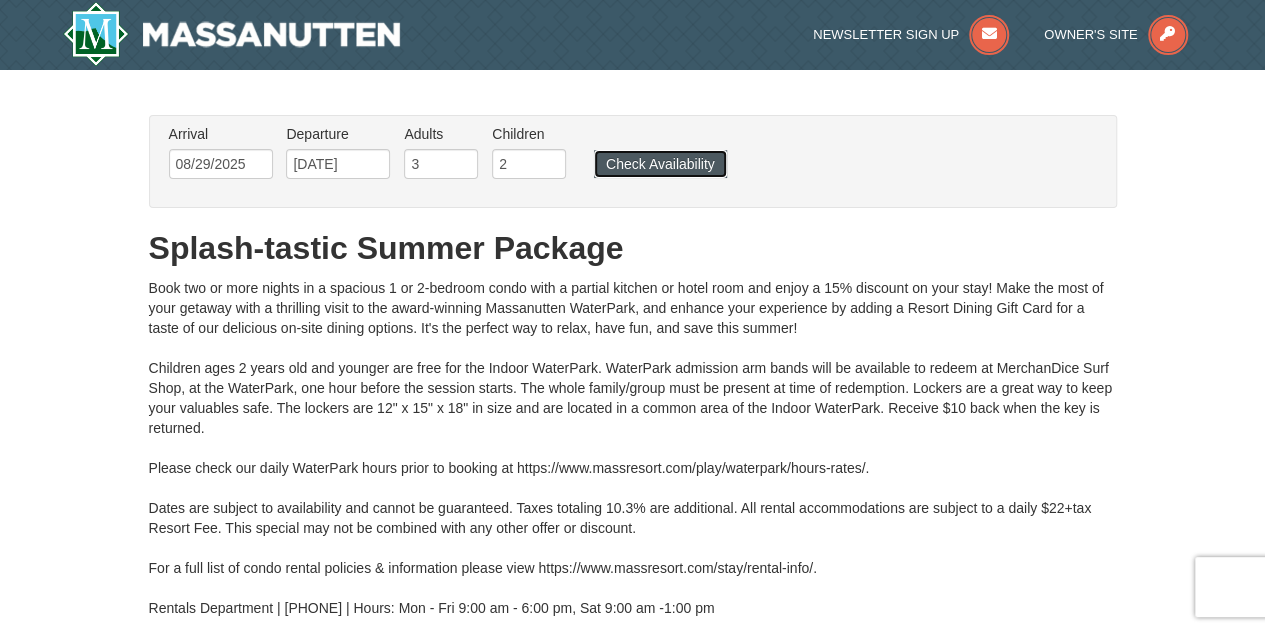 click on "Check Availability" at bounding box center (660, 164) 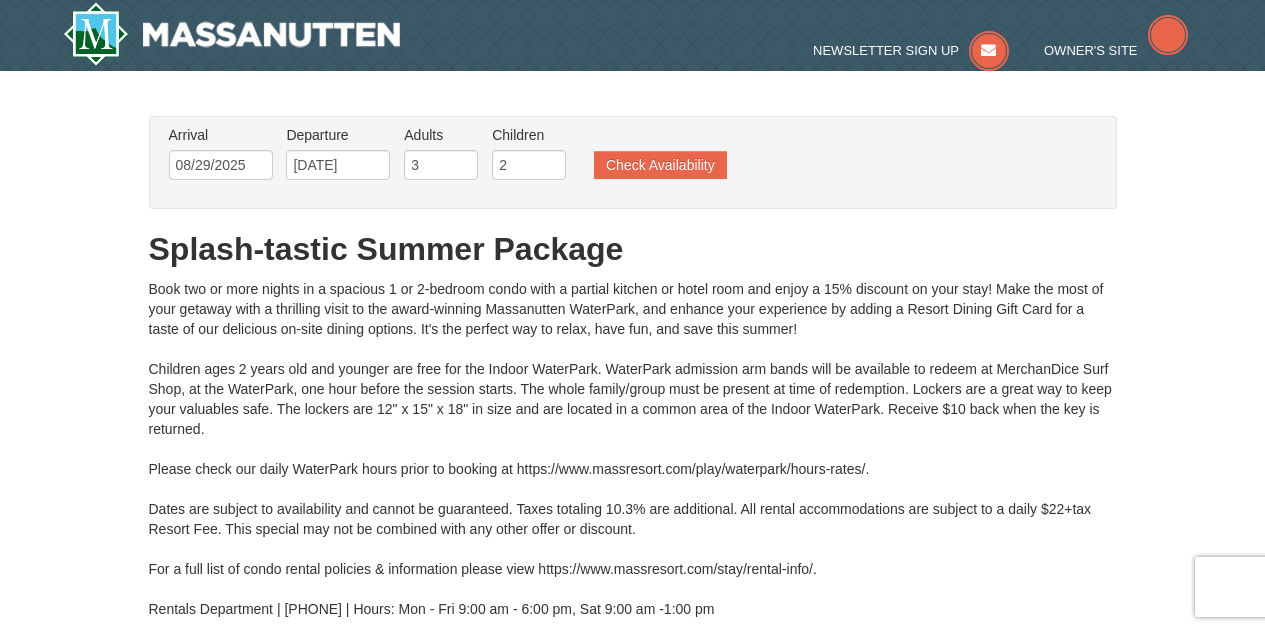scroll, scrollTop: 0, scrollLeft: 0, axis: both 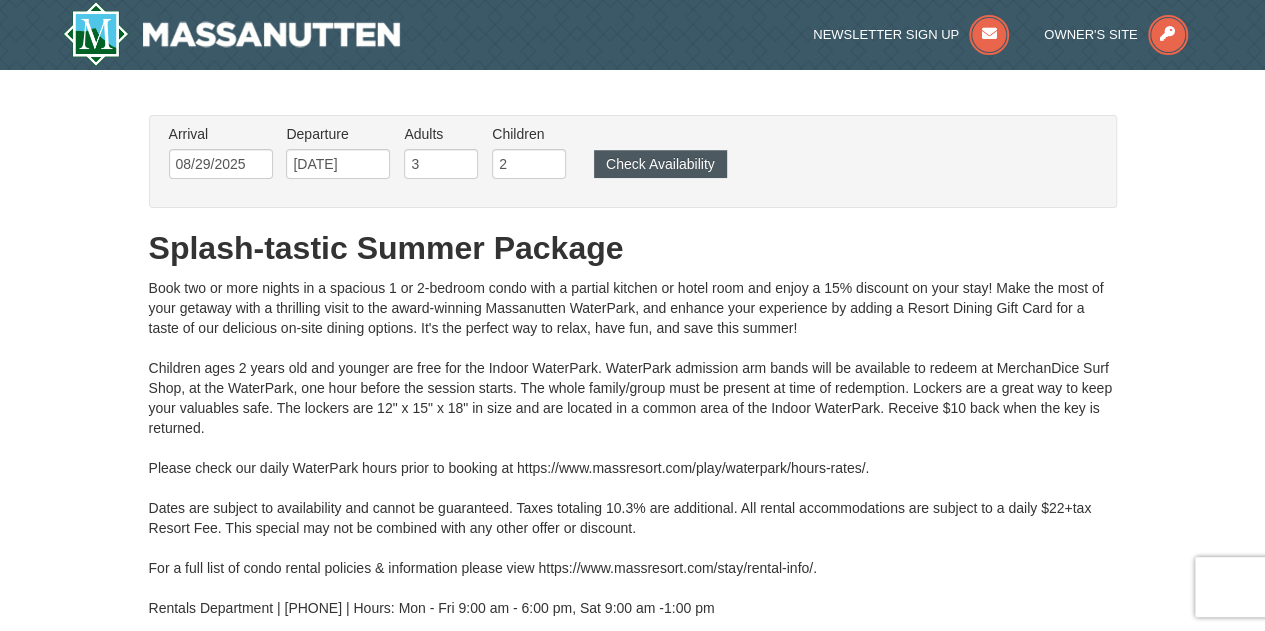 type on "08/29/2025" 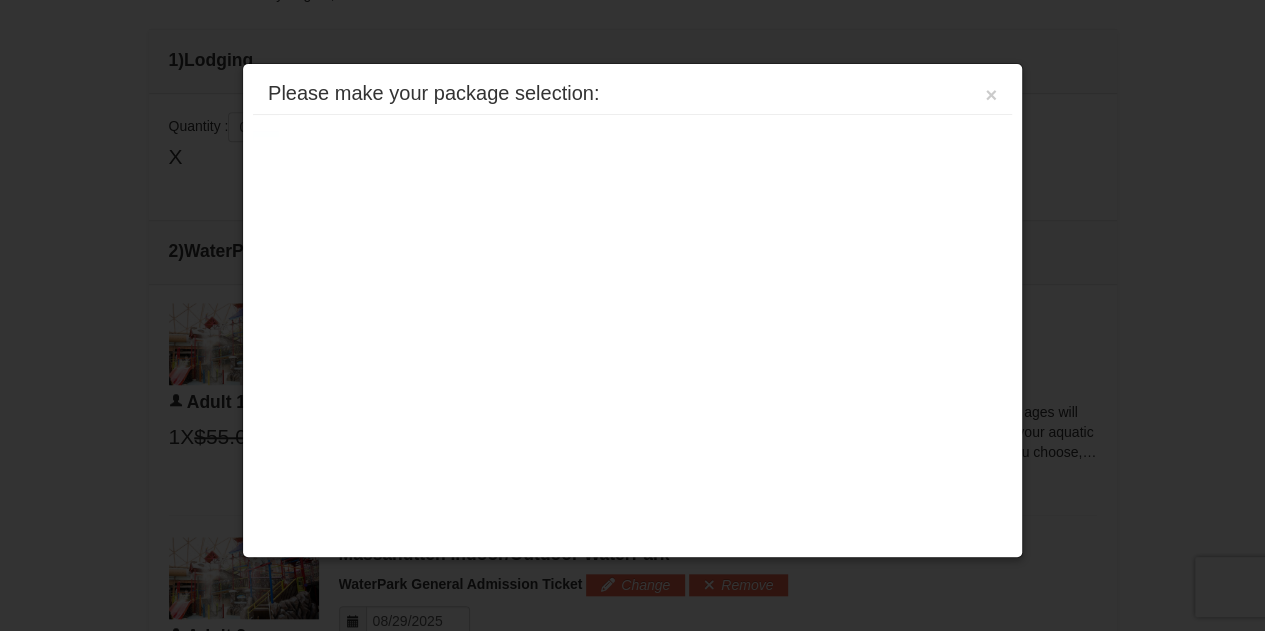 scroll, scrollTop: 769, scrollLeft: 0, axis: vertical 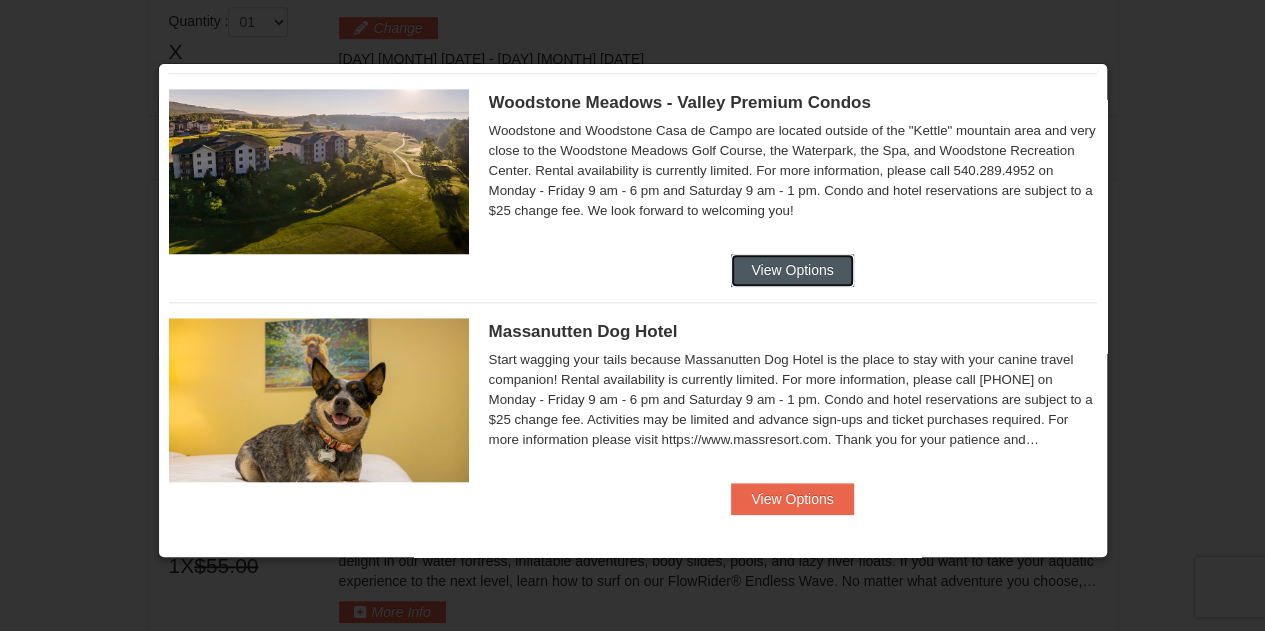 click on "View Options" at bounding box center (792, 270) 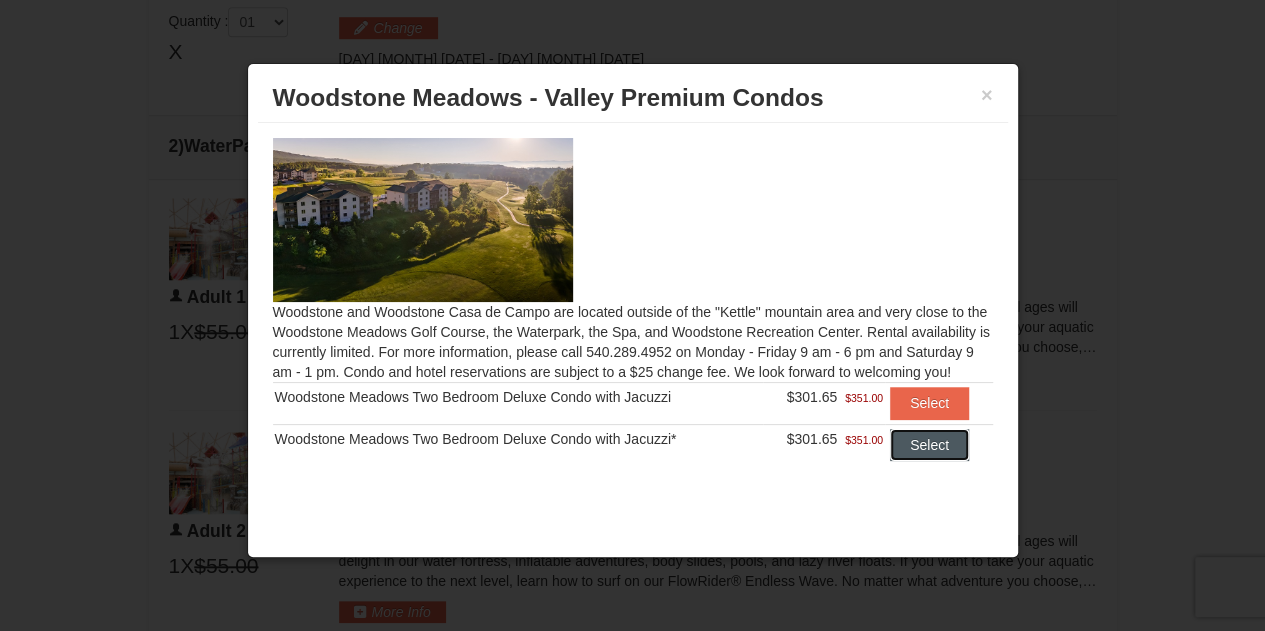 click on "Select" at bounding box center [929, 445] 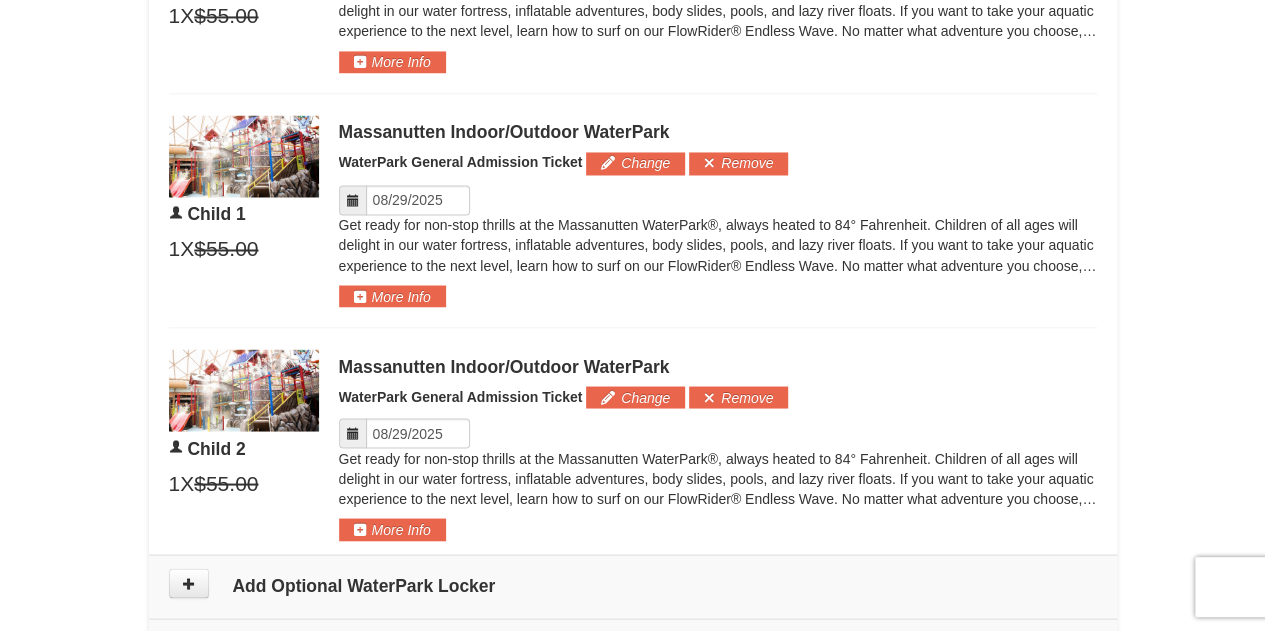 scroll, scrollTop: 1623, scrollLeft: 0, axis: vertical 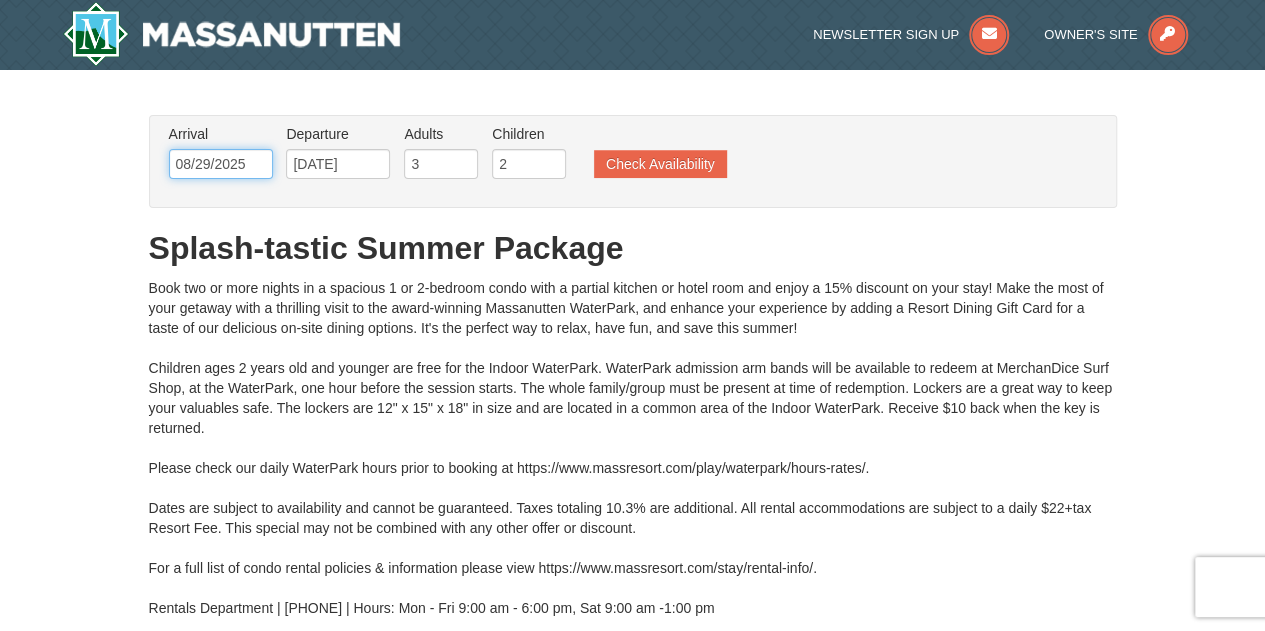 click on "08/29/2025" at bounding box center [221, 164] 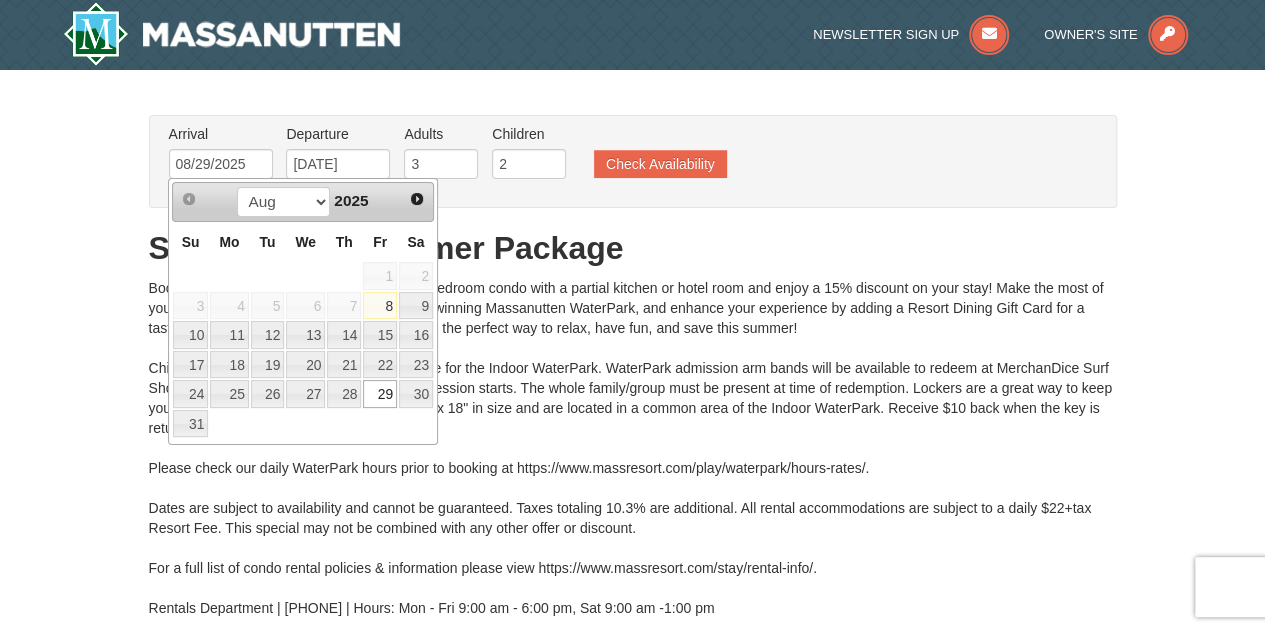 click on "Arrival Please format dates MM/DD/YYYY Please format dates MM/DD/YYYY
08/29/2025
Departure Please format dates MM/DD/YYYY Please format dates MM/DD/YYYY
08/31/2025
Adults Please format dates MM/DD/YYYY
3
Children Please format dates MM/DD/YYYY
2
Check Availability" at bounding box center (633, 161) 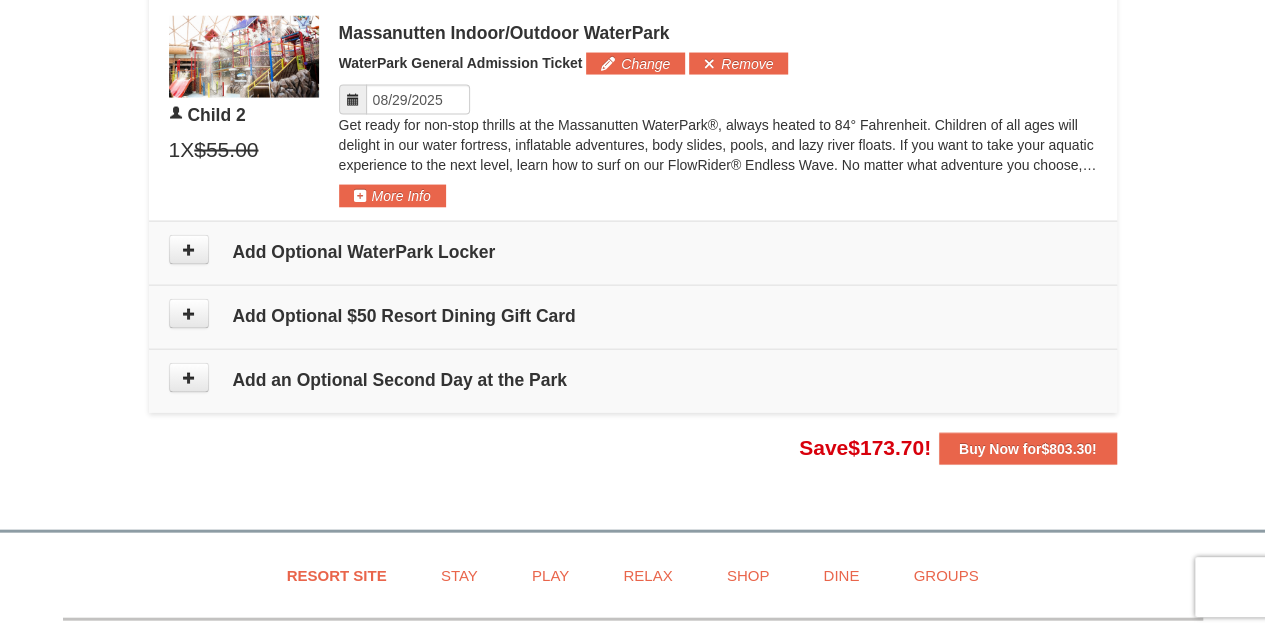scroll, scrollTop: 1950, scrollLeft: 0, axis: vertical 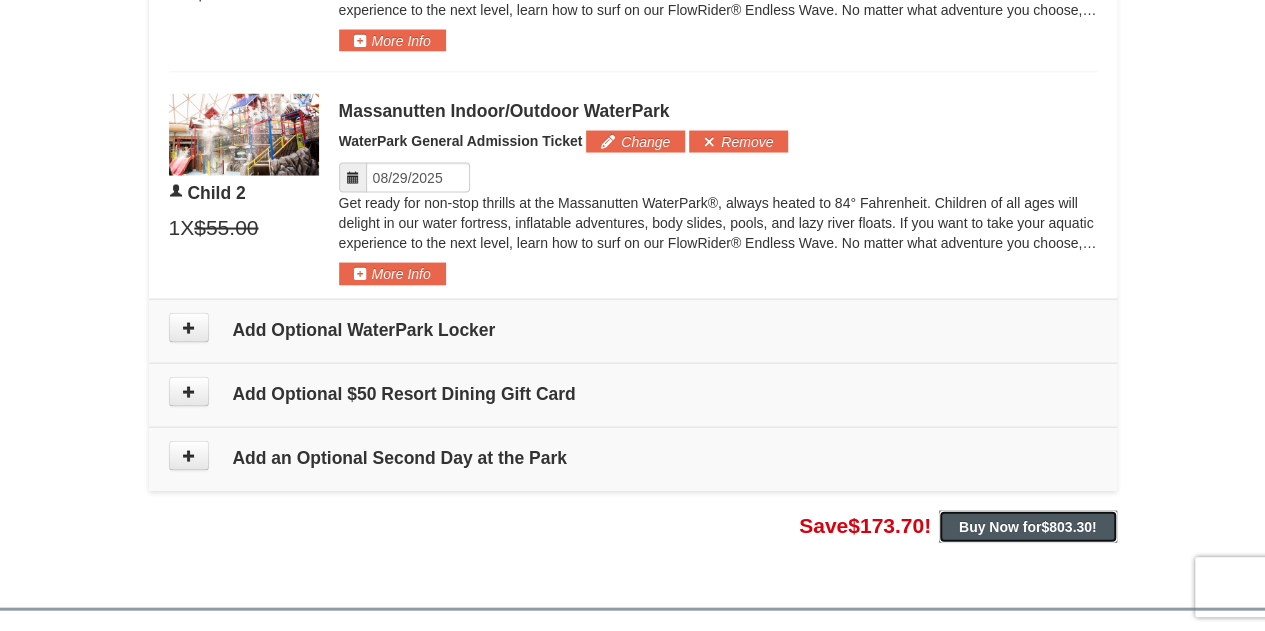 click on "Buy Now for
$803.30 !" at bounding box center (1028, 526) 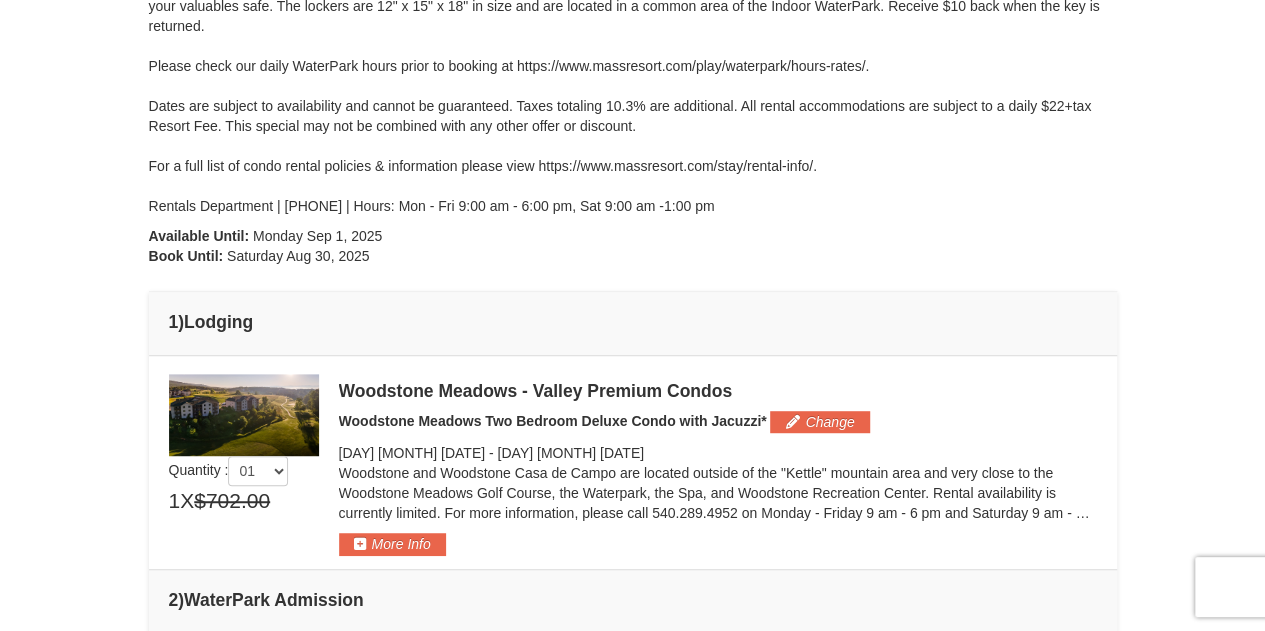 scroll, scrollTop: 0, scrollLeft: 0, axis: both 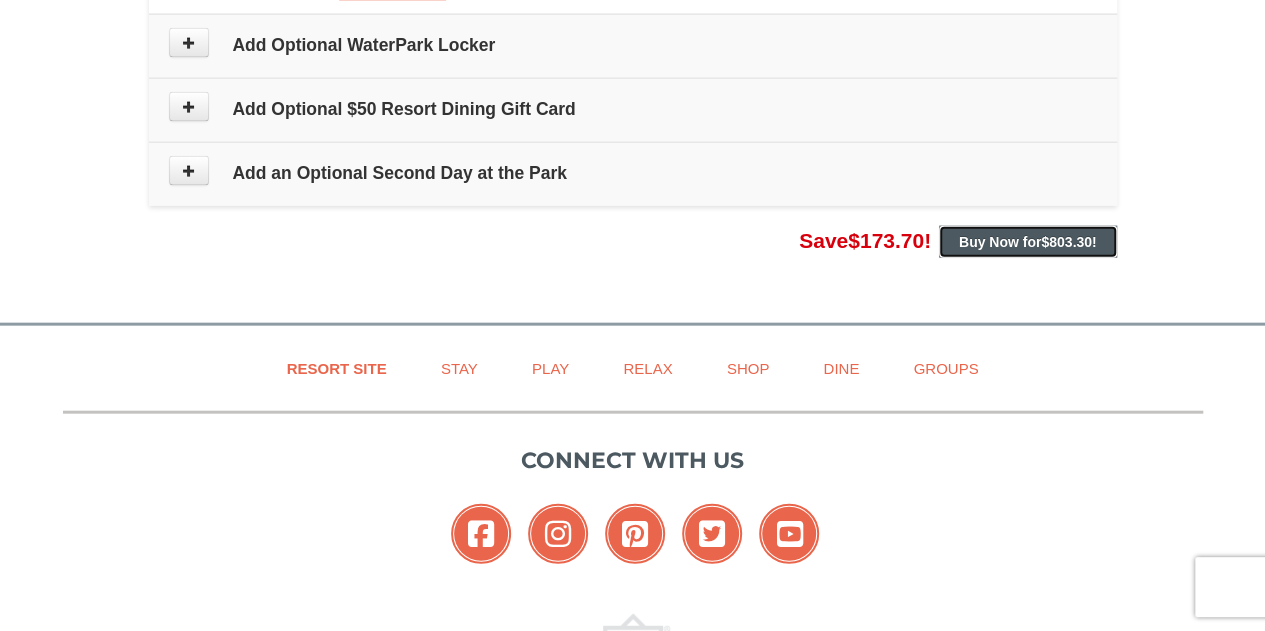 click on "Buy Now for
$803.30 !" at bounding box center (1028, 242) 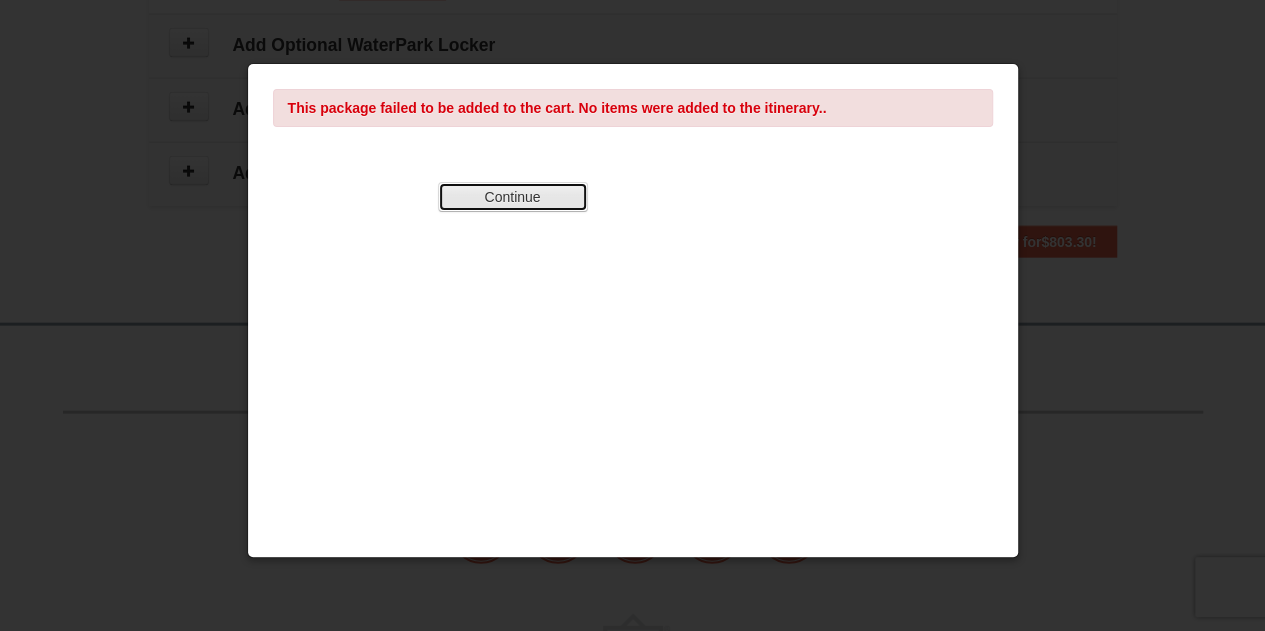 click on "Continue" at bounding box center (513, 197) 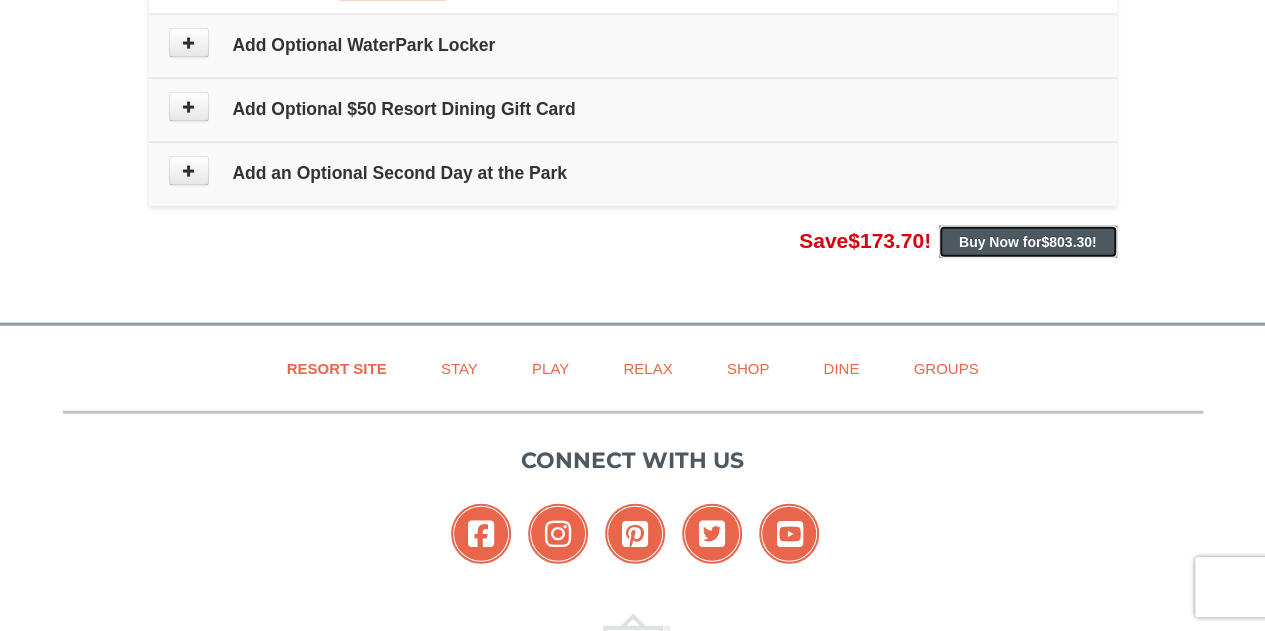 click on "$803.30" at bounding box center (1066, 242) 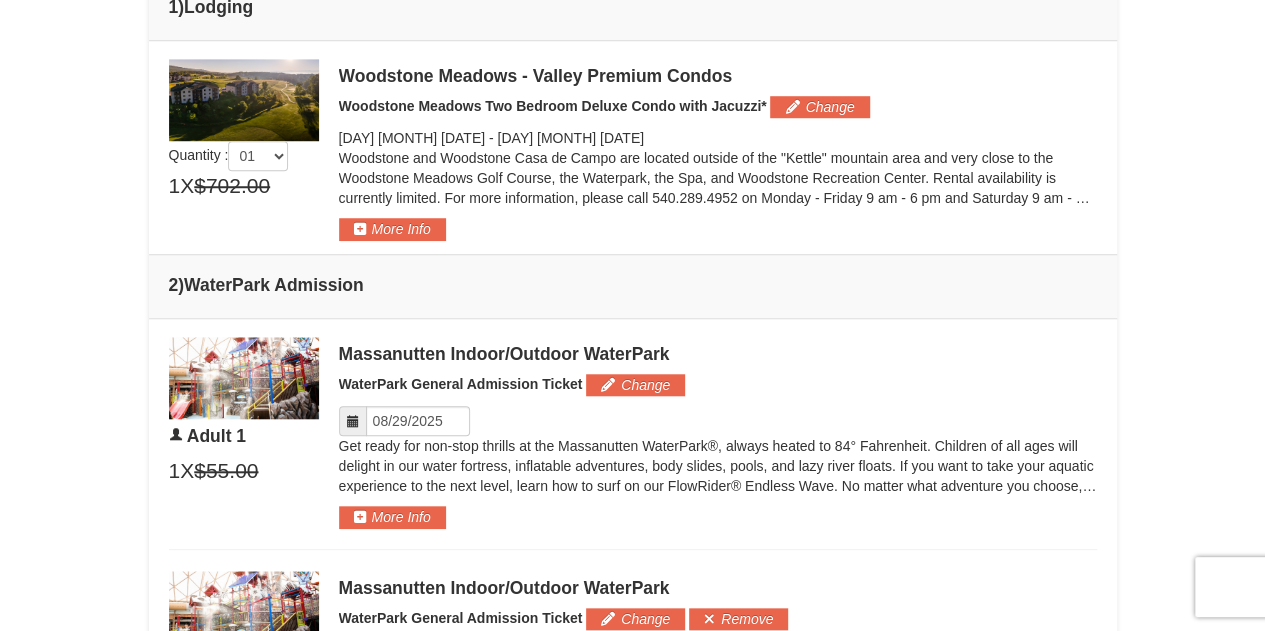 scroll, scrollTop: 532, scrollLeft: 0, axis: vertical 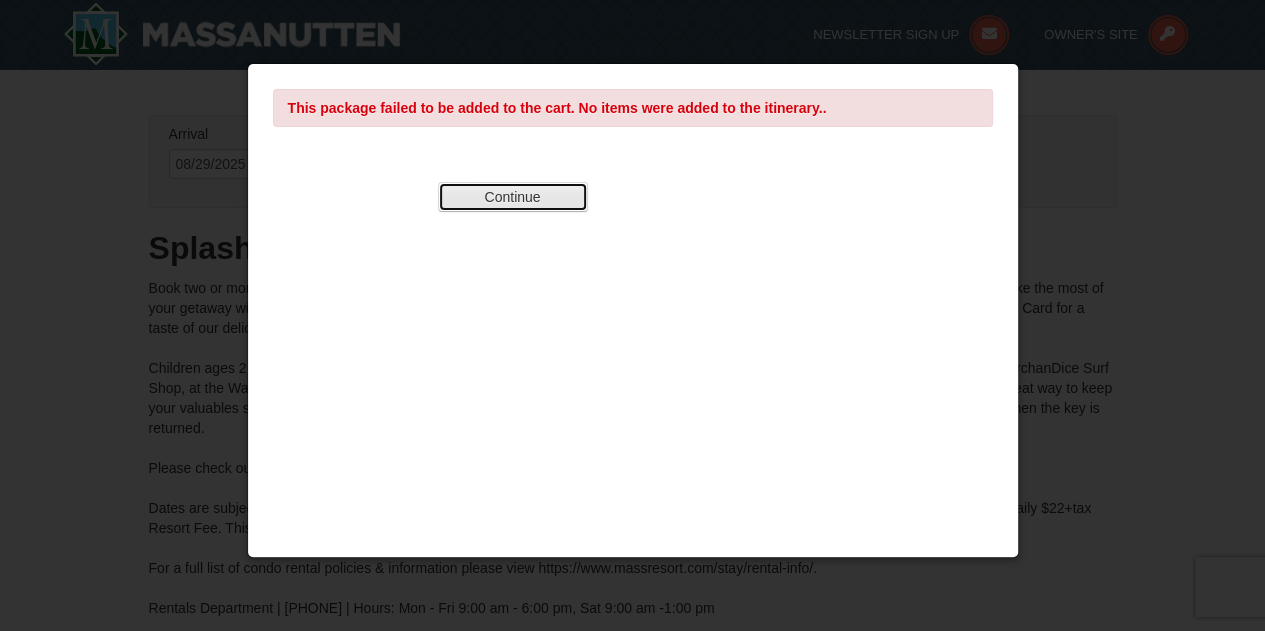 click on "Continue" at bounding box center (513, 197) 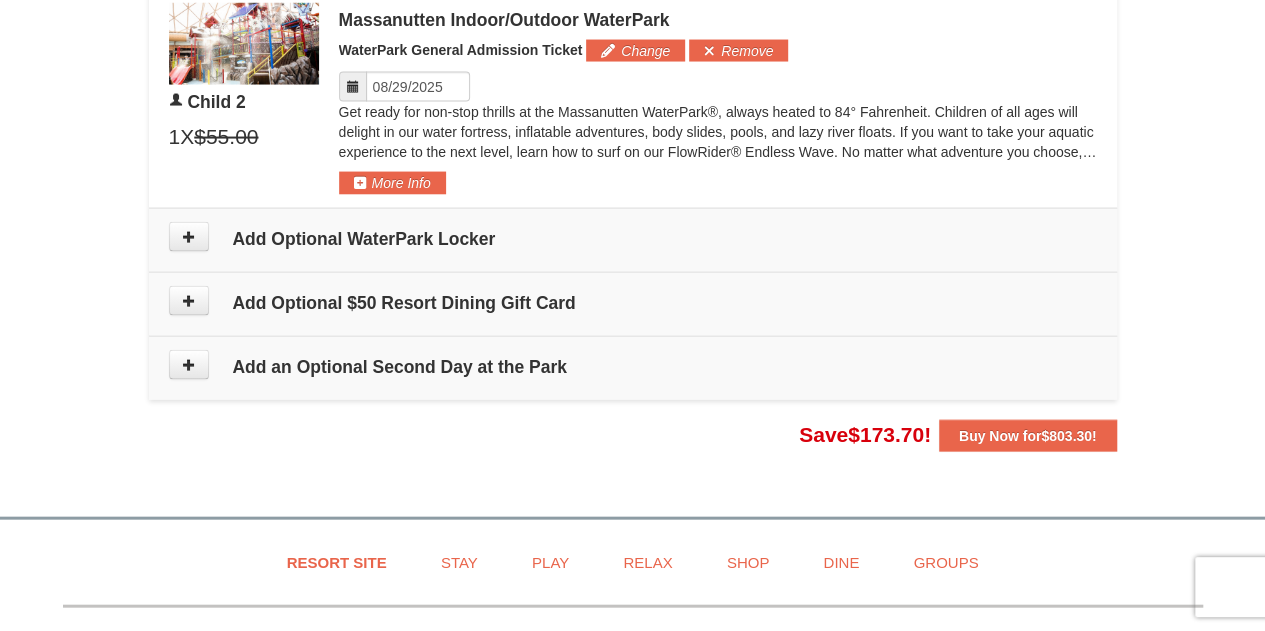 scroll, scrollTop: 1990, scrollLeft: 0, axis: vertical 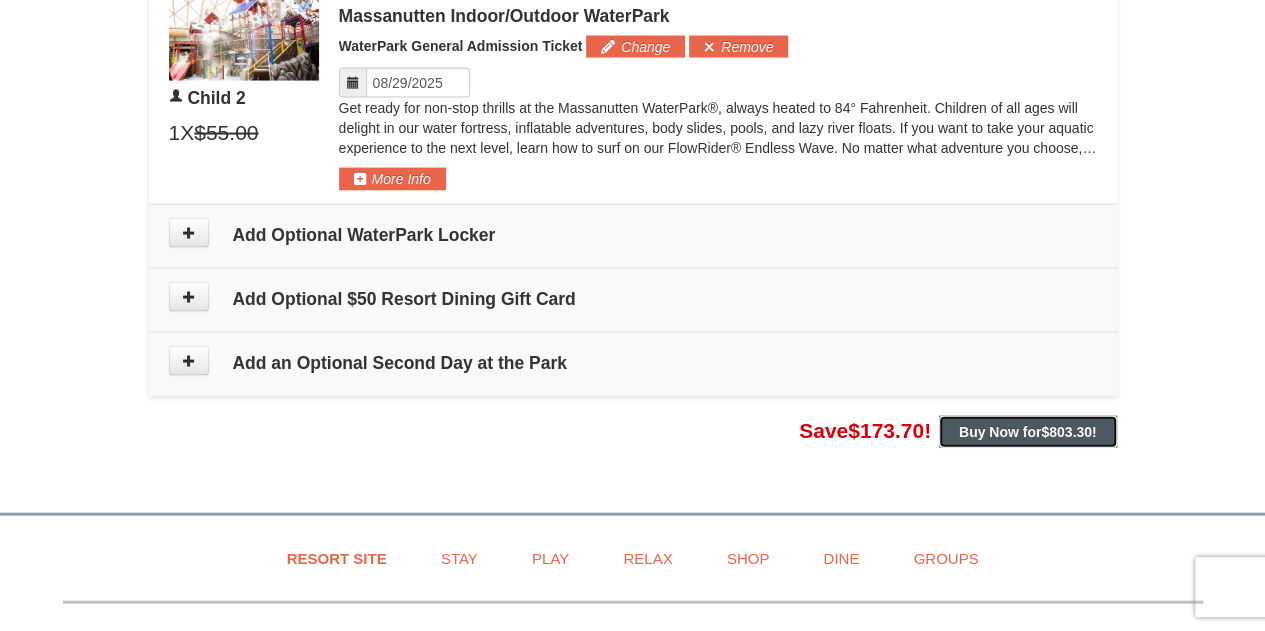 click on "Buy Now for
$803.30 !" at bounding box center [1028, 432] 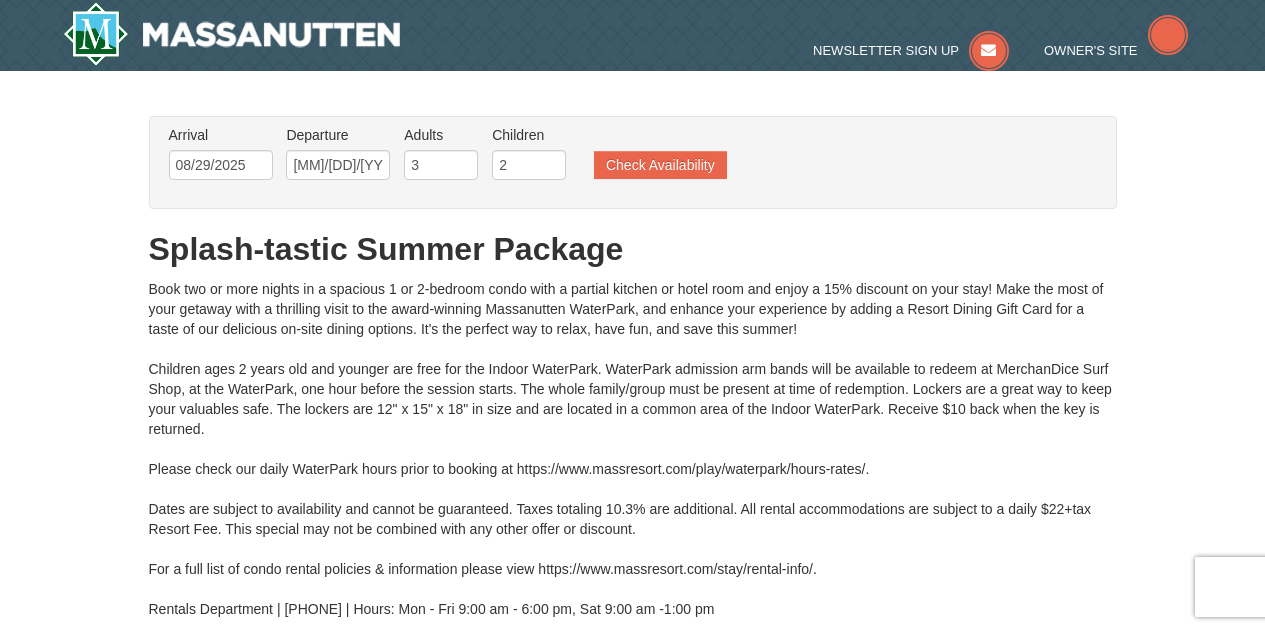 scroll, scrollTop: 0, scrollLeft: 0, axis: both 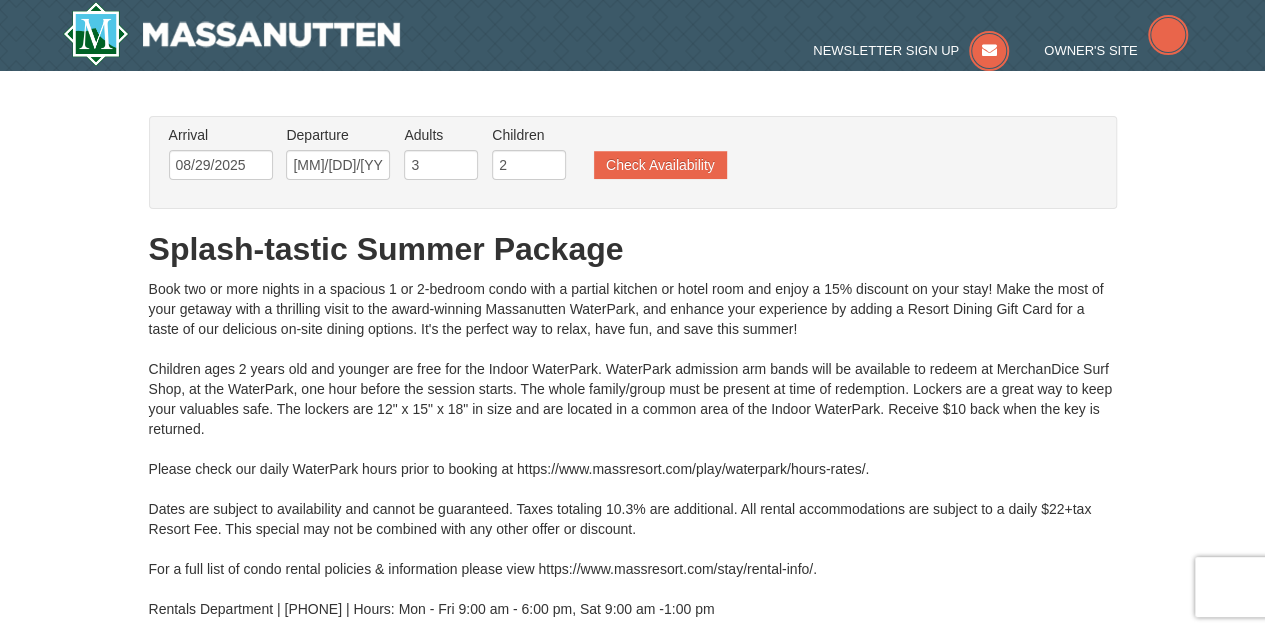 type on "08/29/2025" 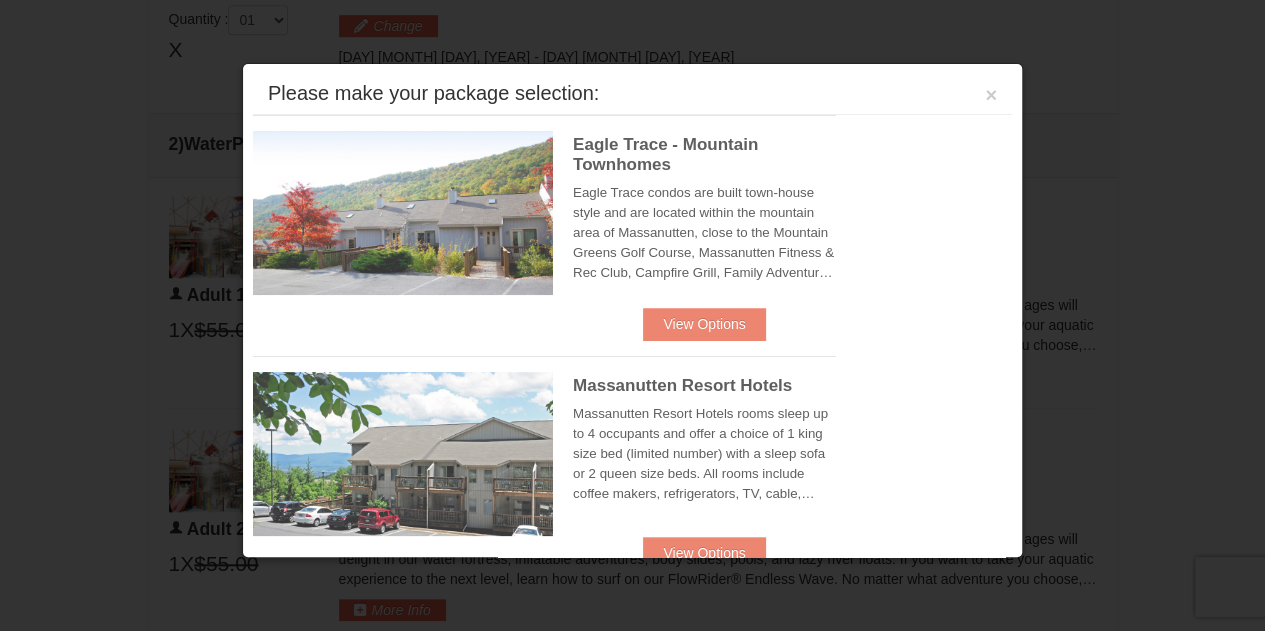scroll, scrollTop: 769, scrollLeft: 0, axis: vertical 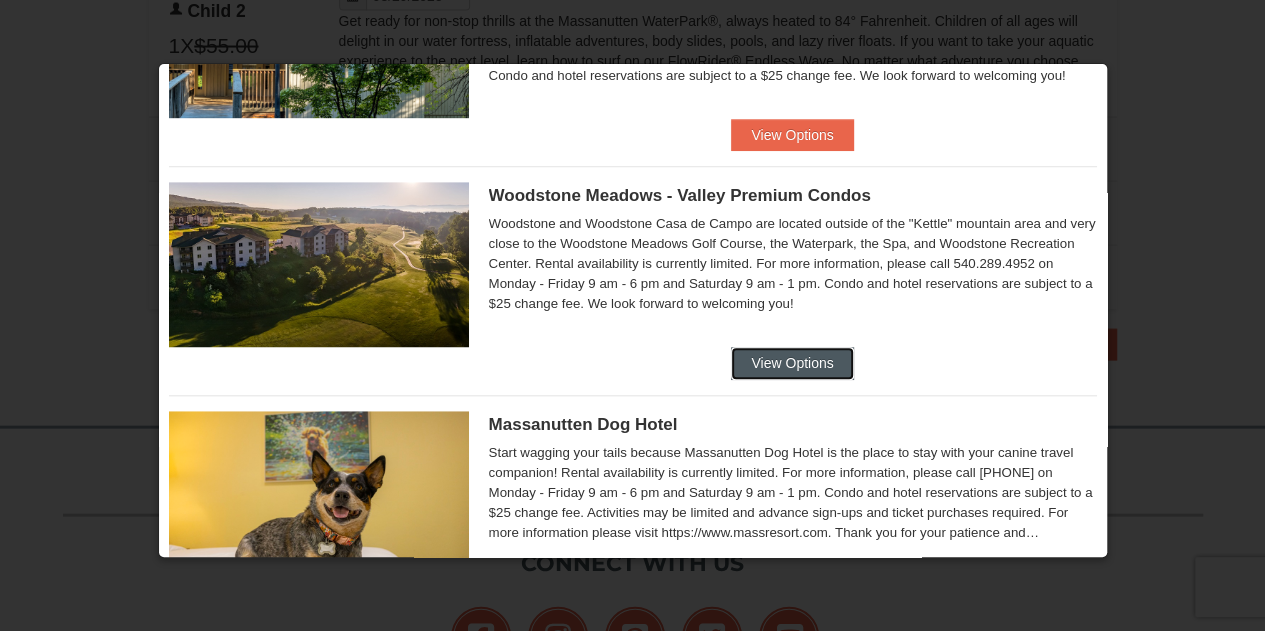 click on "View Options" at bounding box center (792, 363) 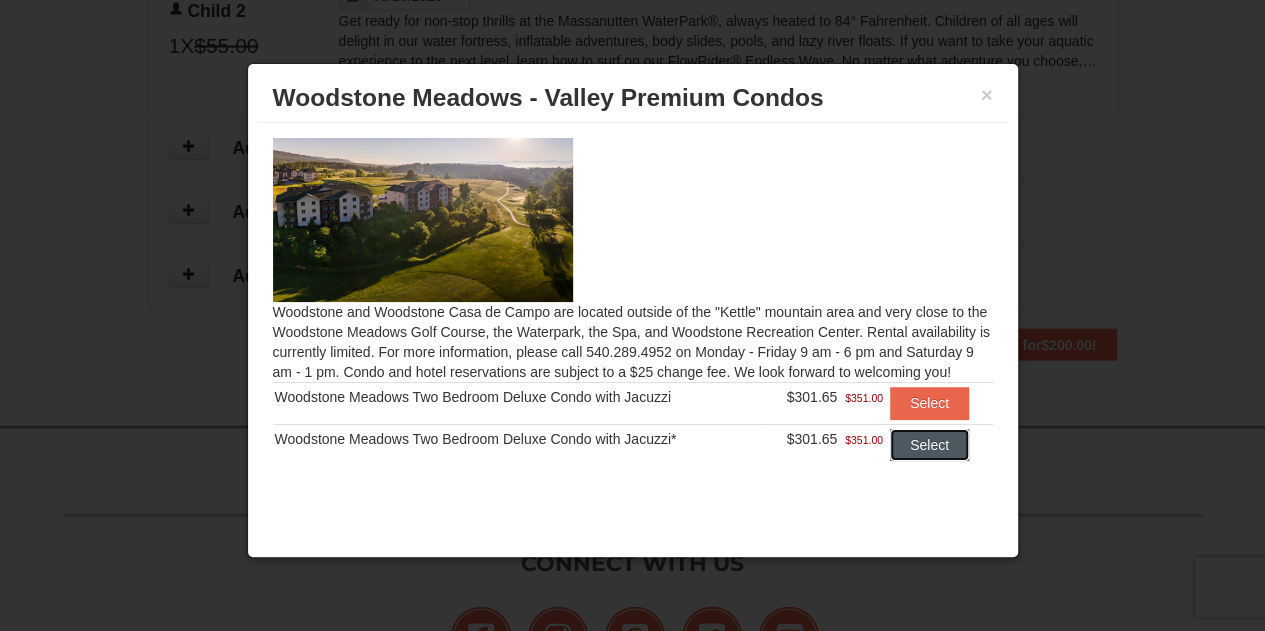 click on "Select" at bounding box center [929, 445] 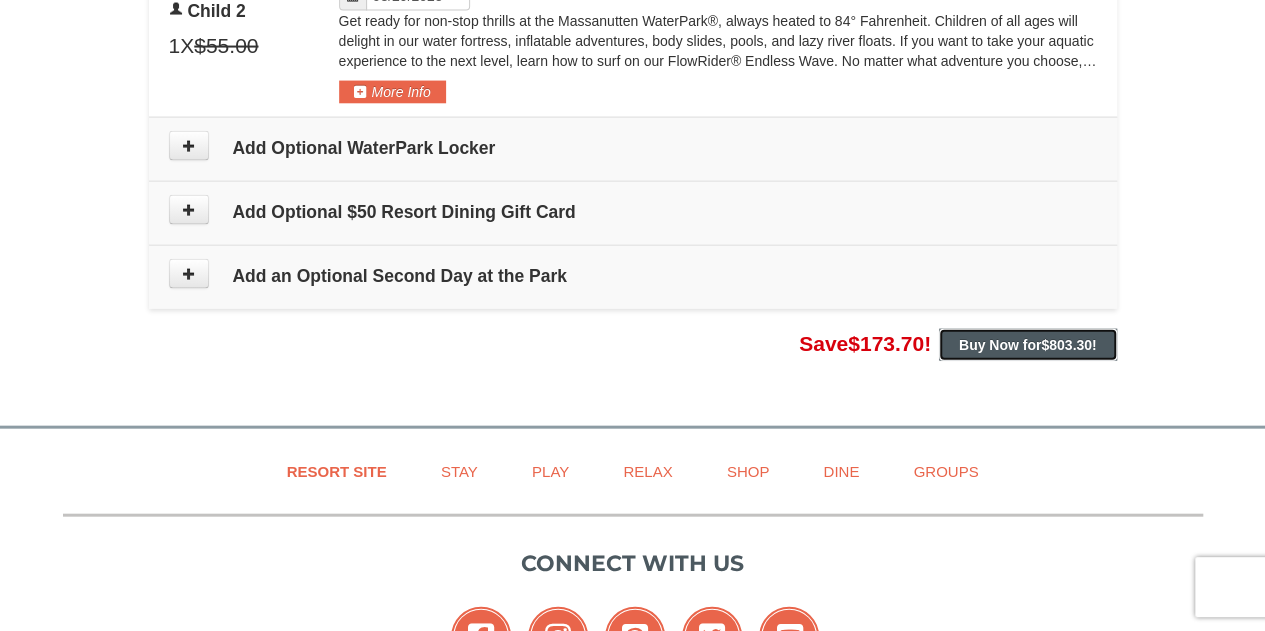 click on "$803.30" at bounding box center [1066, 345] 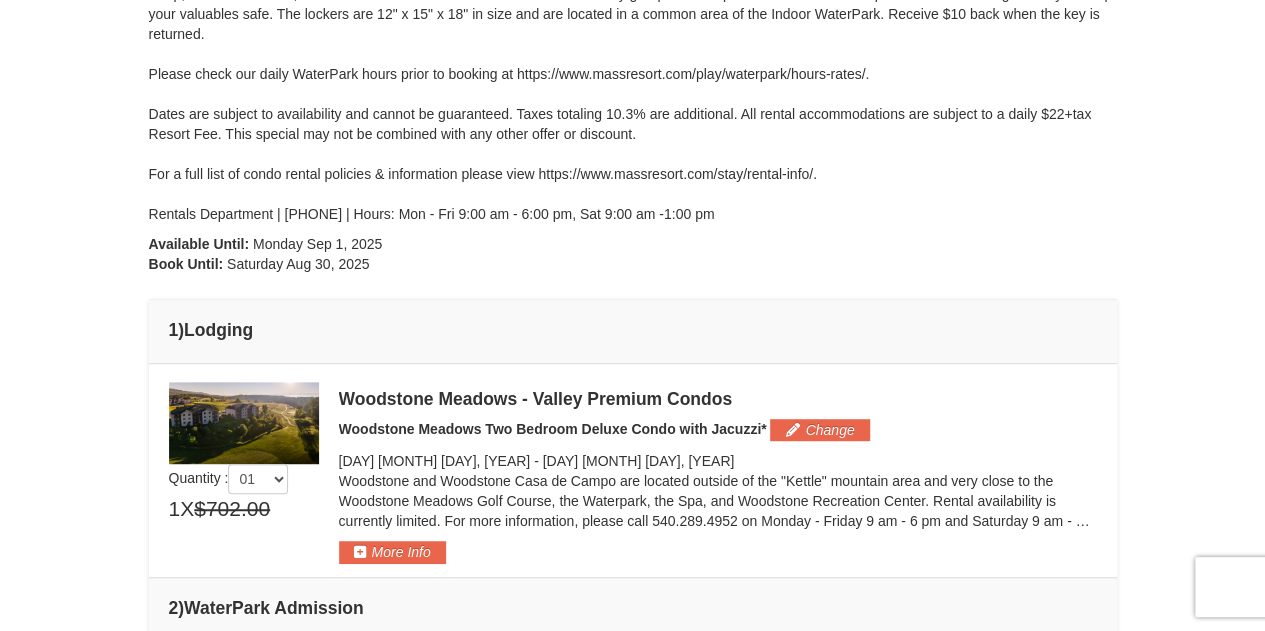 scroll, scrollTop: 390, scrollLeft: 0, axis: vertical 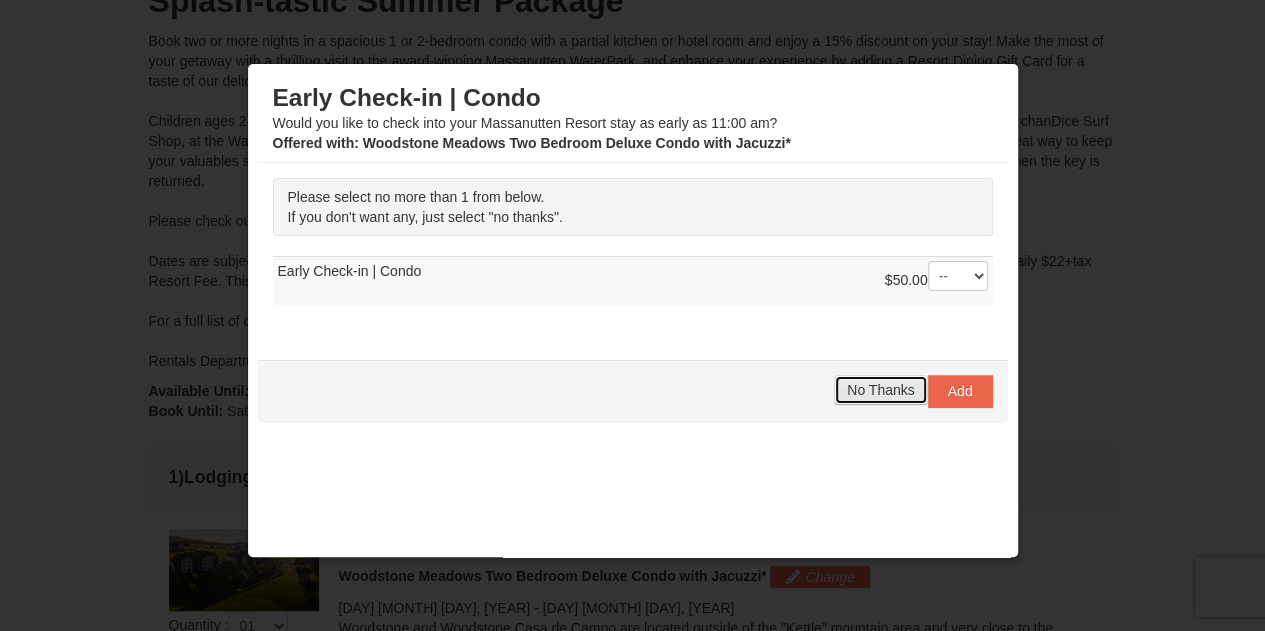 click on "No Thanks" at bounding box center (880, 390) 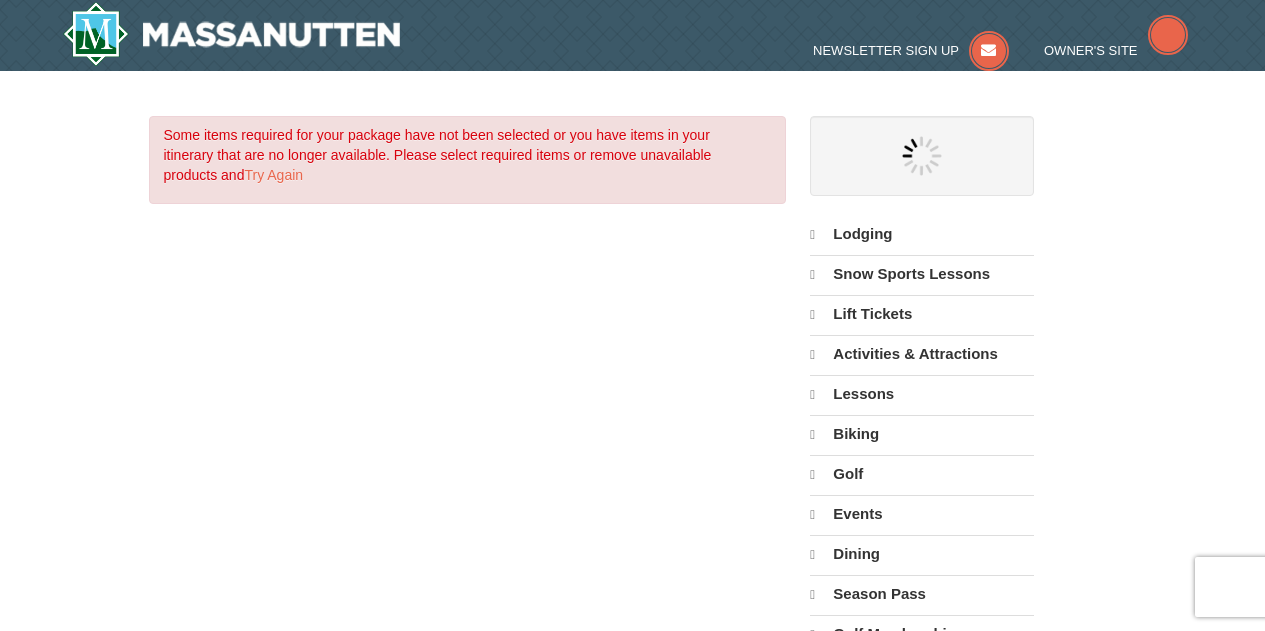 scroll, scrollTop: 0, scrollLeft: 0, axis: both 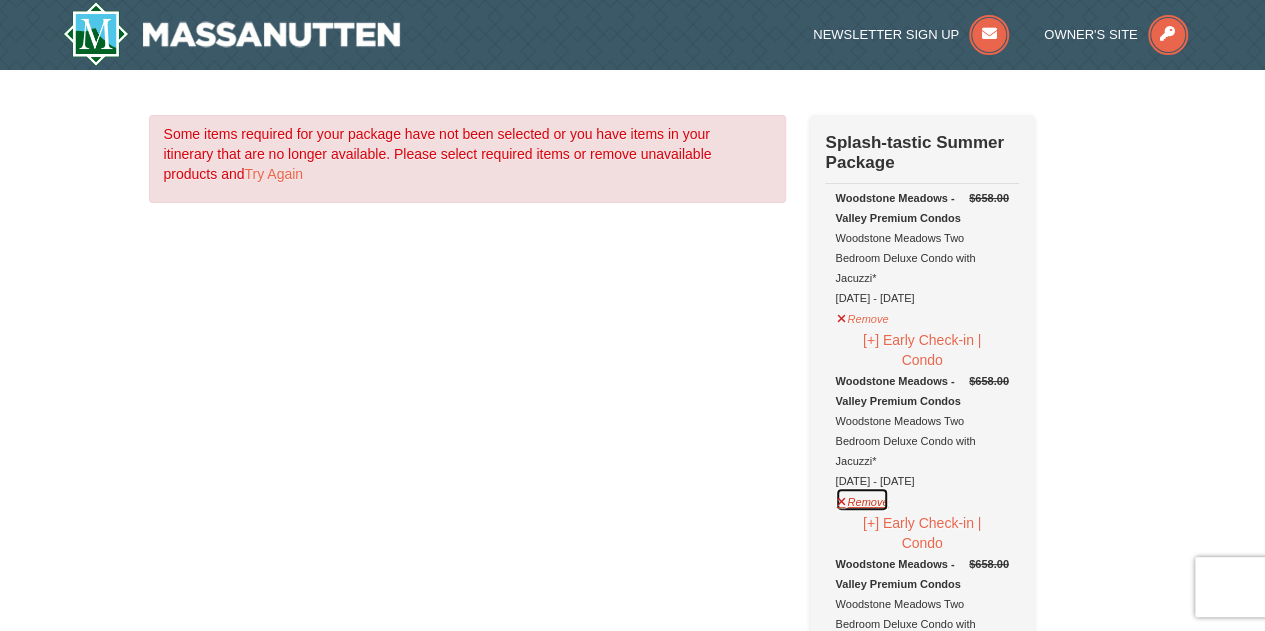 click on "Remove" at bounding box center (862, 499) 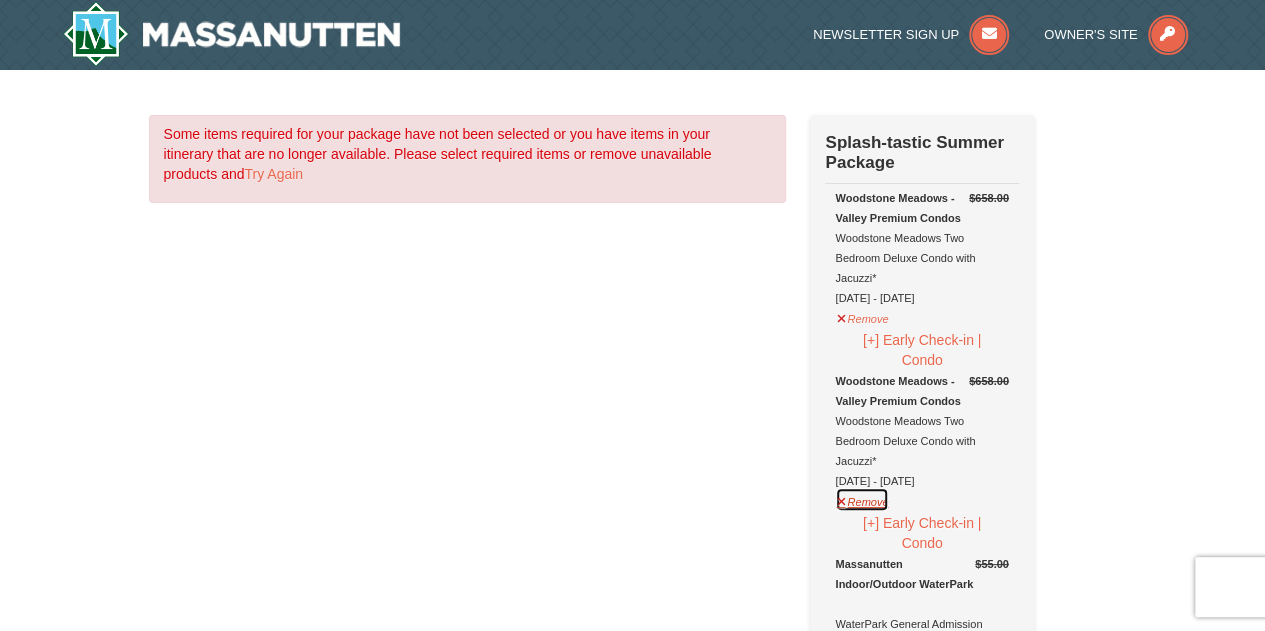 click on "Remove" at bounding box center [862, 499] 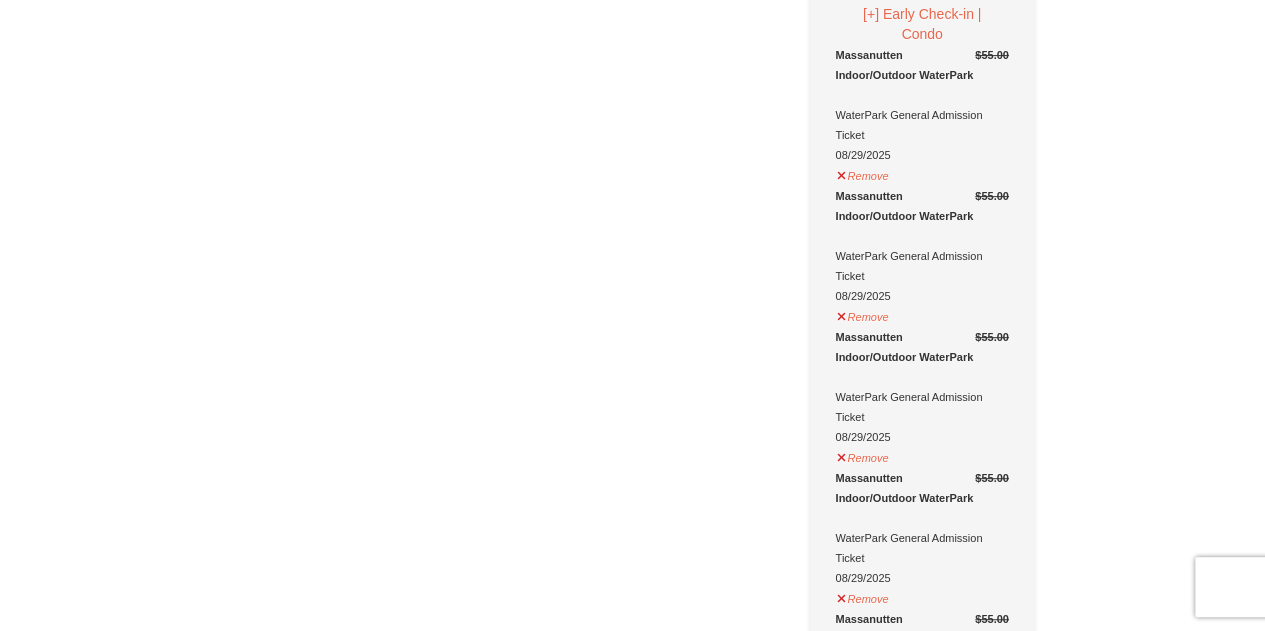 scroll, scrollTop: 338, scrollLeft: 0, axis: vertical 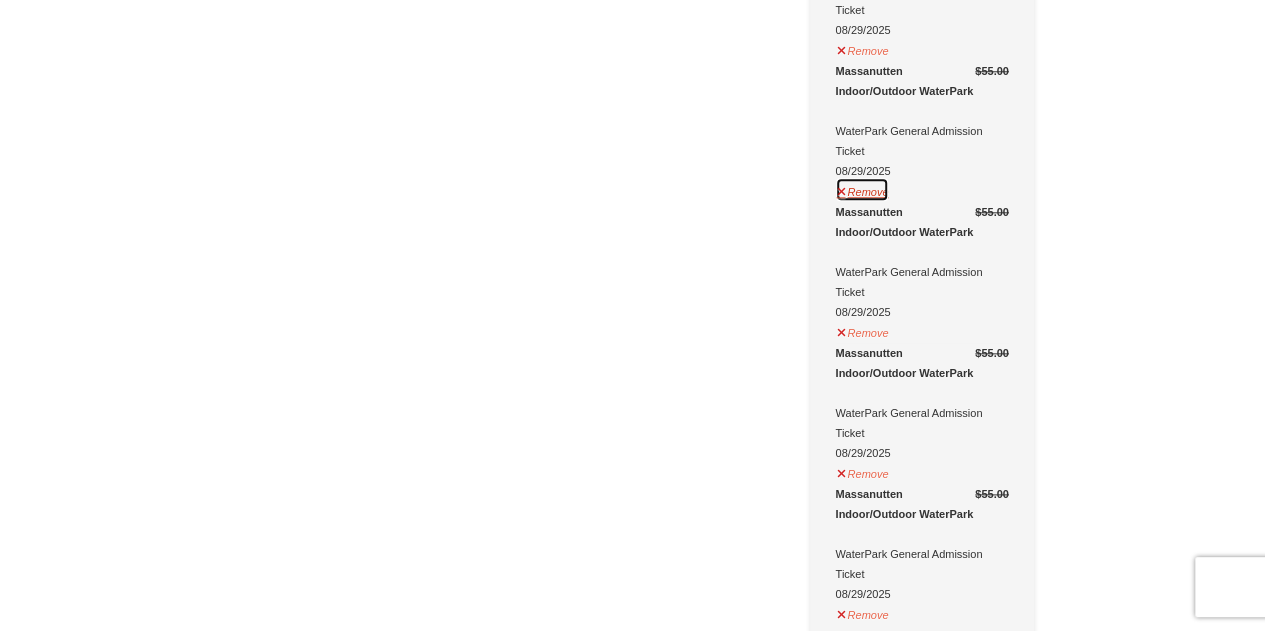 click on "Remove" at bounding box center [862, 189] 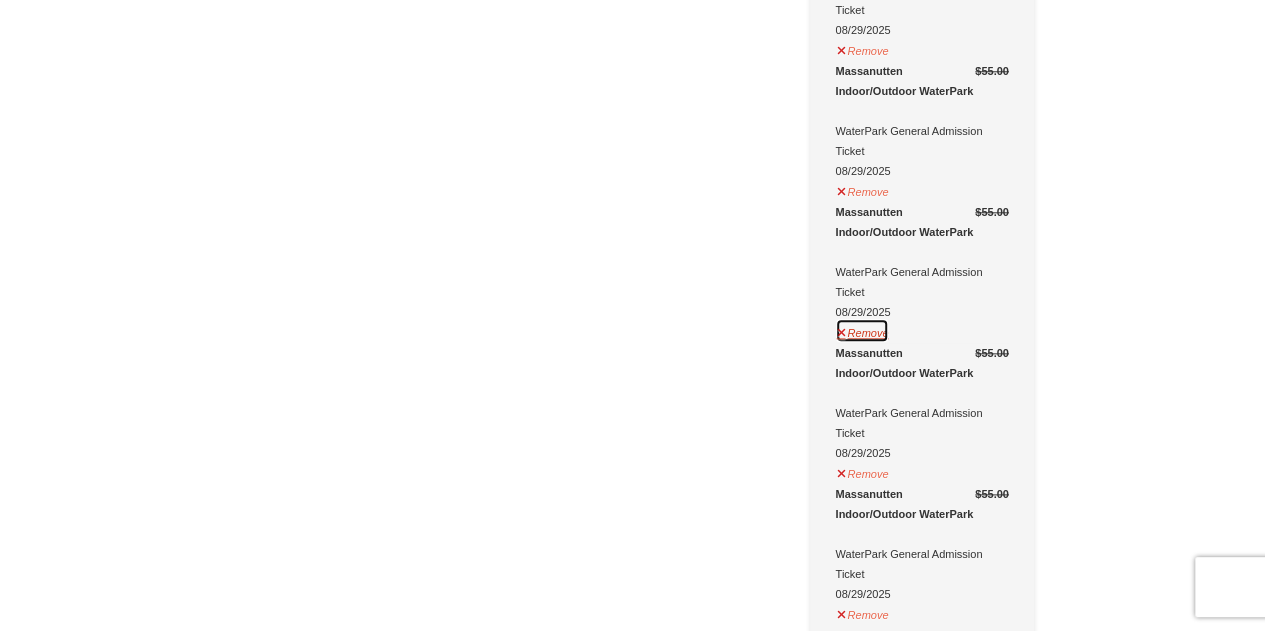 click on "Remove" at bounding box center (862, 330) 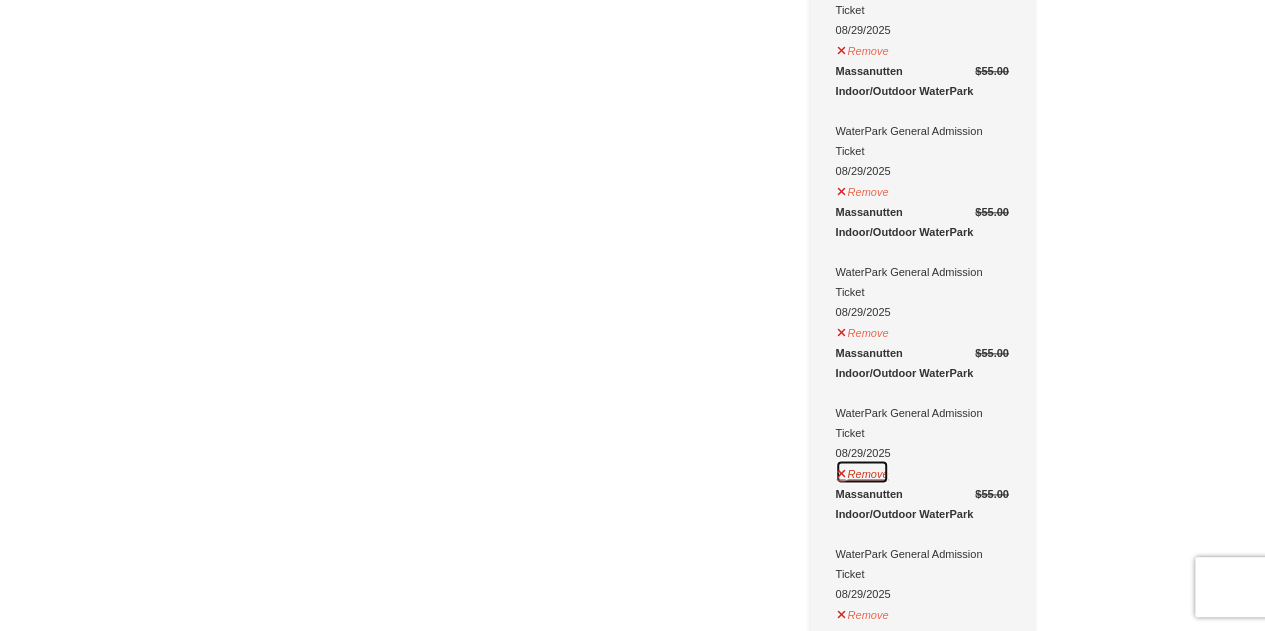 click on "Remove" at bounding box center [862, 471] 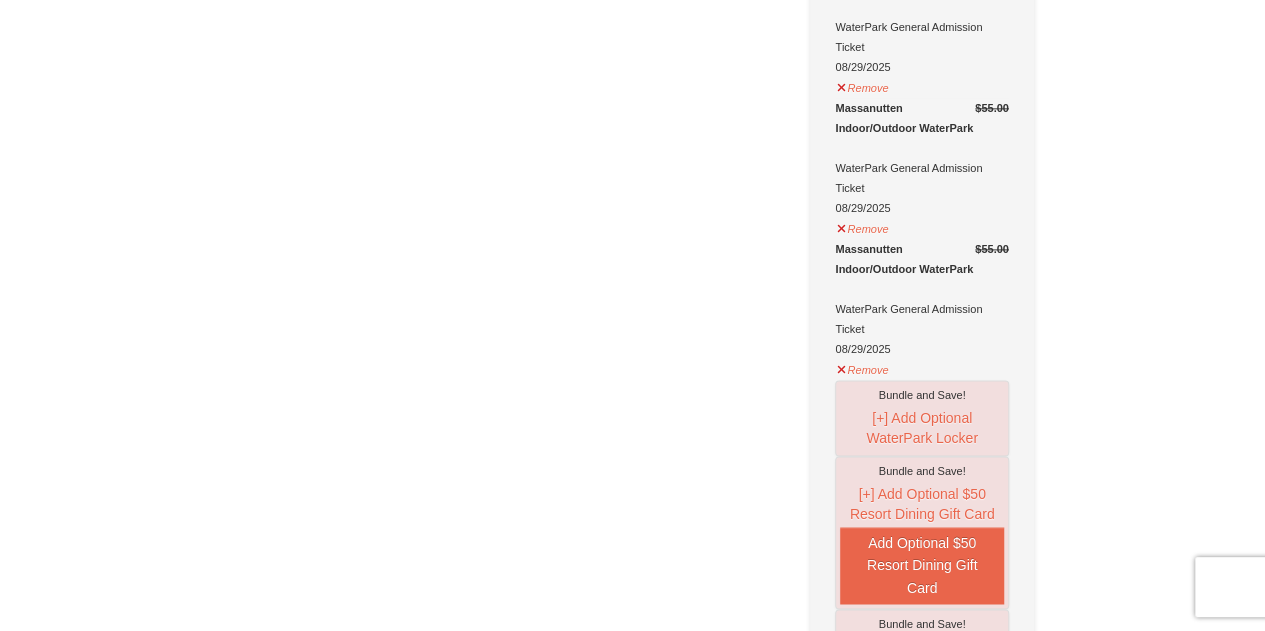 scroll, scrollTop: 1252, scrollLeft: 0, axis: vertical 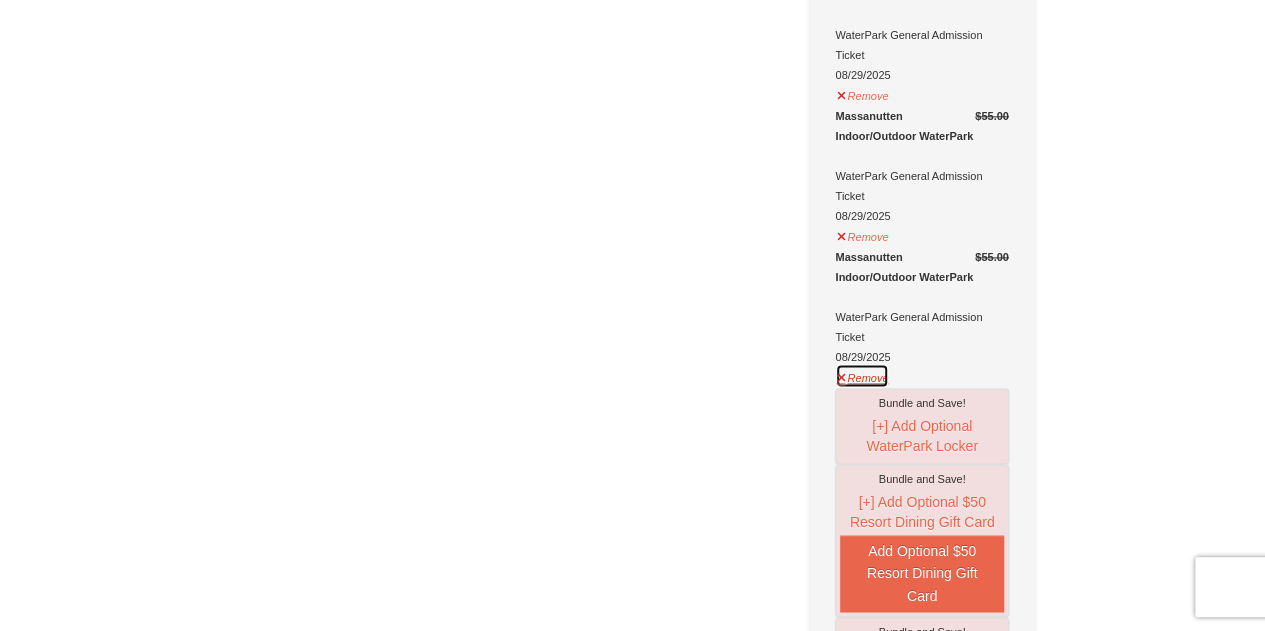 click on "Remove" at bounding box center [862, 375] 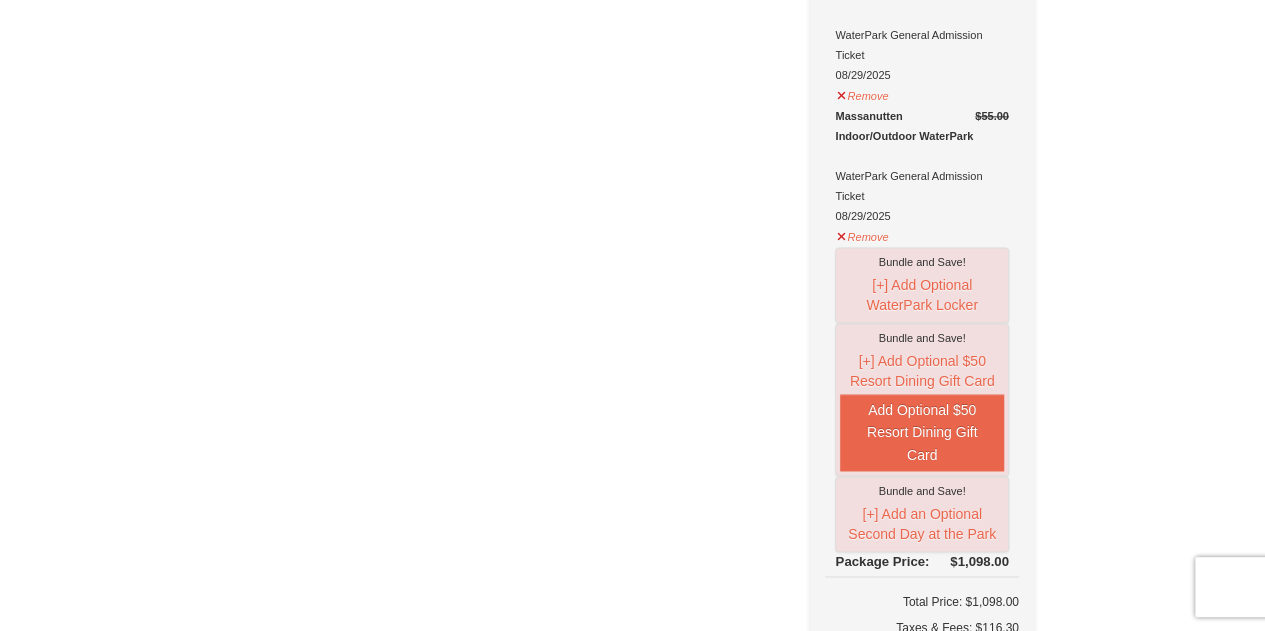 drag, startPoint x: 856, startPoint y: 370, endPoint x: 1183, endPoint y: 70, distance: 443.76685 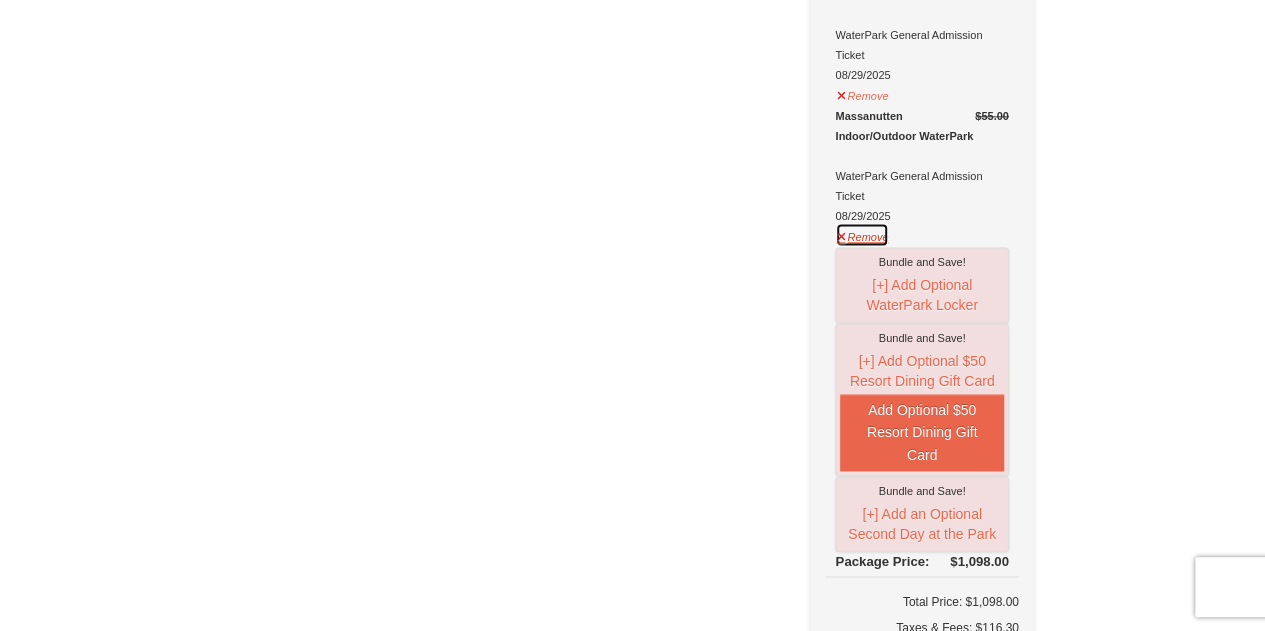 click on "Remove" at bounding box center (862, 234) 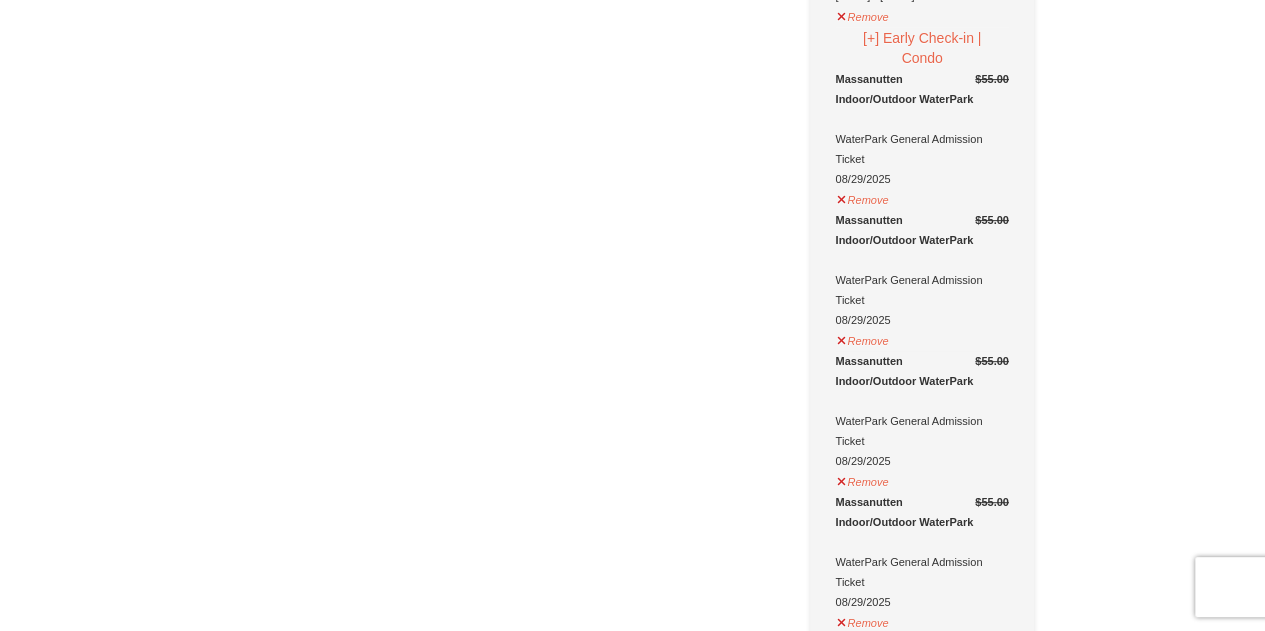 scroll, scrollTop: 0, scrollLeft: 0, axis: both 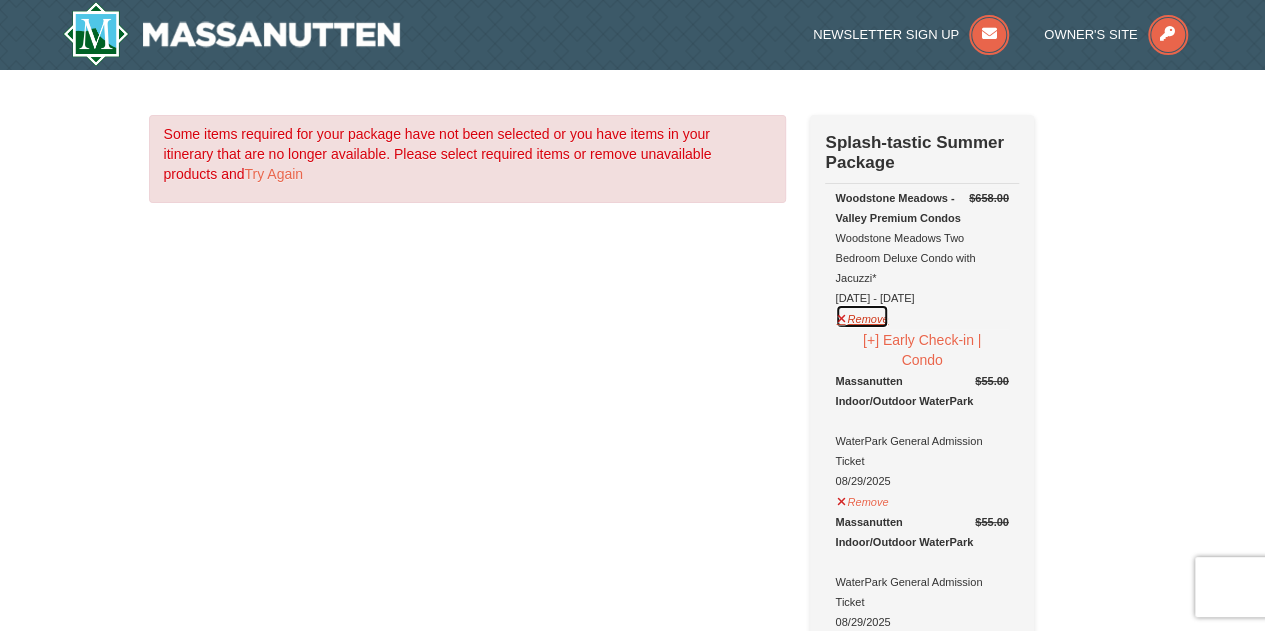 click on "Remove" at bounding box center (862, 316) 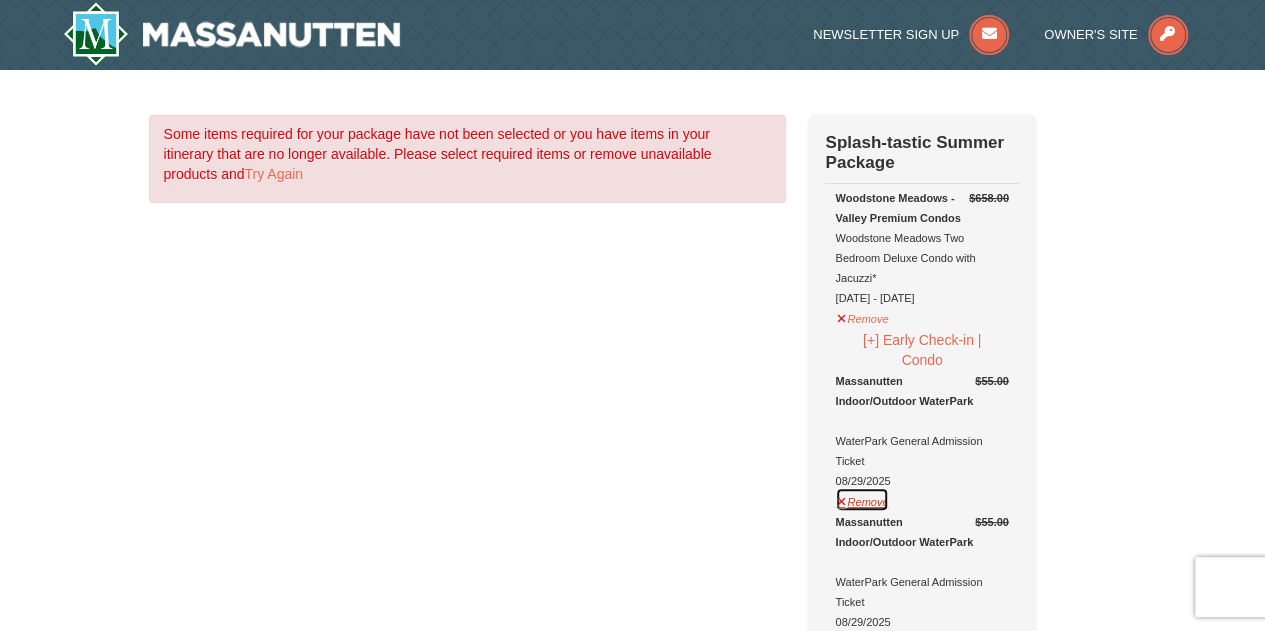 click on "Remove" at bounding box center [862, 499] 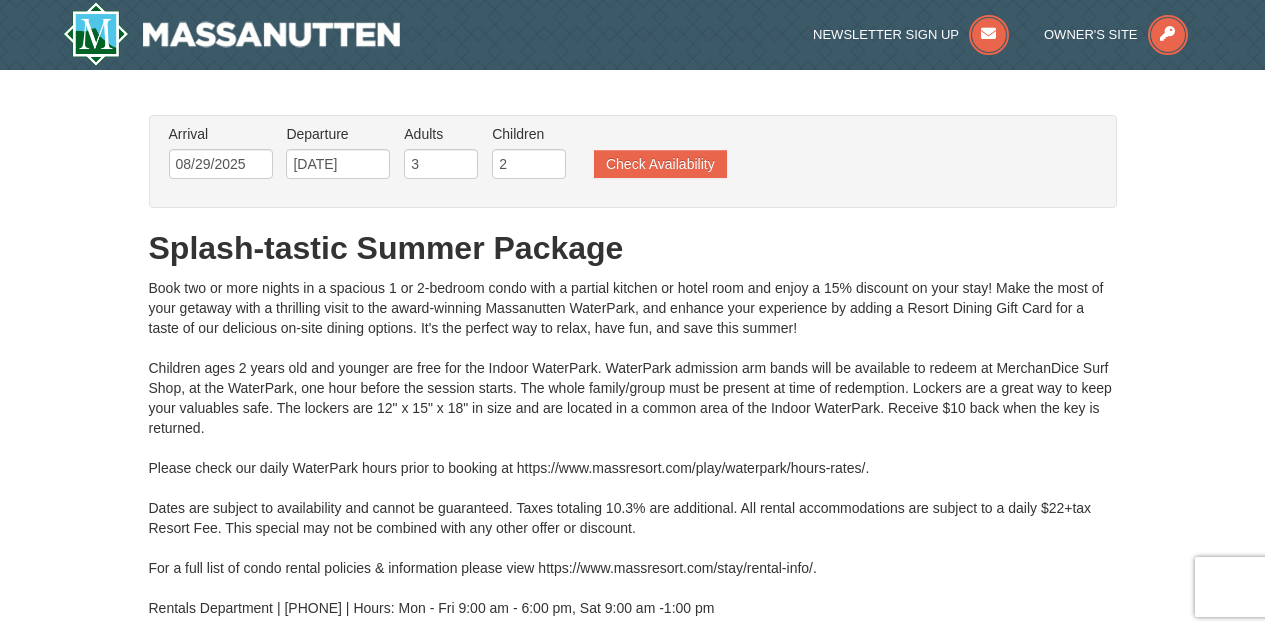 scroll, scrollTop: 388, scrollLeft: 0, axis: vertical 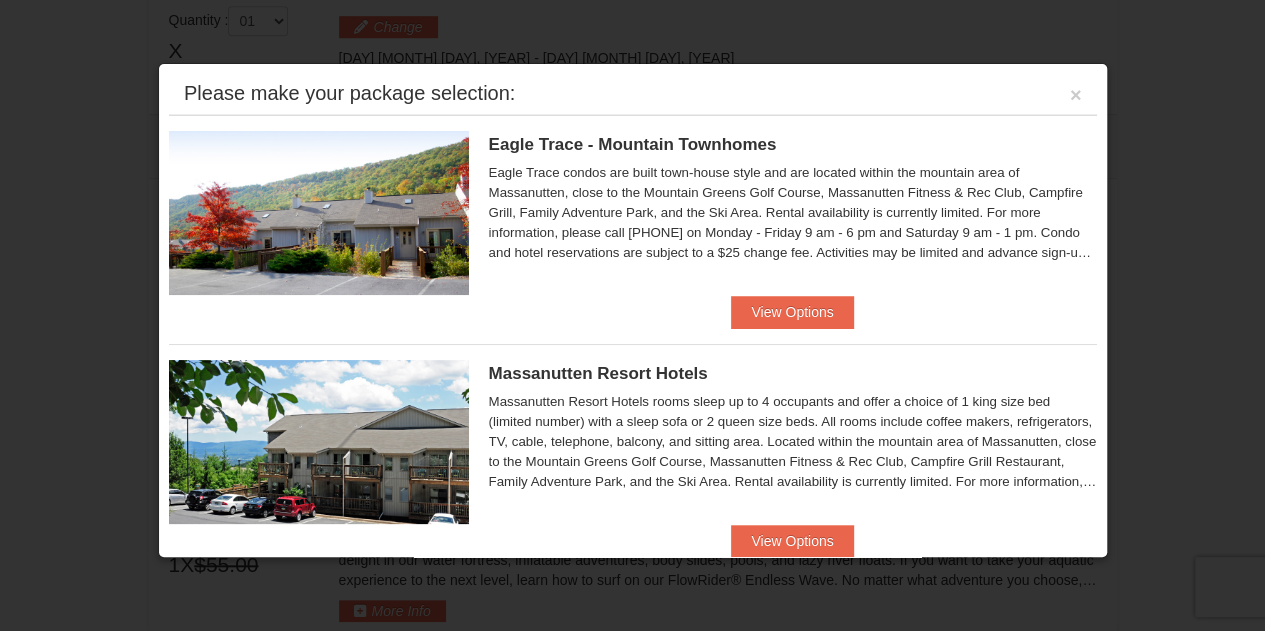 click on "Please make your package selection:
×" at bounding box center (633, 94) 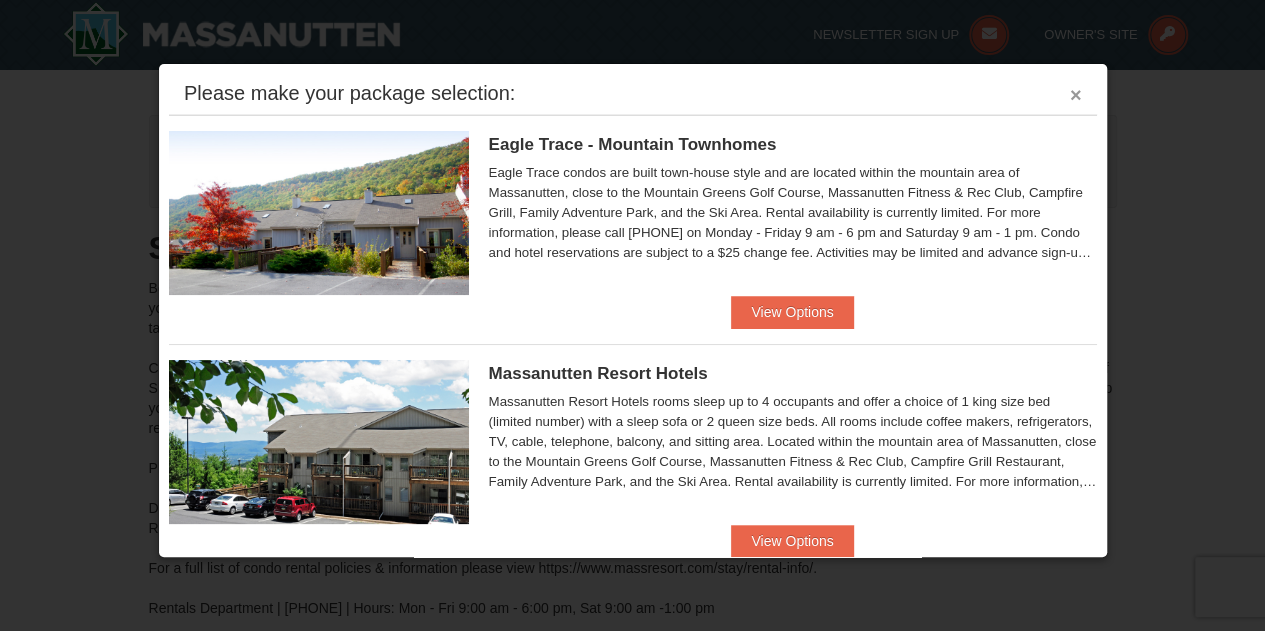 click on "×" at bounding box center (1076, 95) 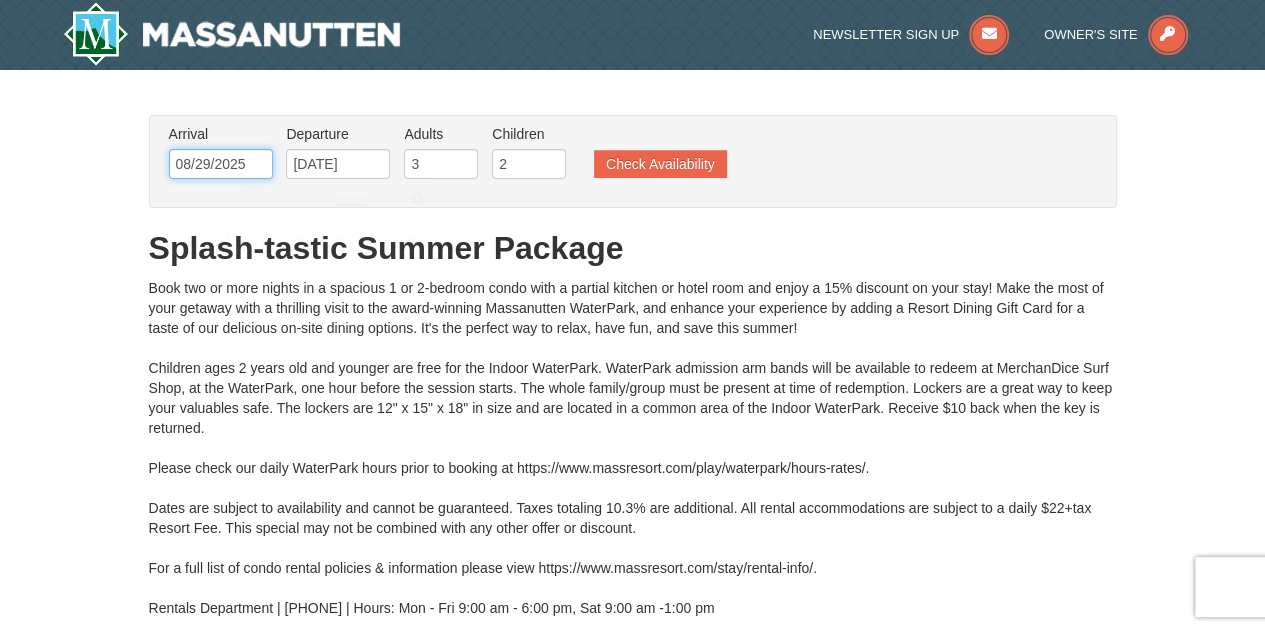click on "08/29/2025" at bounding box center (221, 164) 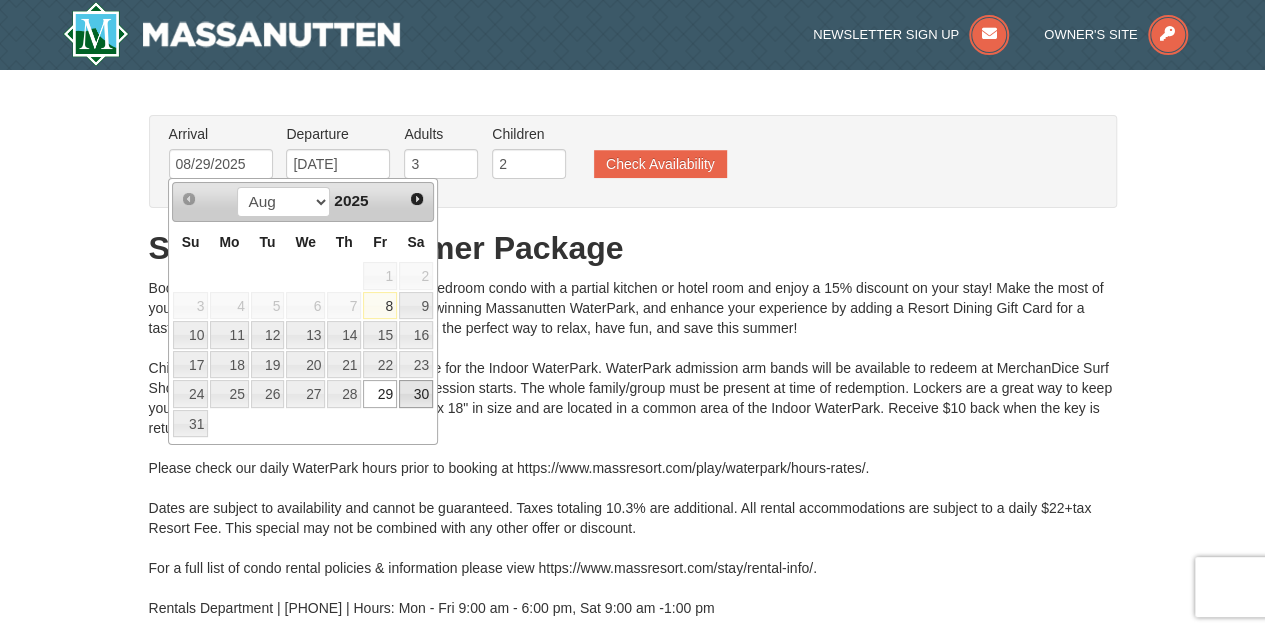 click on "30" at bounding box center [416, 394] 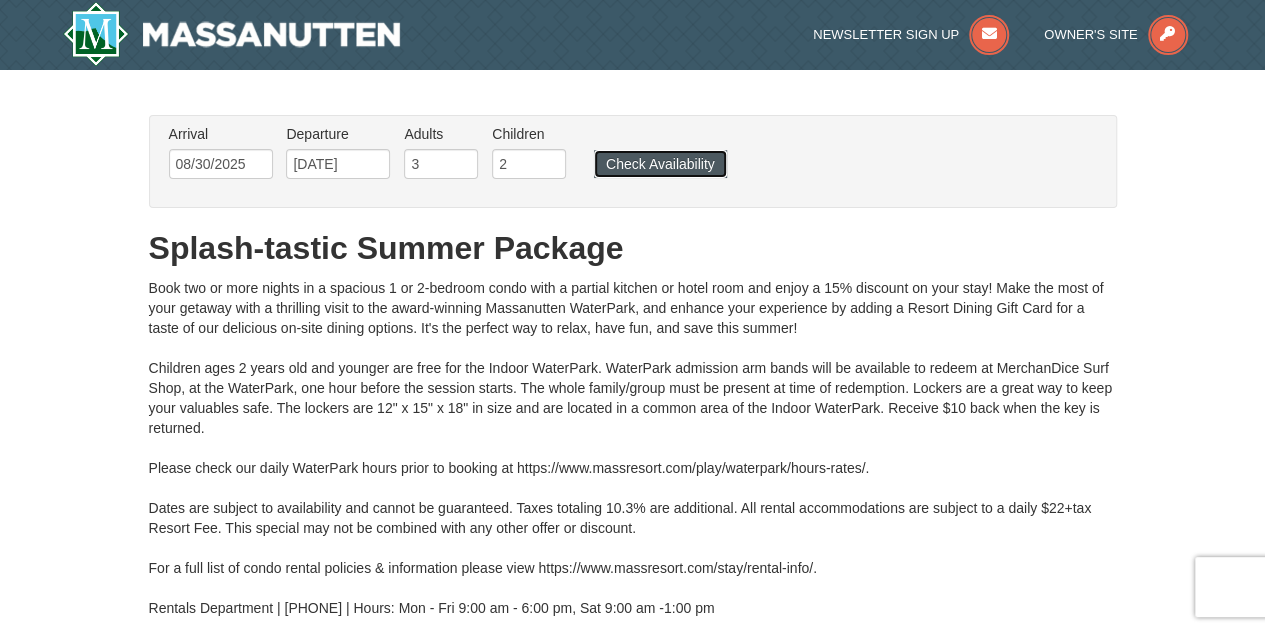 click on "Check Availability" at bounding box center (660, 164) 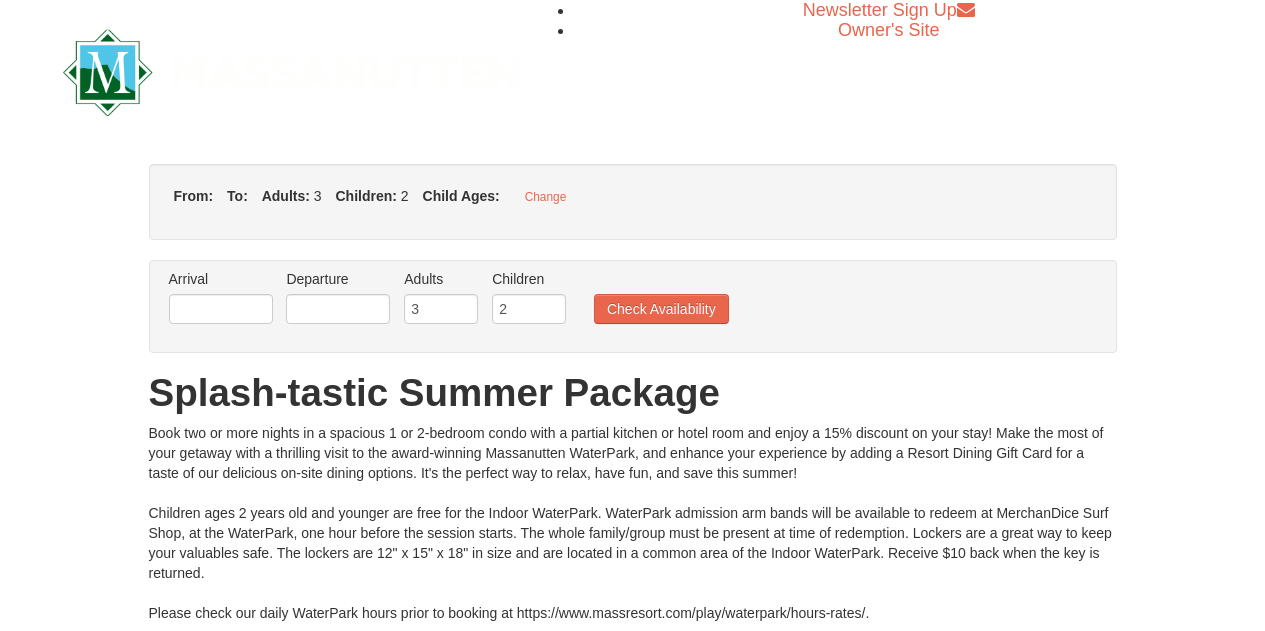 type on "08/30/2025" 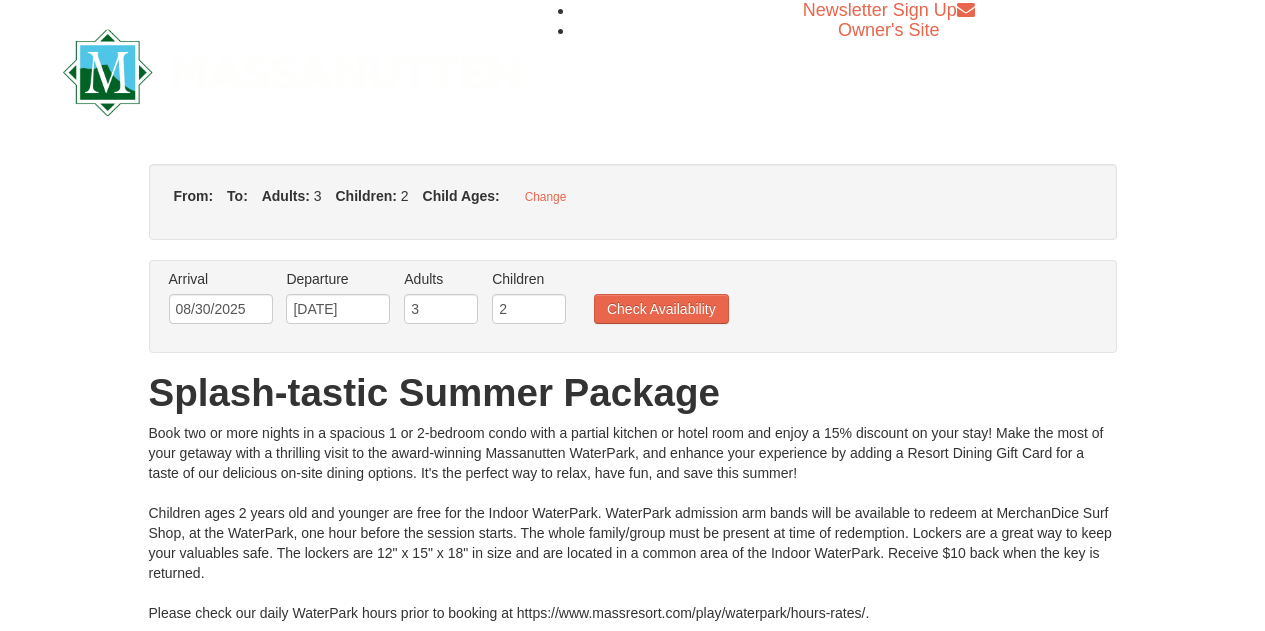 scroll, scrollTop: 0, scrollLeft: 0, axis: both 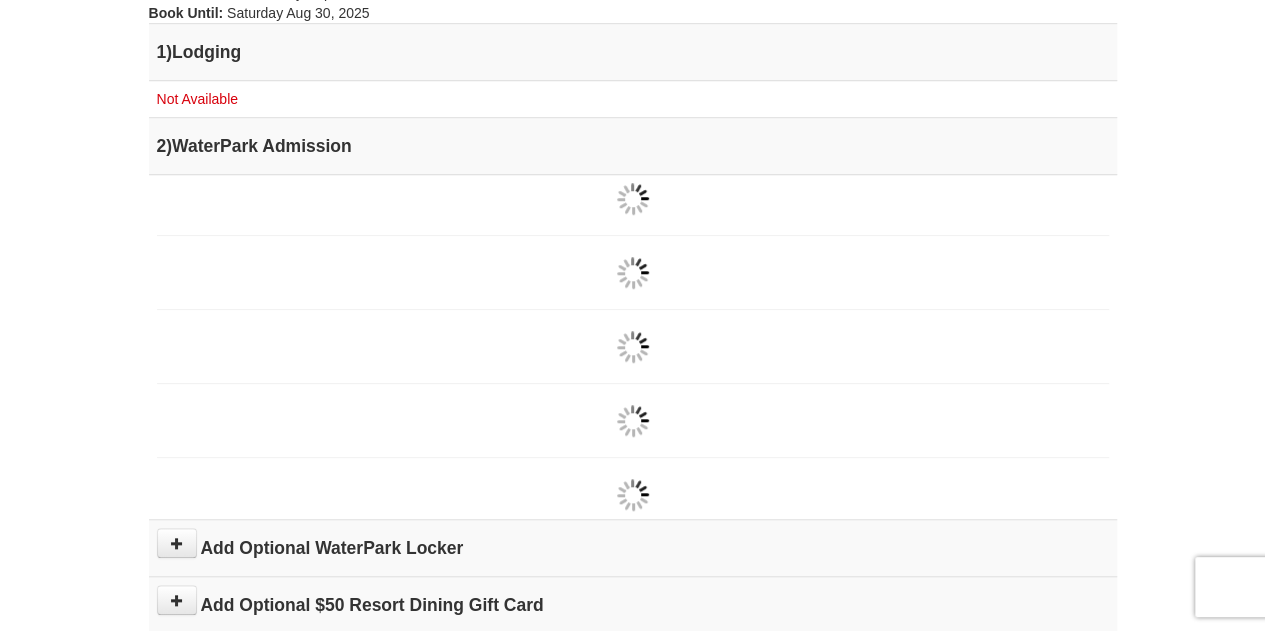 drag, startPoint x: 1279, startPoint y: 57, endPoint x: 1279, endPoint y: 301, distance: 244 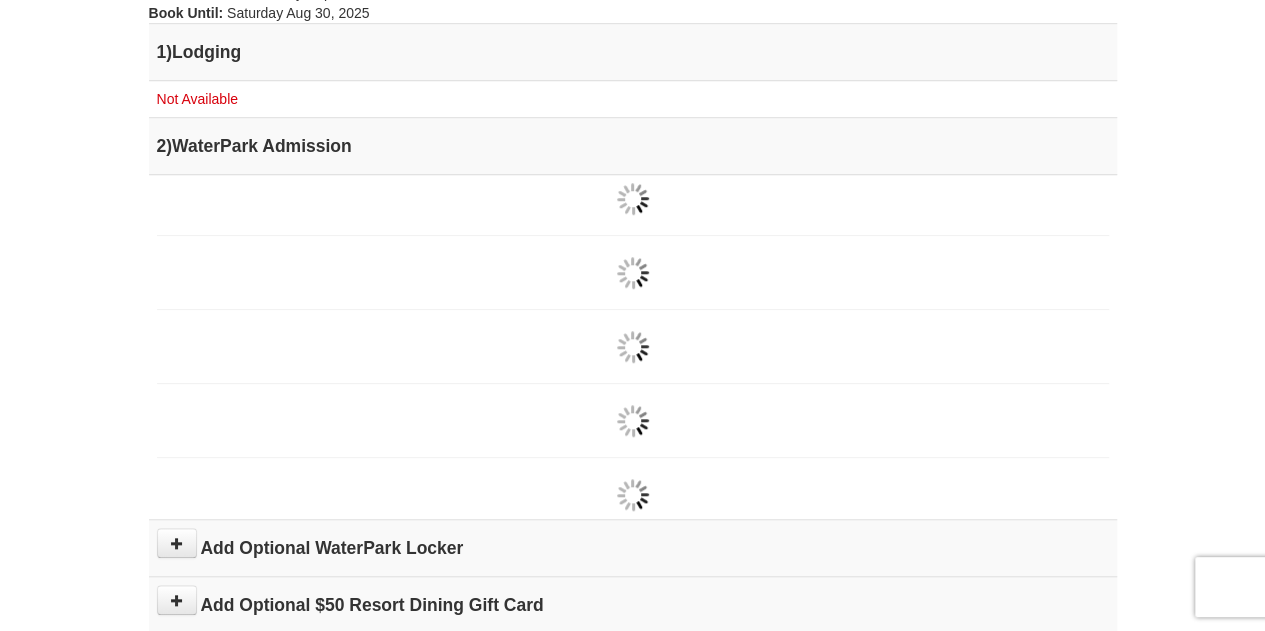 click on "Browser Not Supported
We notice you are using a browser which will not provide the best experience. We recommend using newer versions Chrome, Firefox, and Edge.
Chrome
Firefox
Edge
Safari
Select your preferred browser above to download.
Continue Anyway
Skip to Main Content
Newsletter Sign Up
Owner's Site
×" at bounding box center [632, 155] 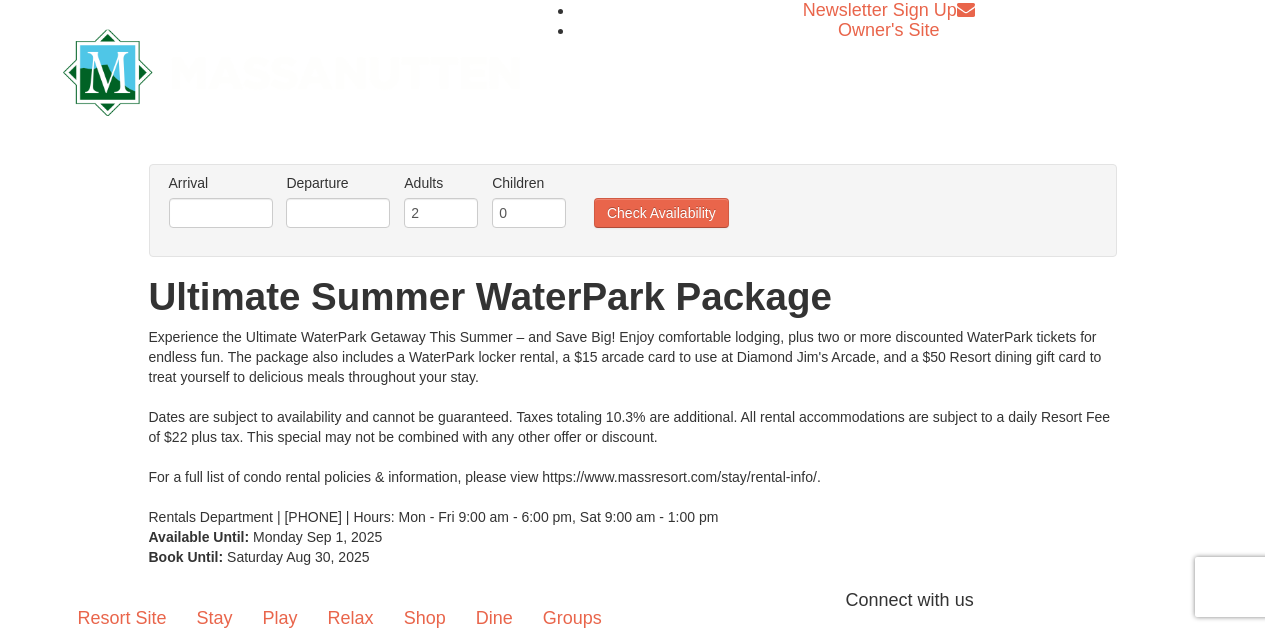 scroll, scrollTop: 0, scrollLeft: 0, axis: both 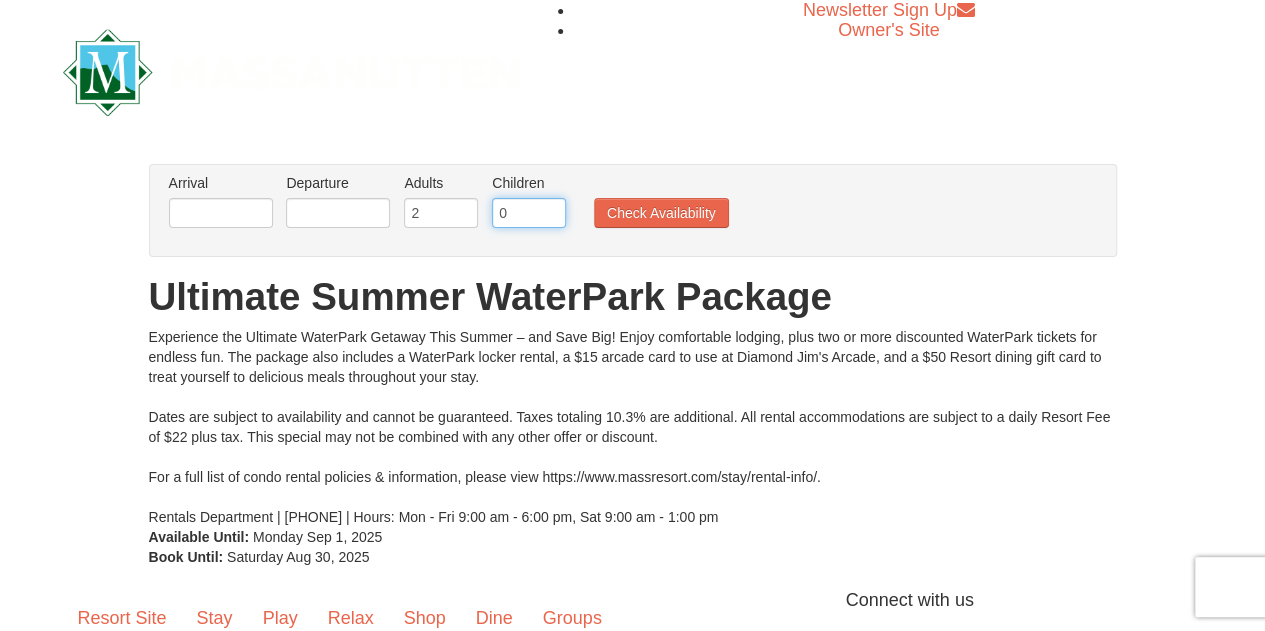 click on "0" at bounding box center [529, 213] 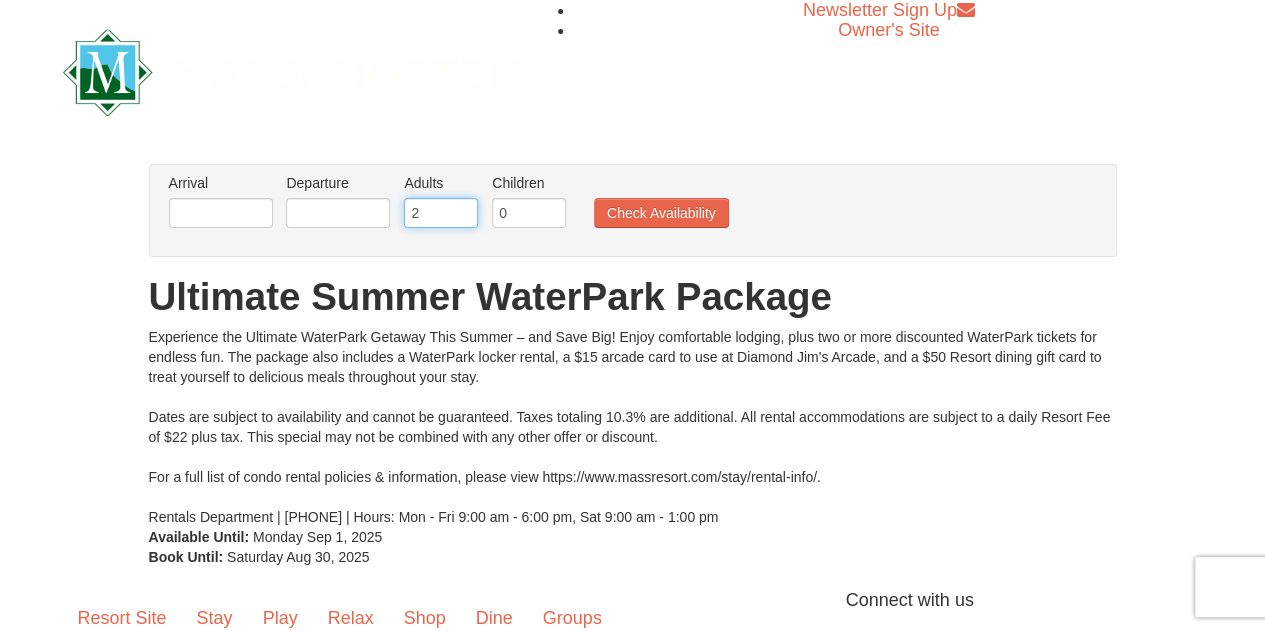 click on "2" at bounding box center (441, 213) 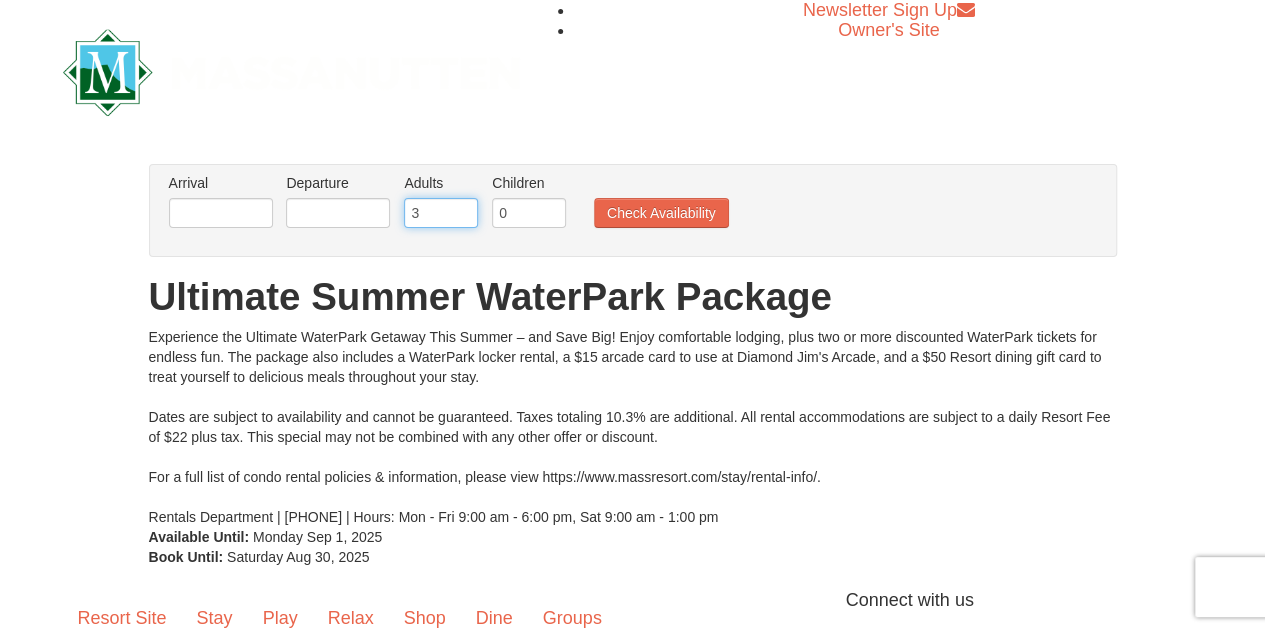 type on "3" 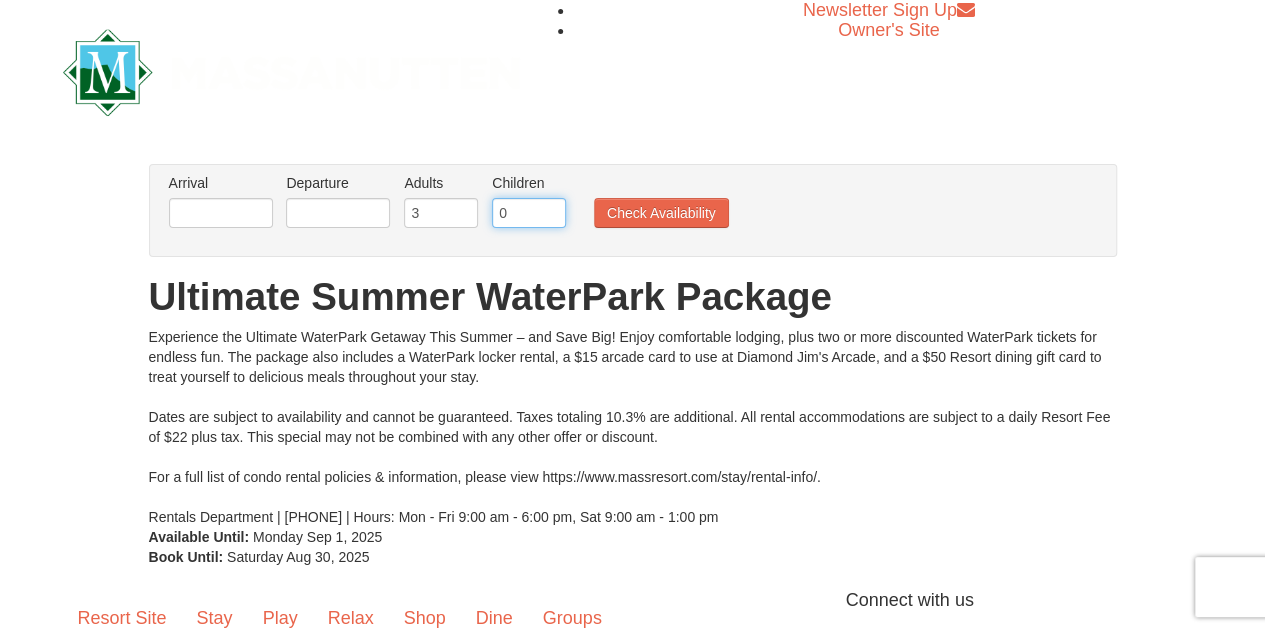 click on "0" at bounding box center (529, 213) 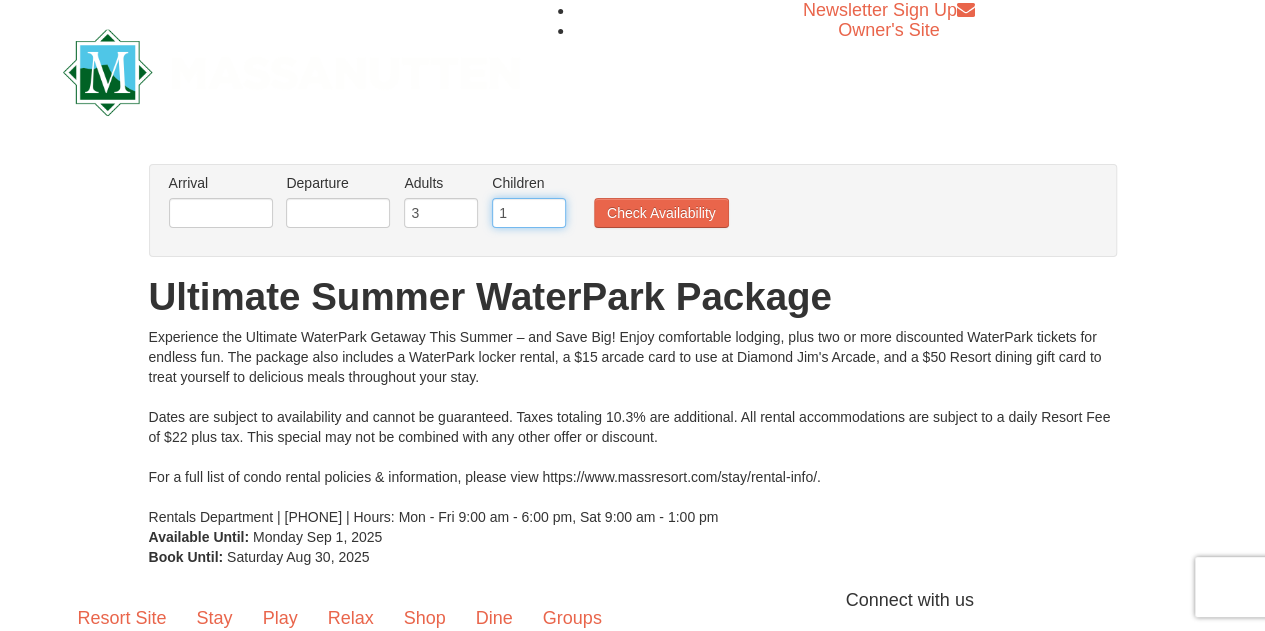 click on "1" at bounding box center (529, 213) 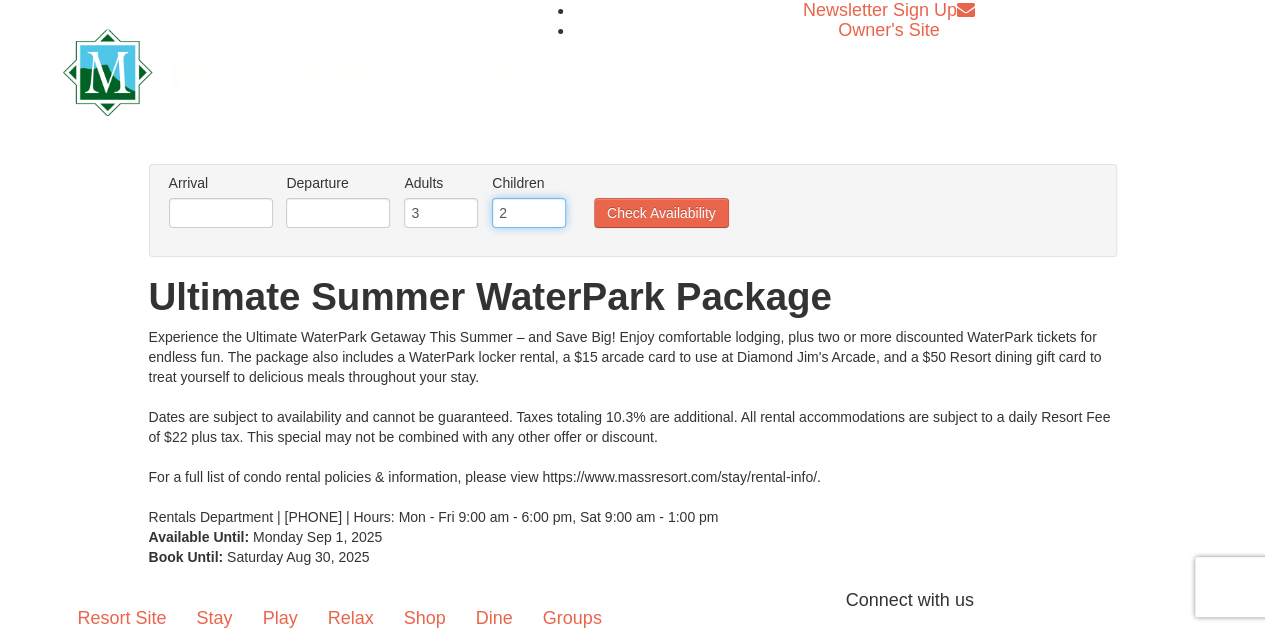 type on "2" 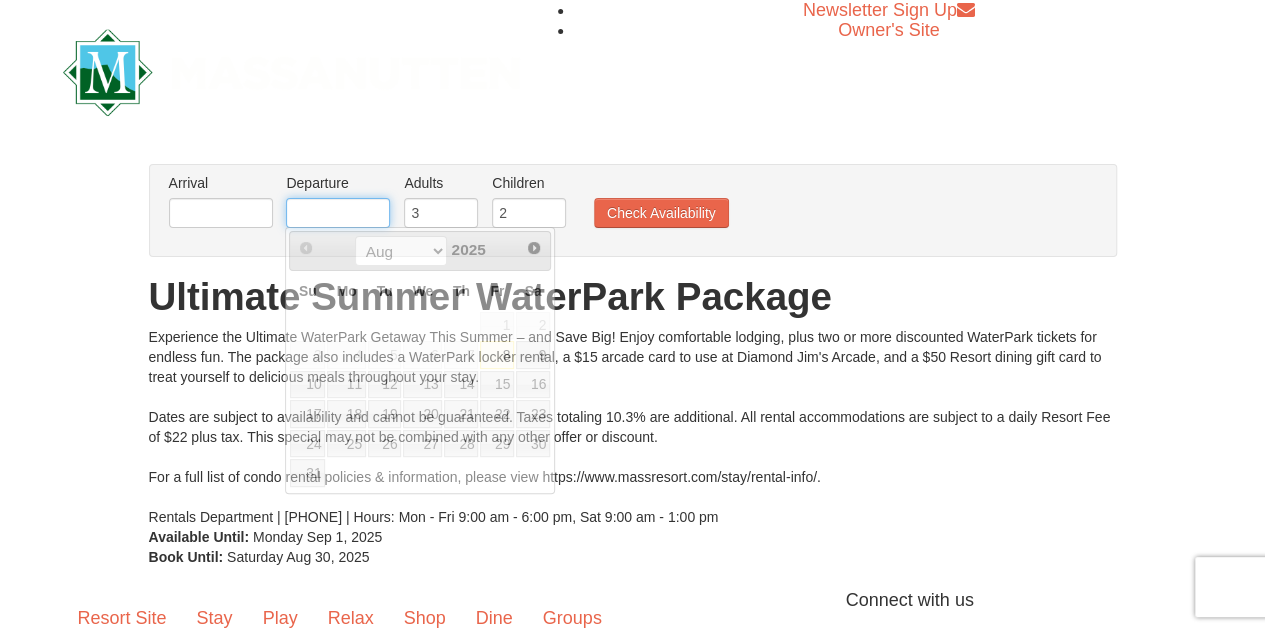 click at bounding box center [338, 213] 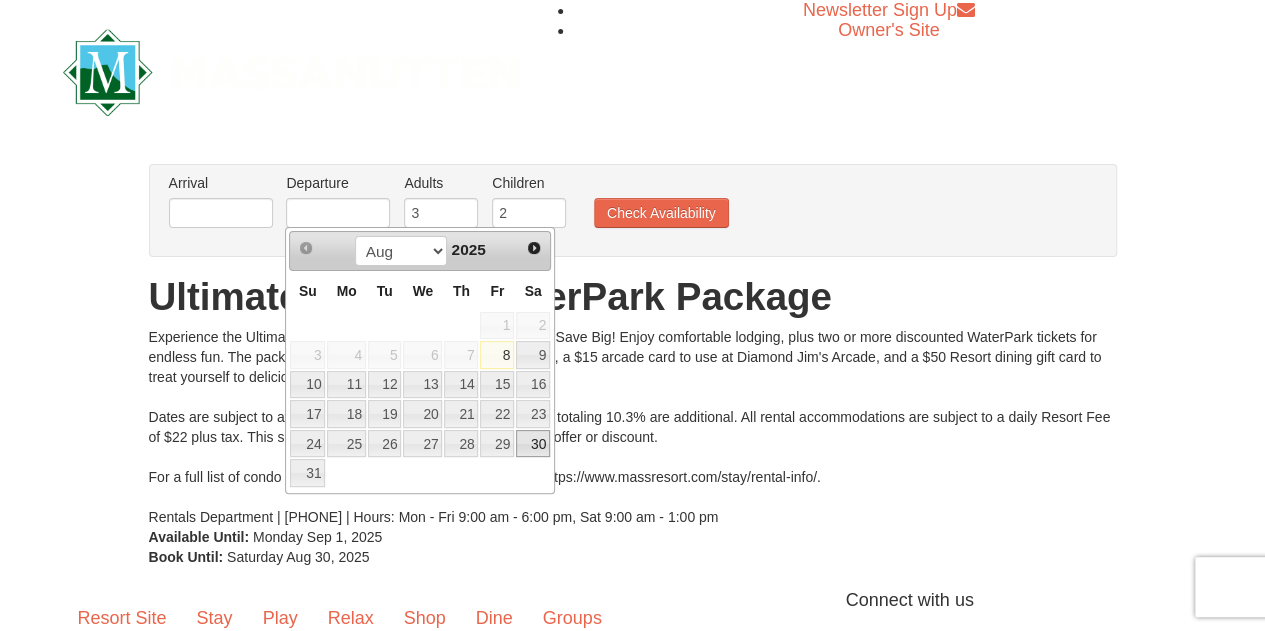 click on "30" at bounding box center [533, 444] 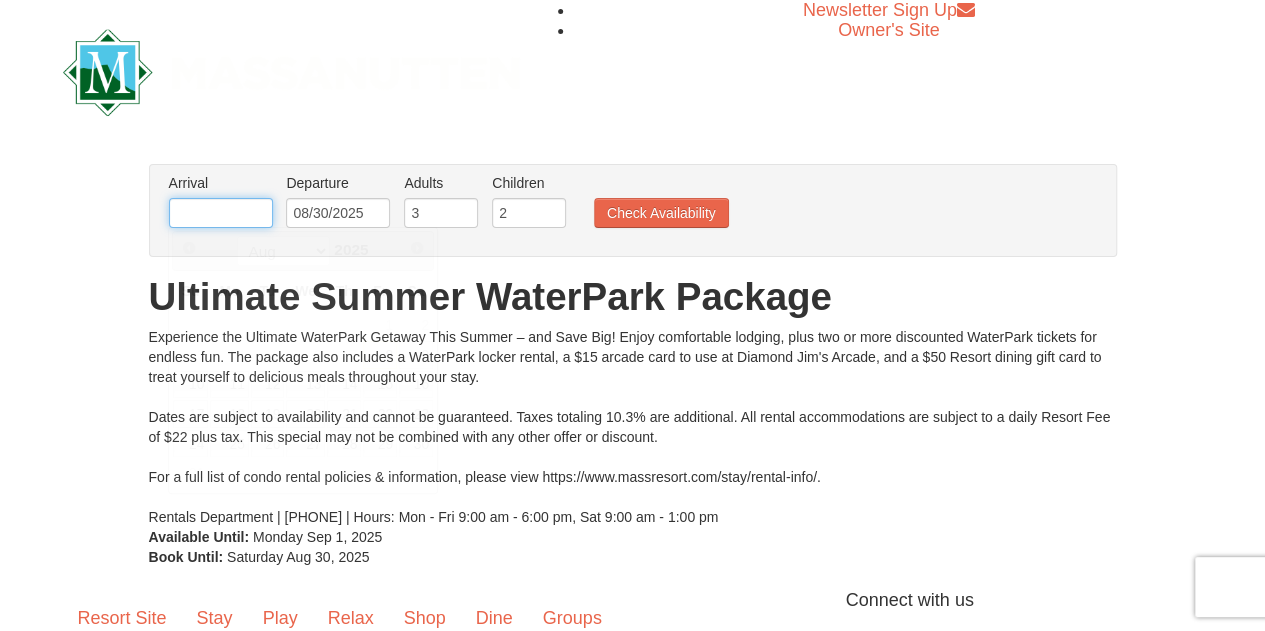click at bounding box center (221, 213) 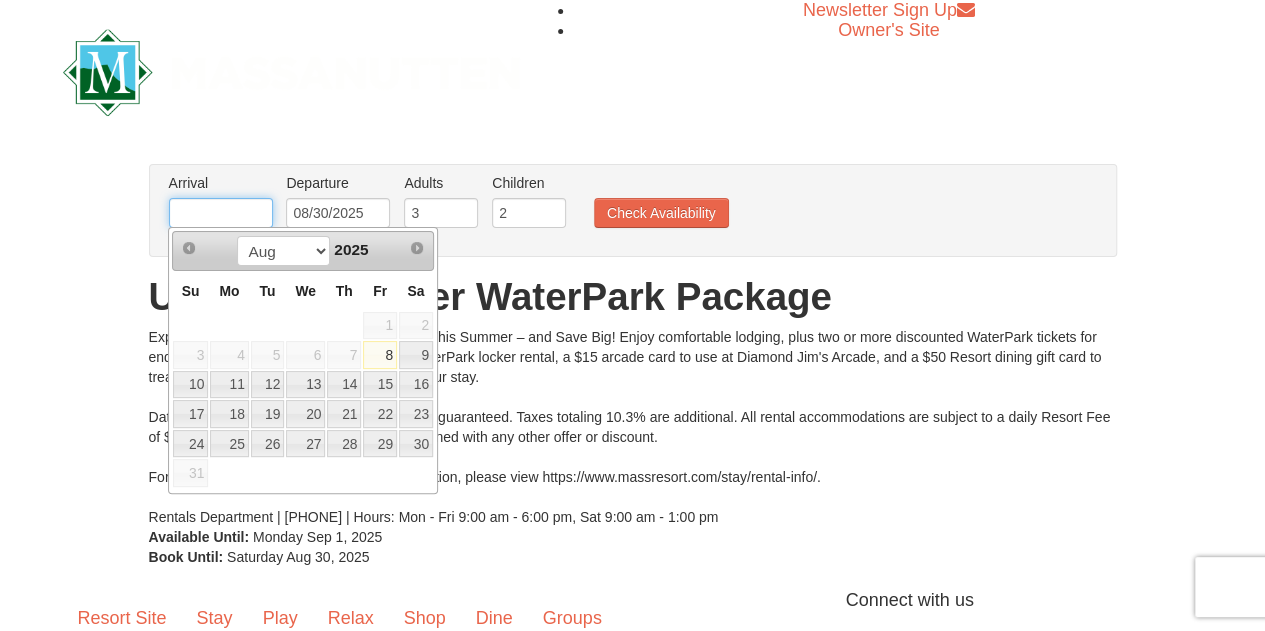 click at bounding box center (221, 213) 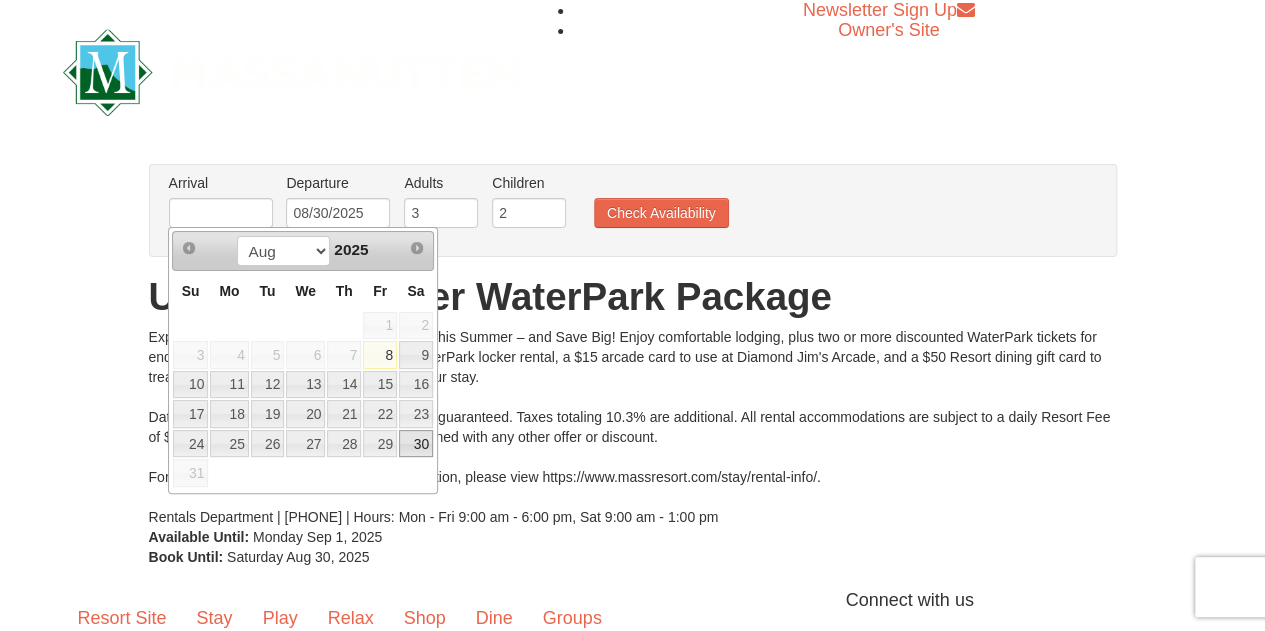 click on "30" at bounding box center (416, 444) 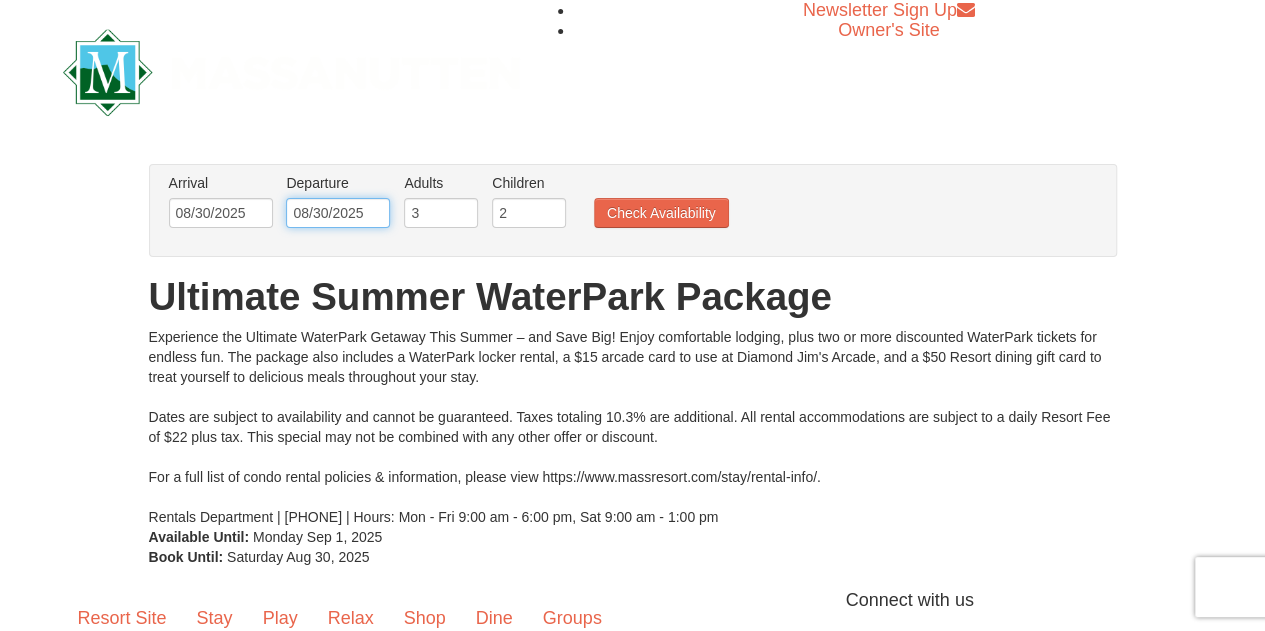click on "08/30/2025" at bounding box center (338, 213) 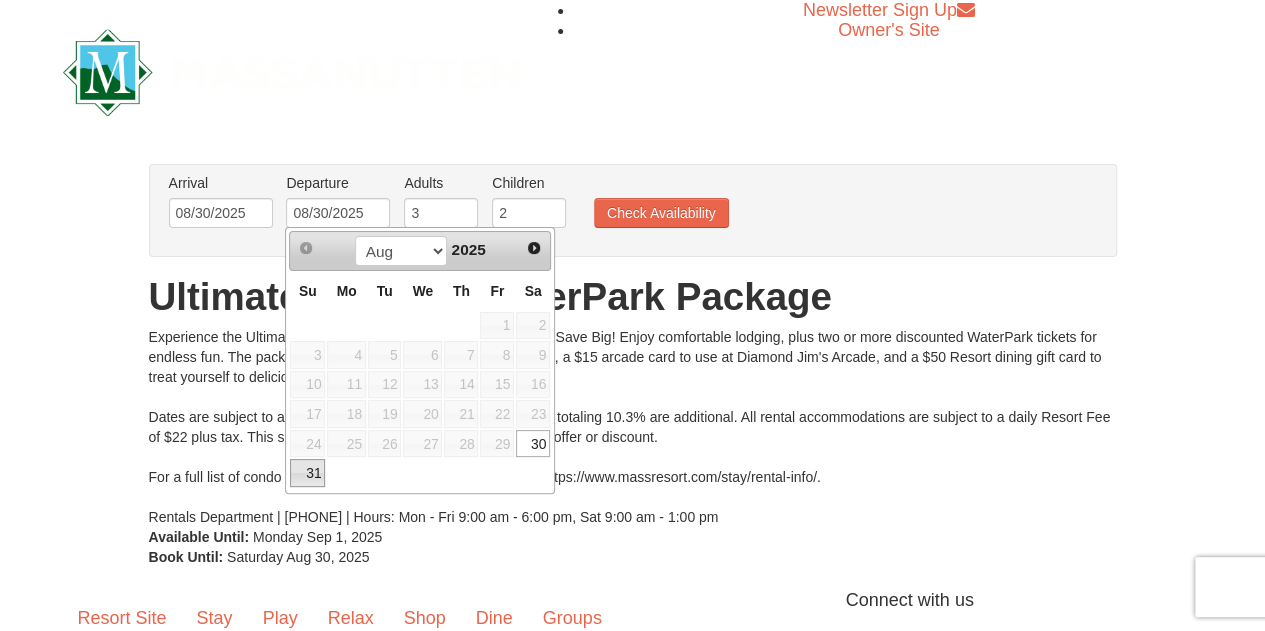 click on "31" at bounding box center (307, 473) 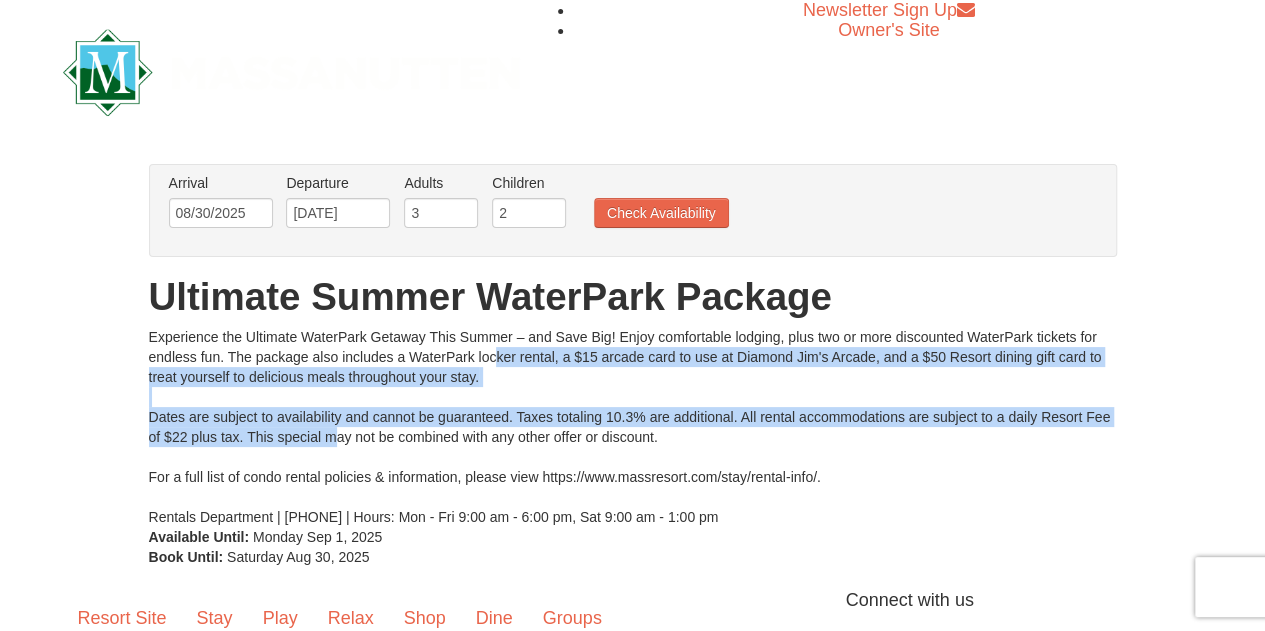 click on "From:
To:
Adults:
2
Children:
0
Change
Arrival Please format dates MM/DD/YYYY Please format dates MM/DD/YYYY
08/30/2025
Departure Please format dates MM/DD/YYYY Please format dates MM/DD/YYYY
08/31/2025
Adults Please format dates MM/DD/YYYY
3
Children 2" at bounding box center [633, 365] 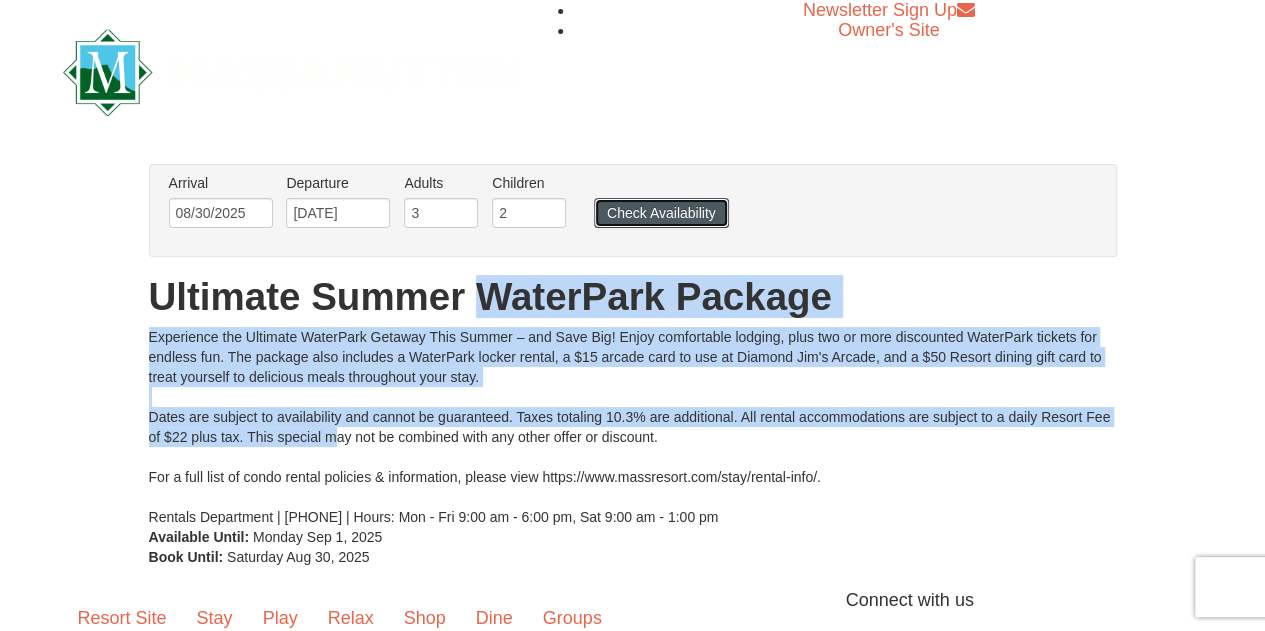 click on "Check Availability" at bounding box center (661, 213) 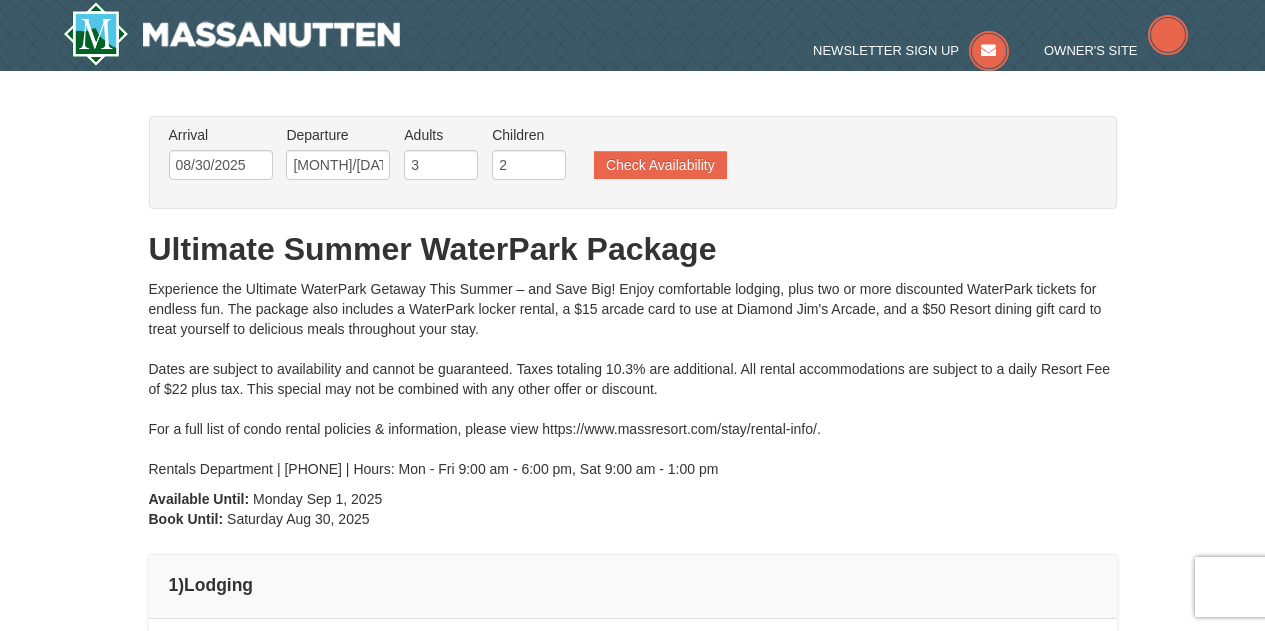 scroll, scrollTop: 0, scrollLeft: 0, axis: both 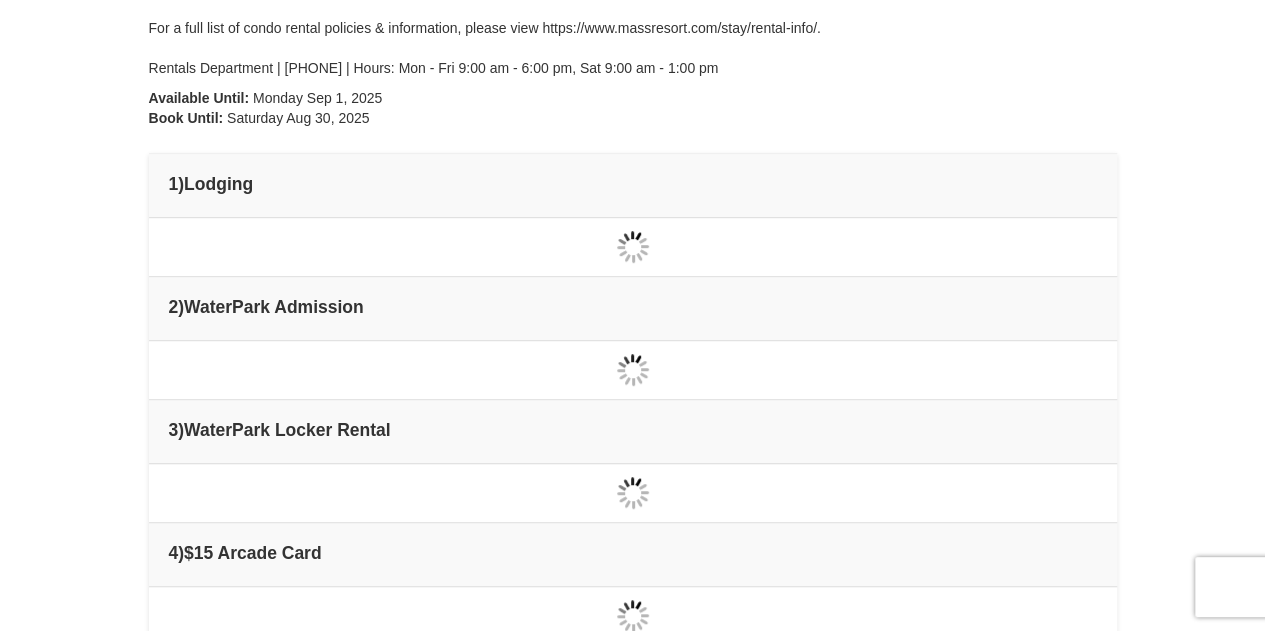 drag, startPoint x: 1279, startPoint y: 133, endPoint x: 1279, endPoint y: 262, distance: 129 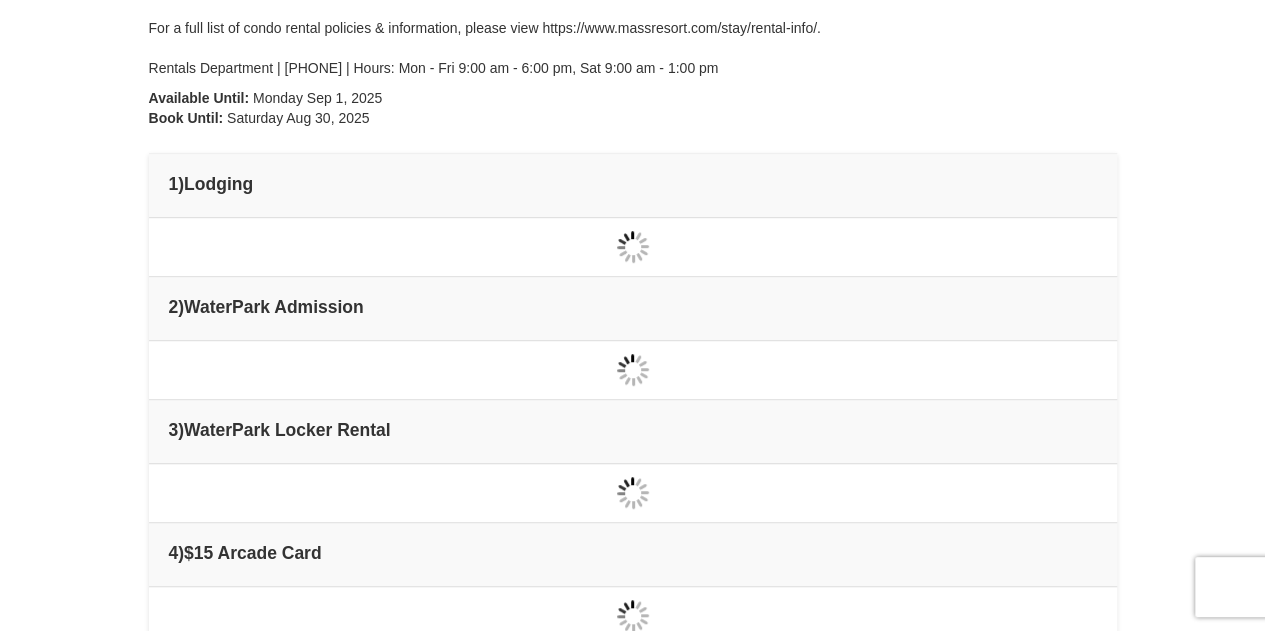 click on "Browser Not Supported
We notice you are using a browser which will not provide the best experience. We recommend using newer versions Chrome, Firefox, and Edge.
Chrome
Firefox
Edge
Safari
Select your preferred browser above to download.
Continue Anyway
Skip to Main Content
Skip to Main Content
Newsletter Sign Up
Owner's Site
×" at bounding box center [632, 530] 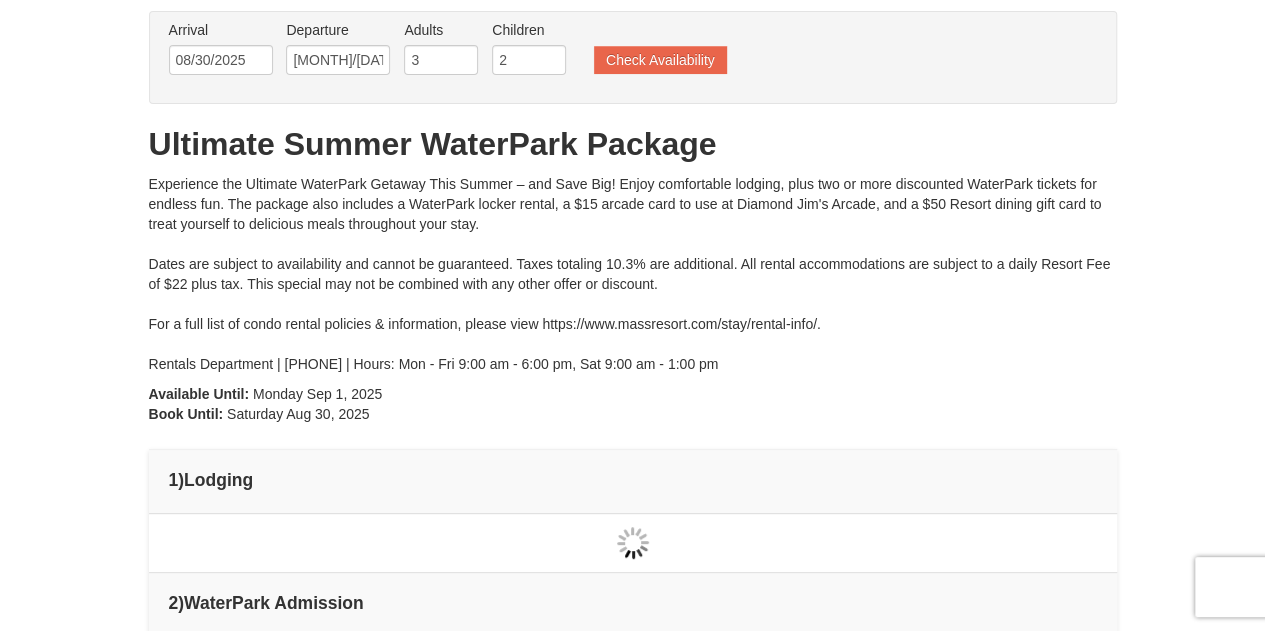 scroll, scrollTop: 0, scrollLeft: 0, axis: both 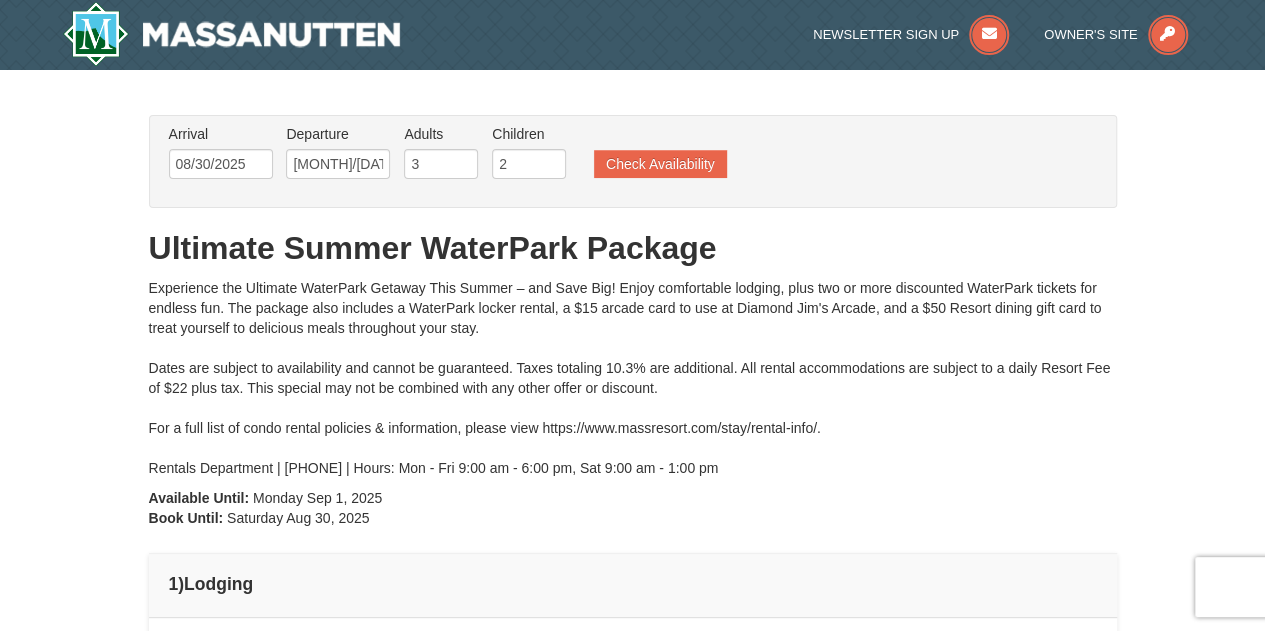type on "08/30/2025" 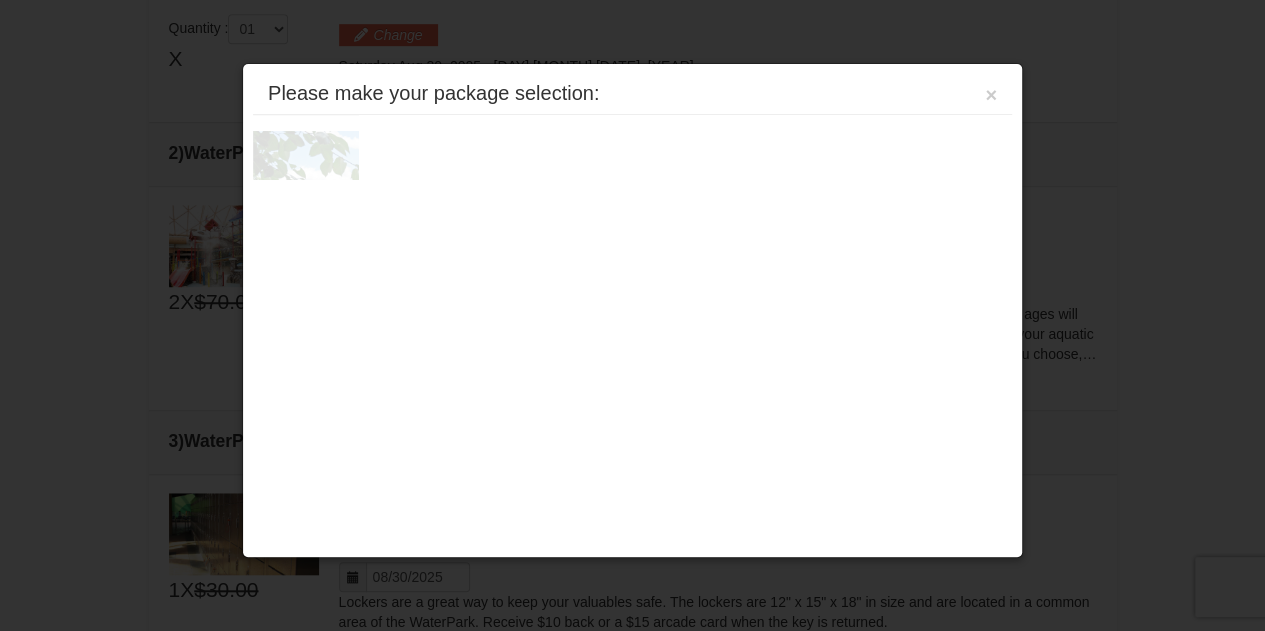 scroll, scrollTop: 629, scrollLeft: 0, axis: vertical 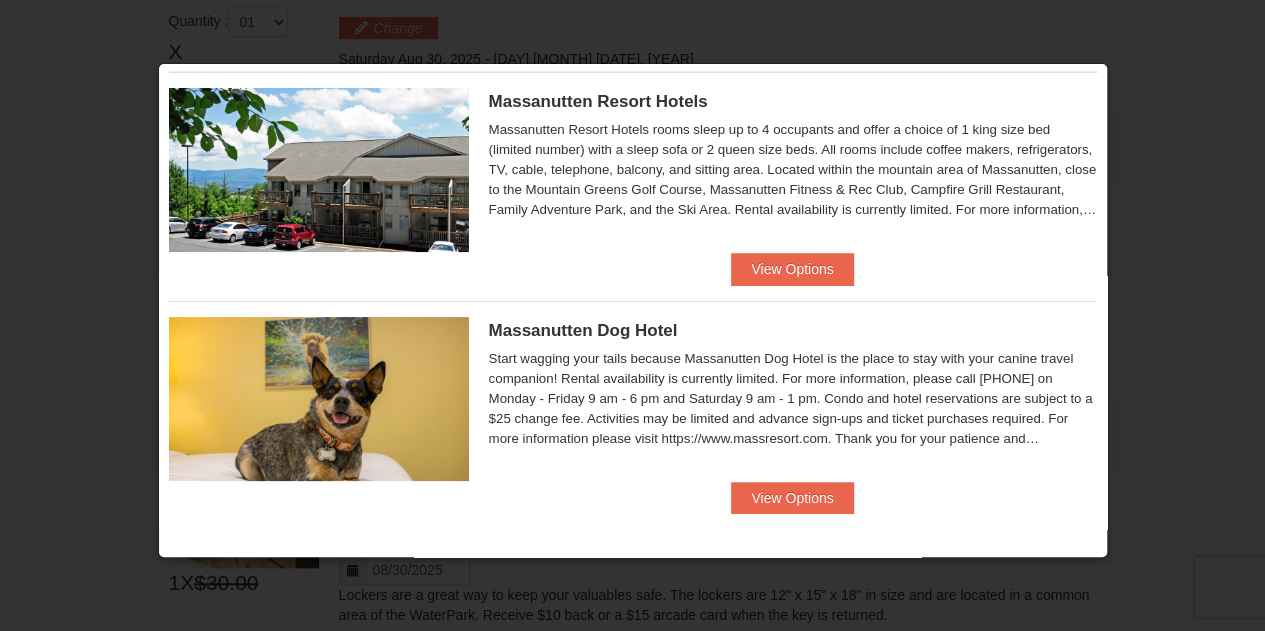 click at bounding box center [632, 315] 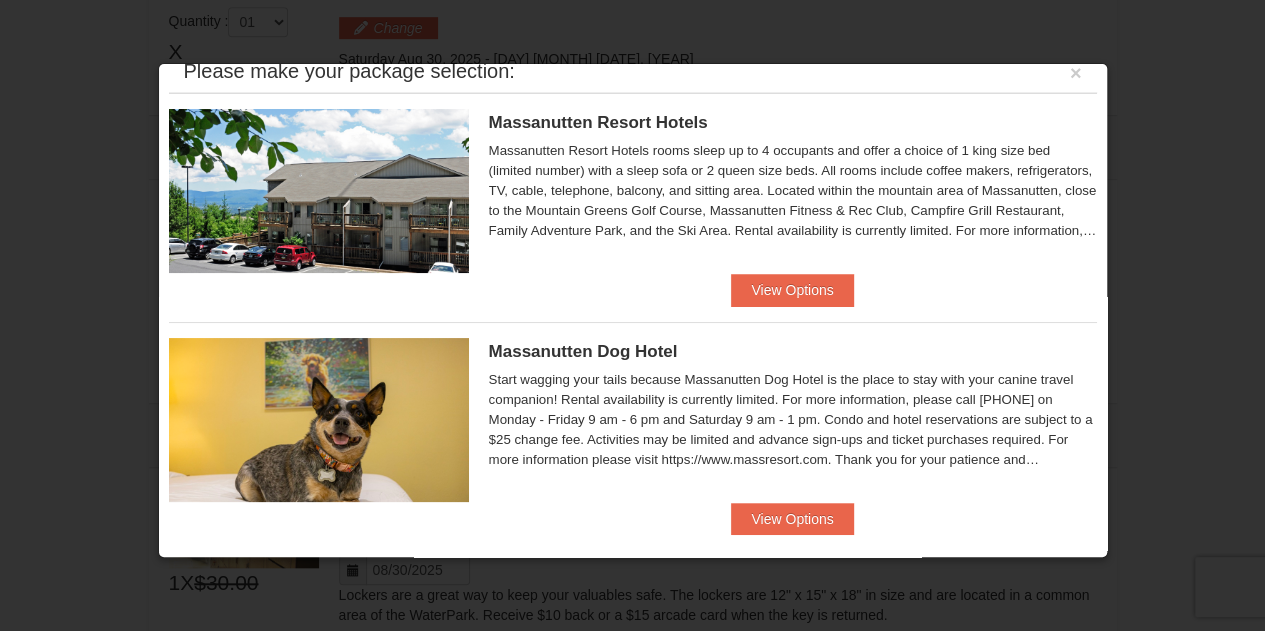 scroll, scrollTop: 3, scrollLeft: 0, axis: vertical 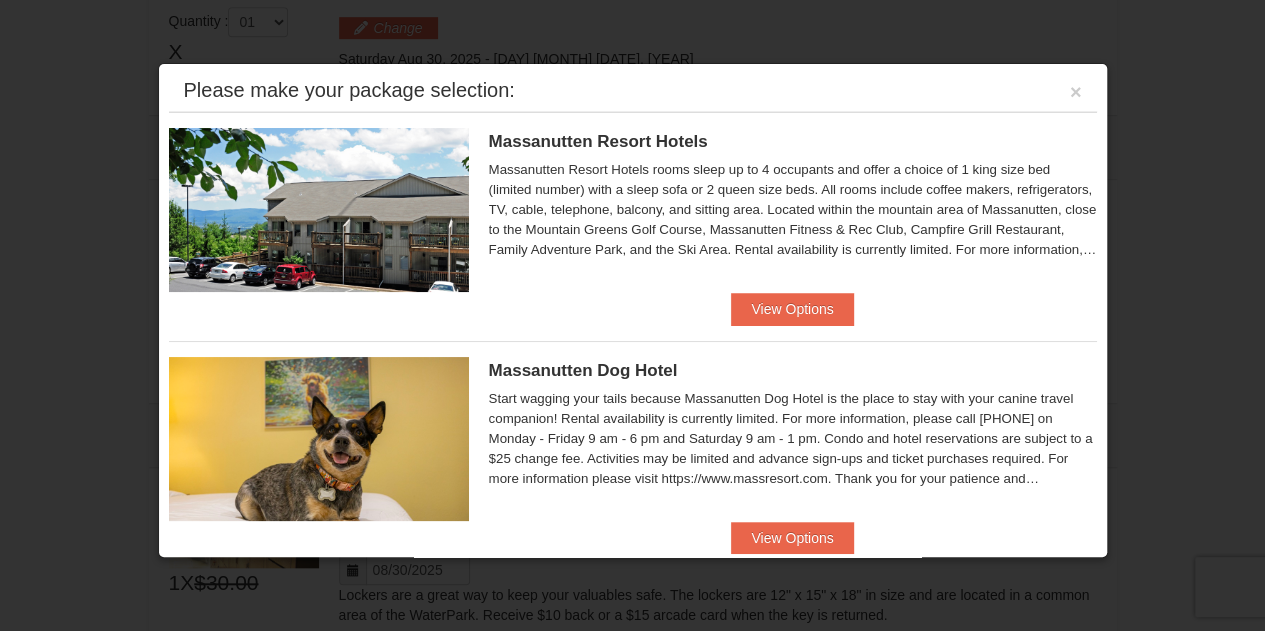 click at bounding box center (632, 315) 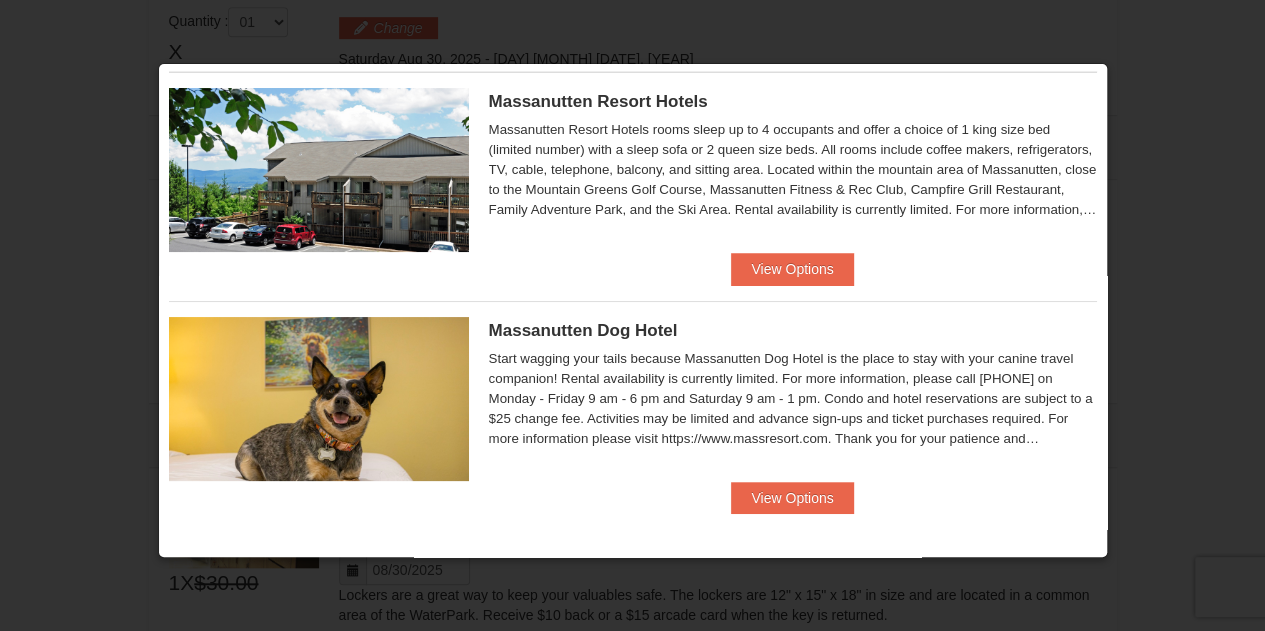 click at bounding box center [632, 315] 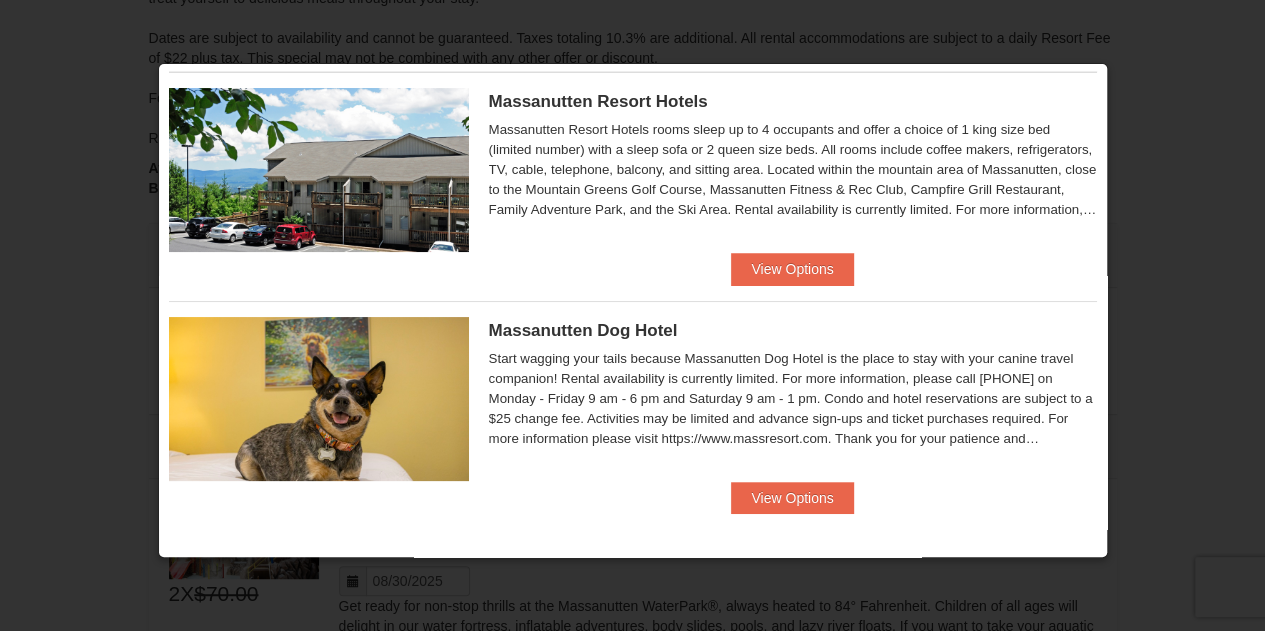 scroll, scrollTop: 293, scrollLeft: 0, axis: vertical 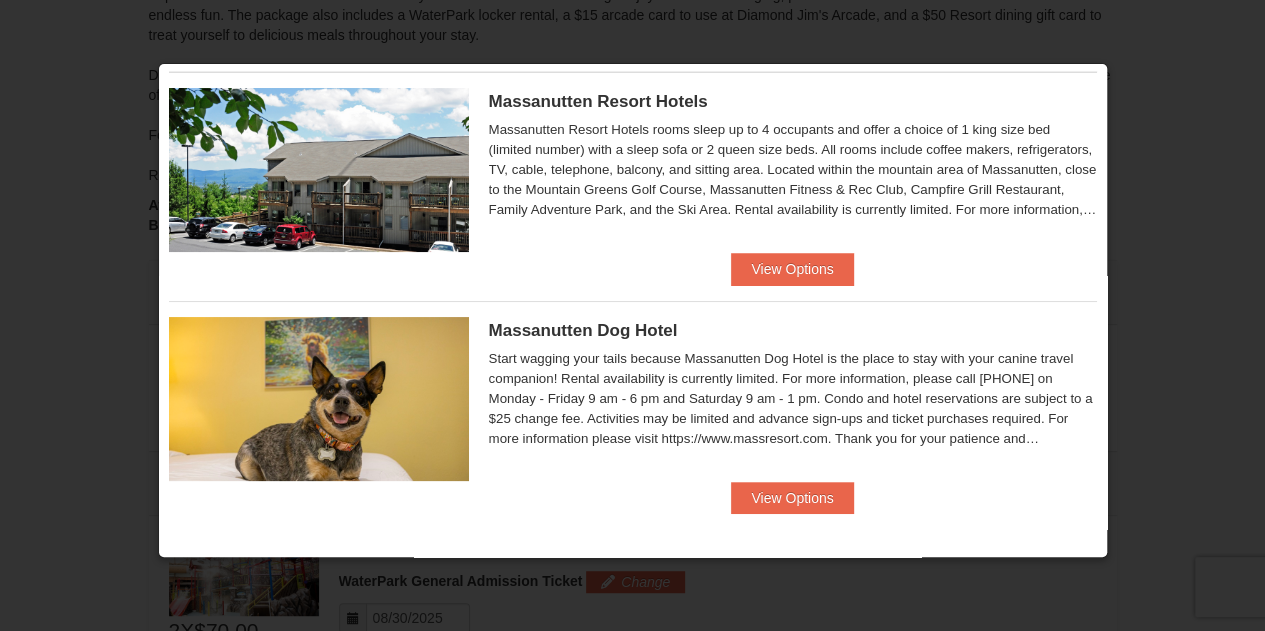 click at bounding box center [632, 315] 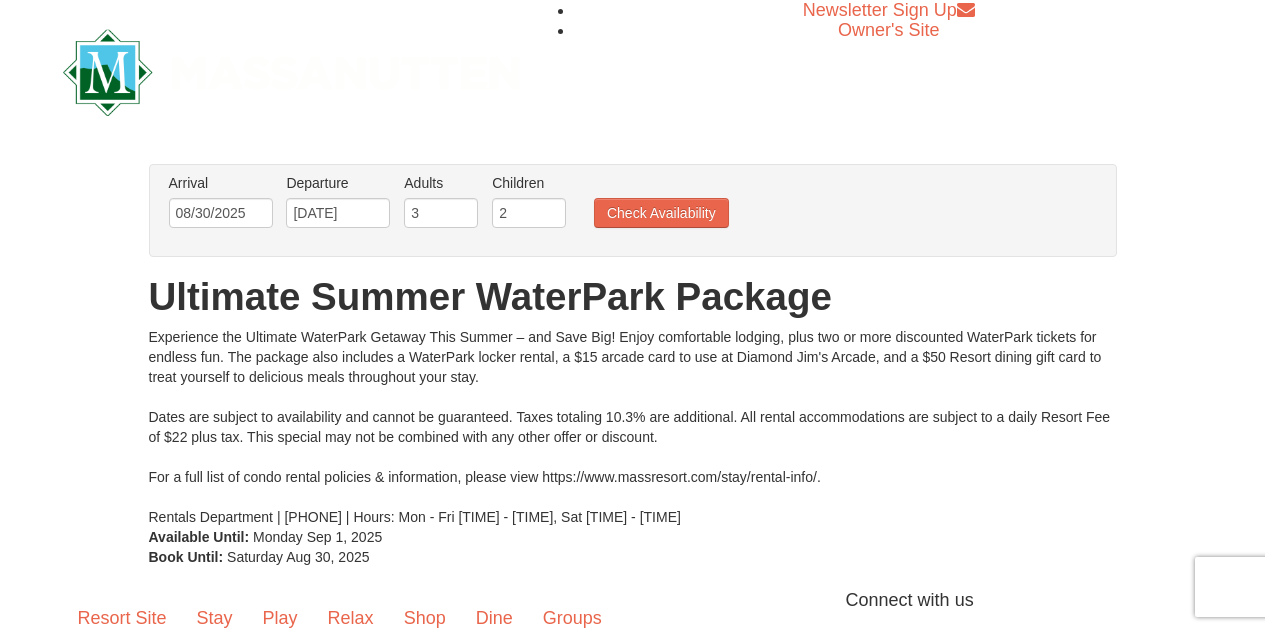 scroll, scrollTop: 0, scrollLeft: 0, axis: both 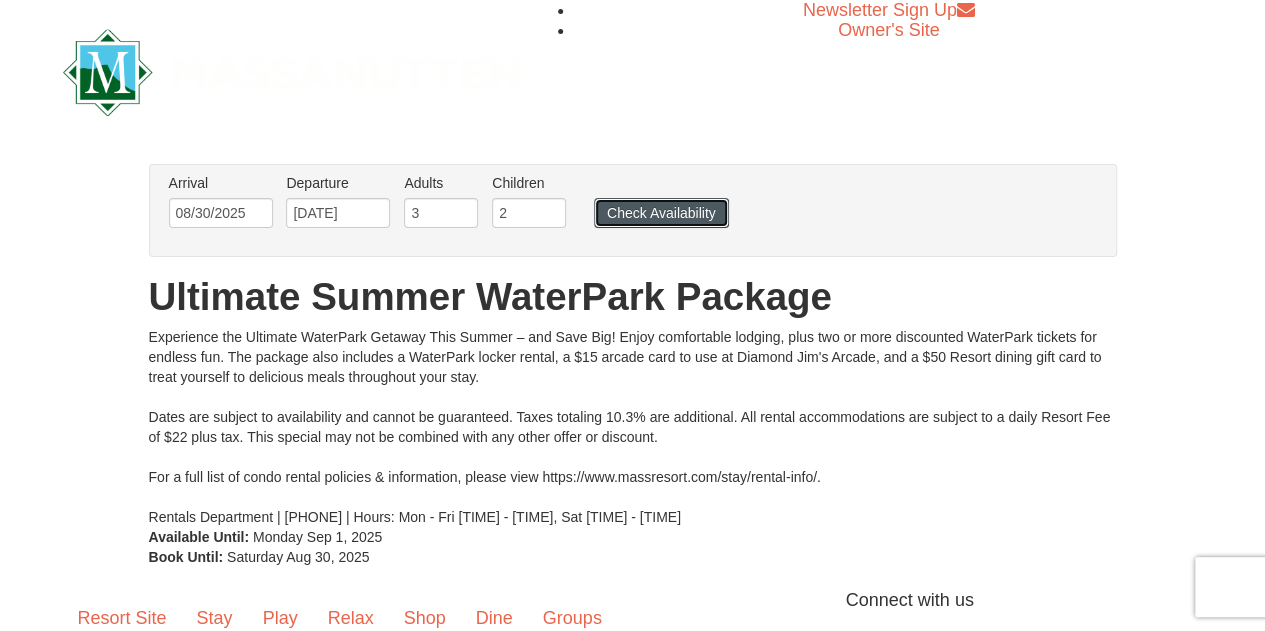 click on "Check Availability" at bounding box center [661, 213] 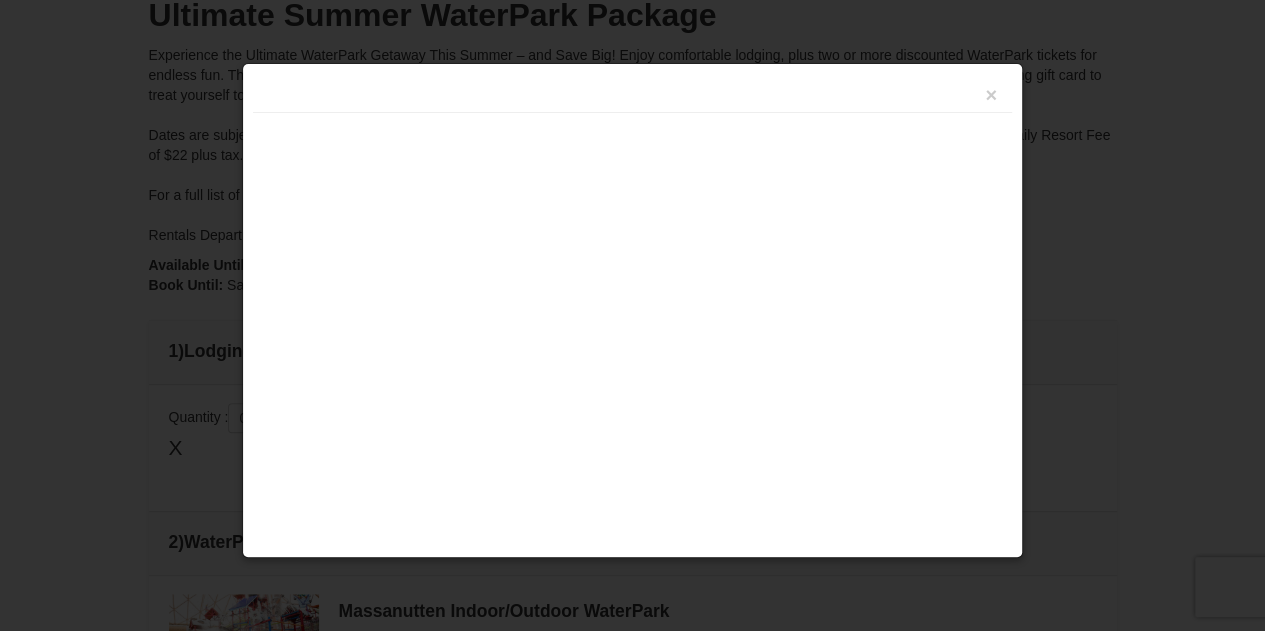 scroll, scrollTop: 501, scrollLeft: 0, axis: vertical 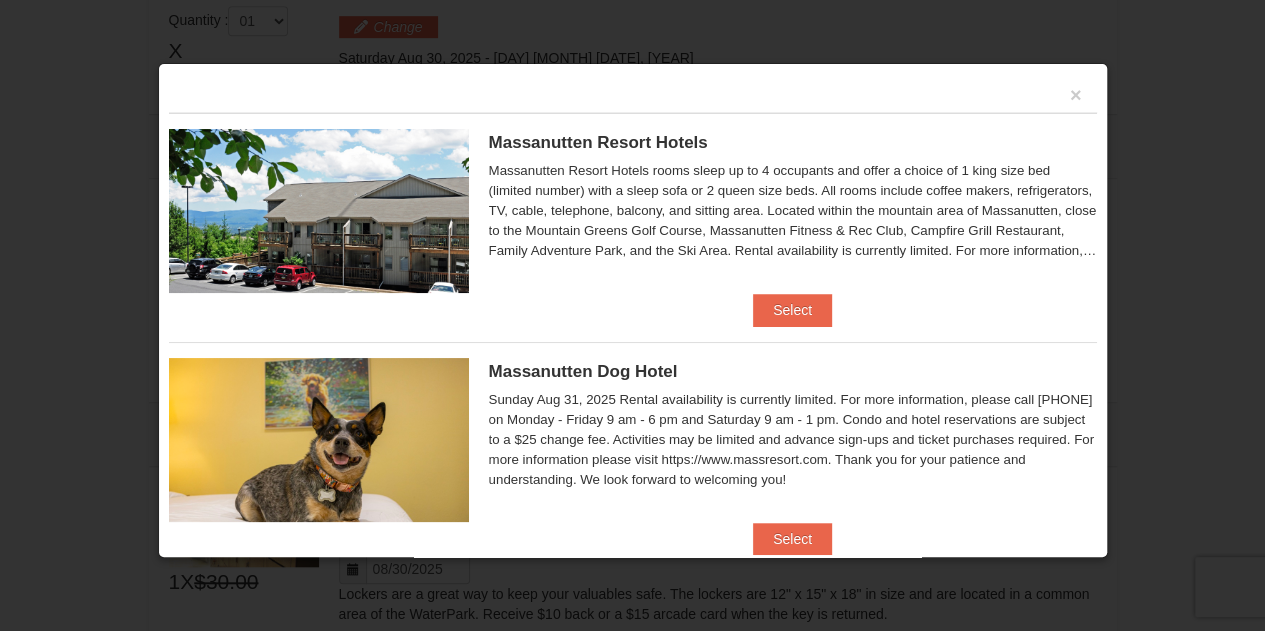 drag, startPoint x: 1179, startPoint y: 140, endPoint x: 1154, endPoint y: 123, distance: 30.232433 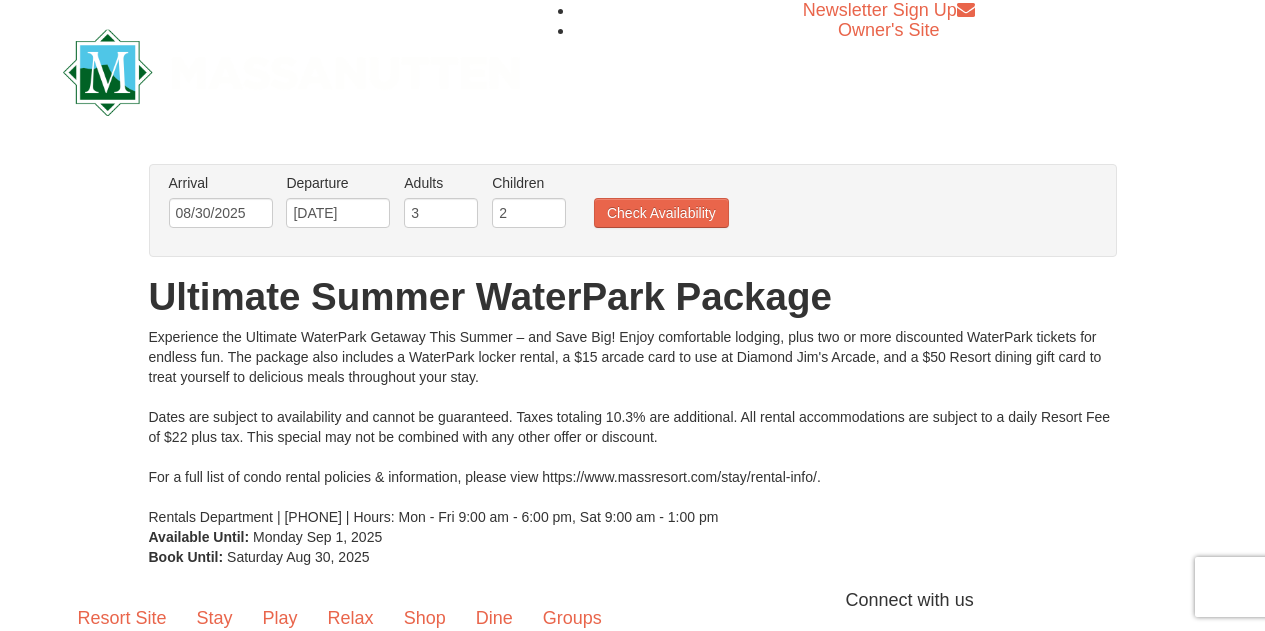 scroll, scrollTop: 0, scrollLeft: 0, axis: both 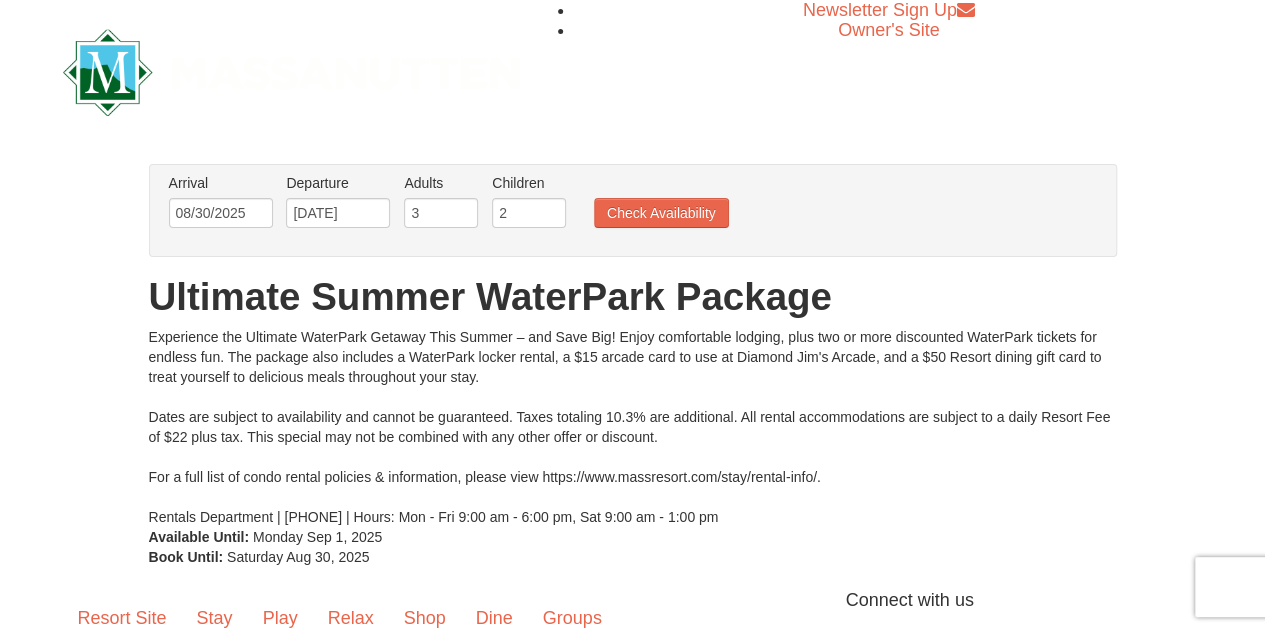click on "Newsletter Sign Up
Owner's Site" at bounding box center (633, 72) 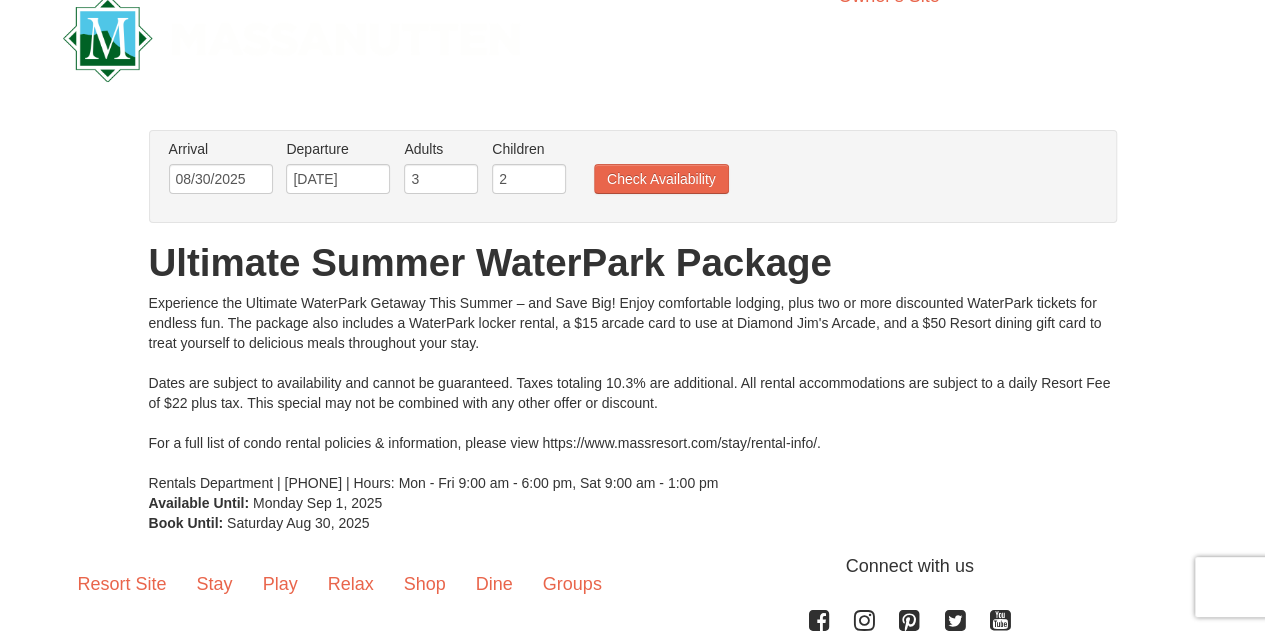 scroll, scrollTop: 32, scrollLeft: 0, axis: vertical 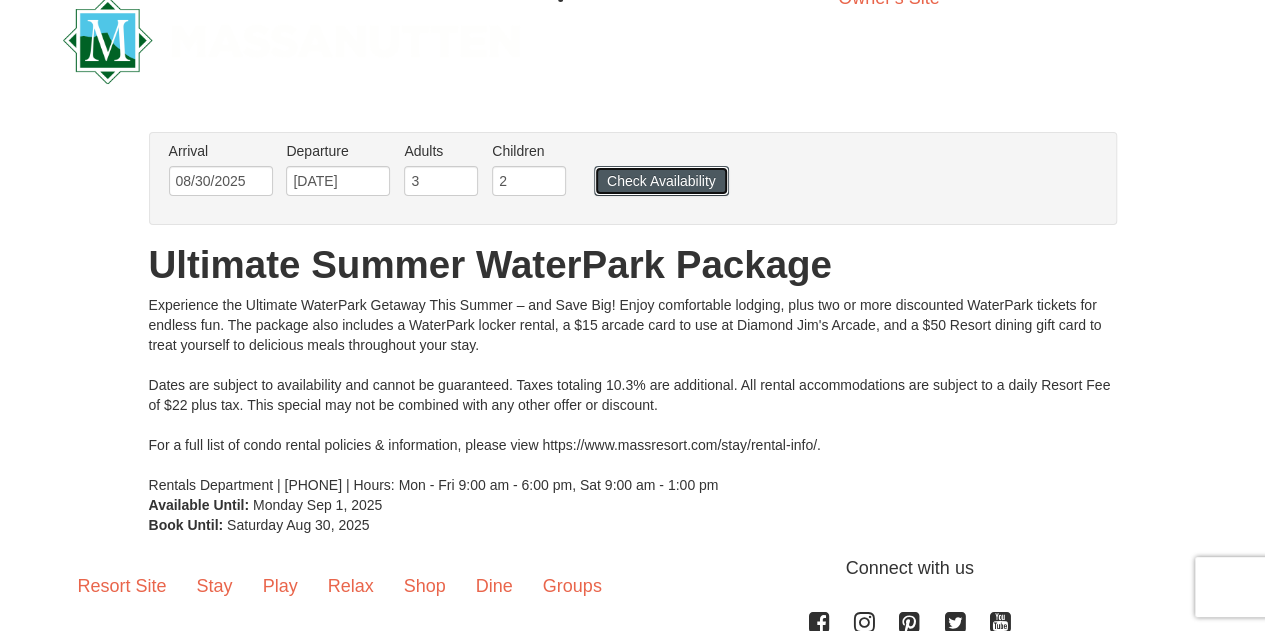 click on "Check Availability" at bounding box center [661, 181] 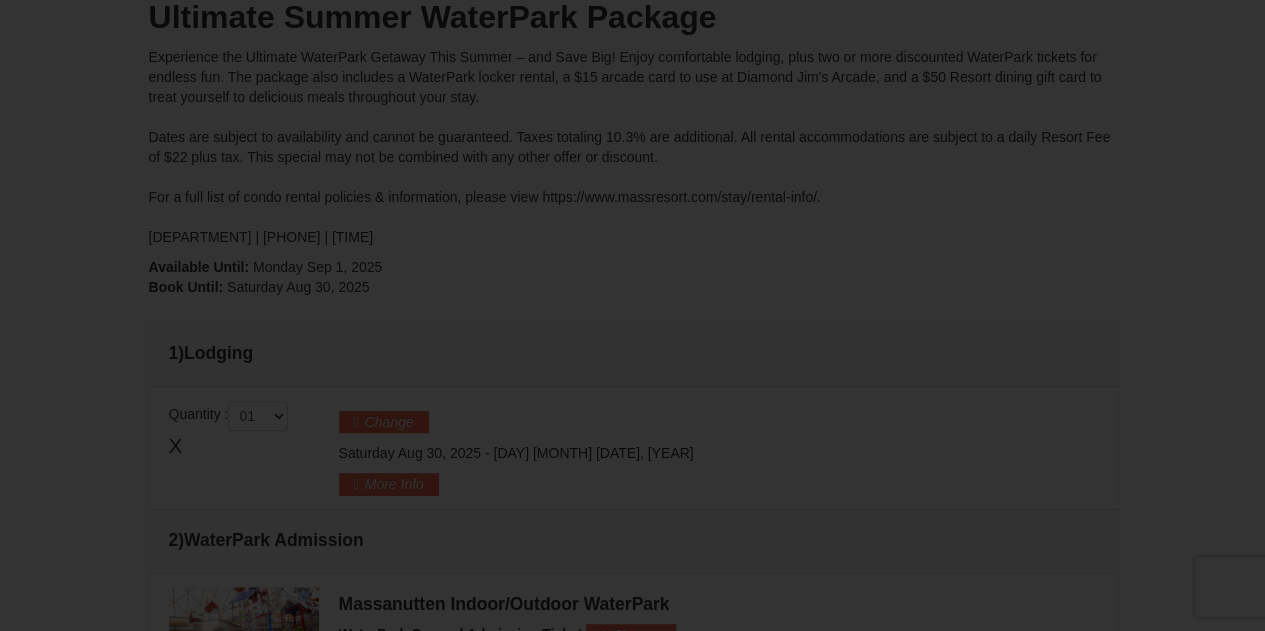 scroll, scrollTop: 0, scrollLeft: 0, axis: both 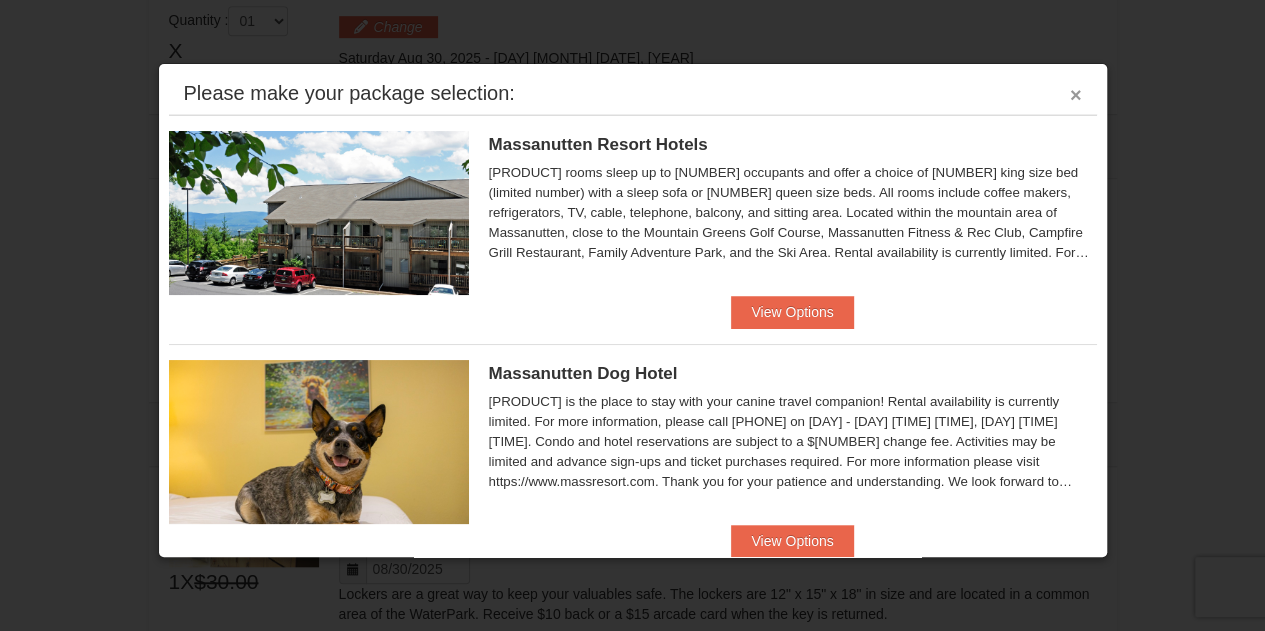 click on "×" at bounding box center (1076, 95) 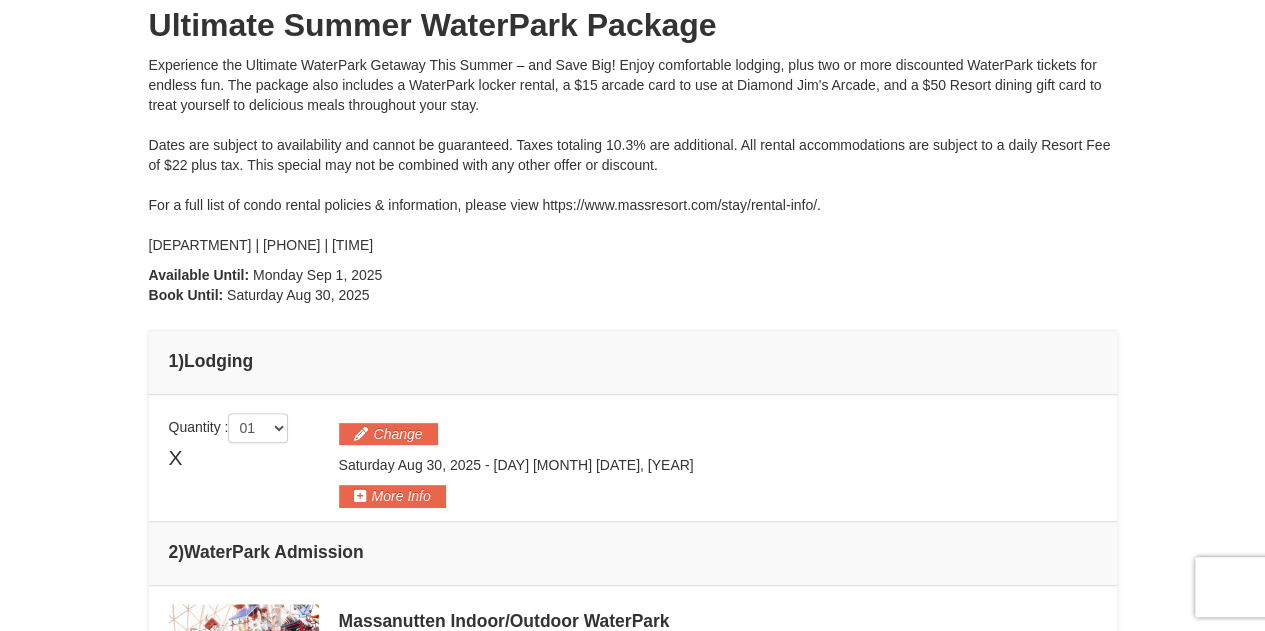 scroll, scrollTop: 0, scrollLeft: 0, axis: both 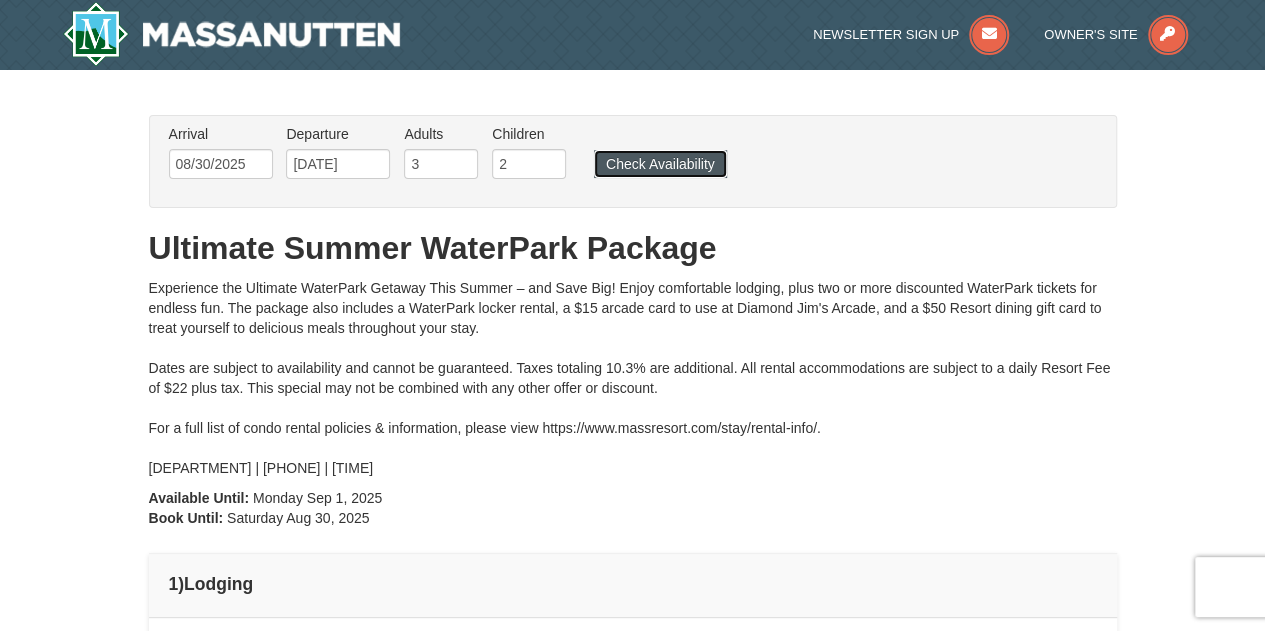 click on "Check Availability" at bounding box center (660, 164) 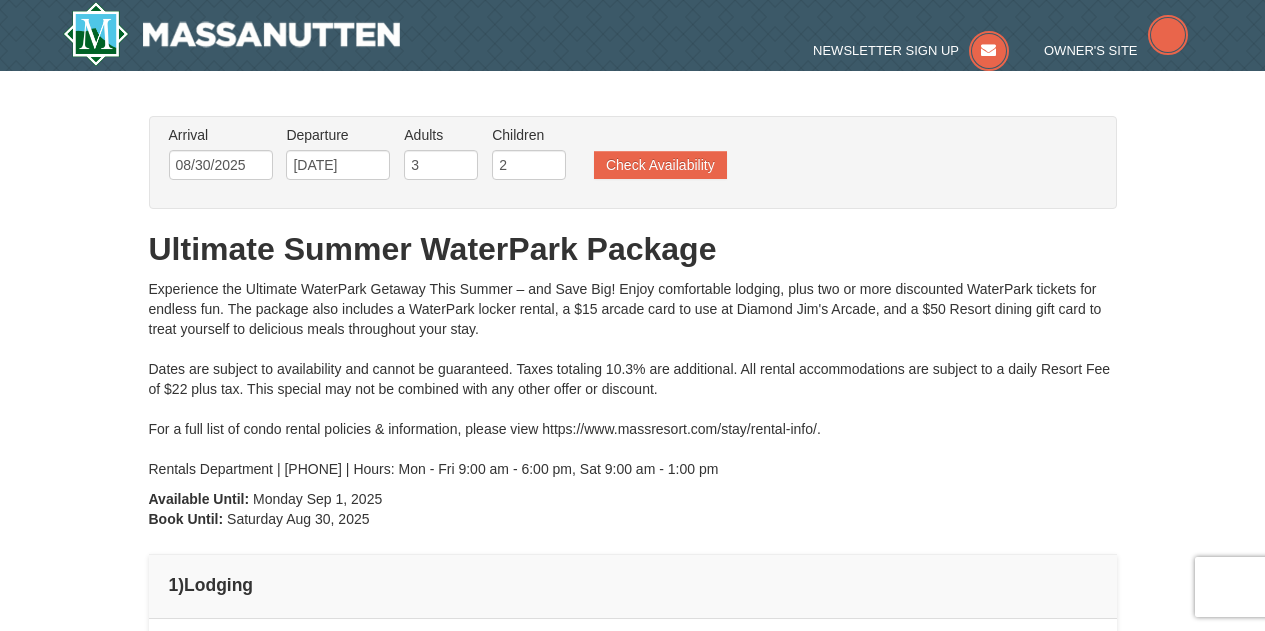 scroll, scrollTop: 0, scrollLeft: 0, axis: both 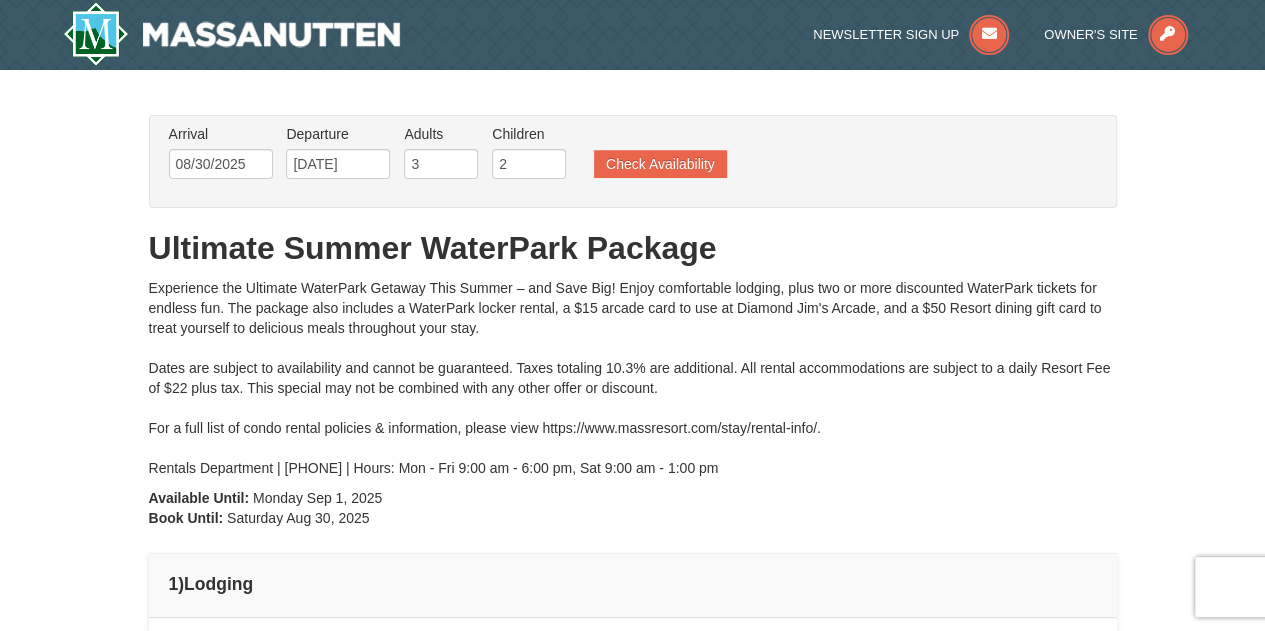 type on "08/30/2025" 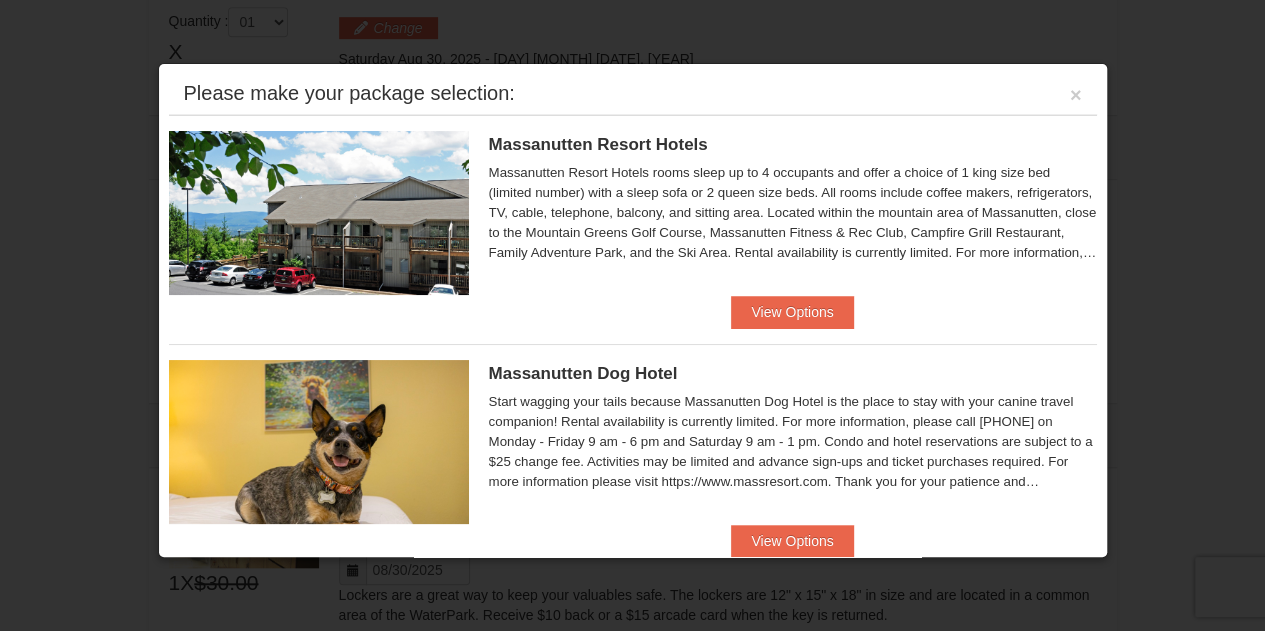 scroll, scrollTop: 0, scrollLeft: 0, axis: both 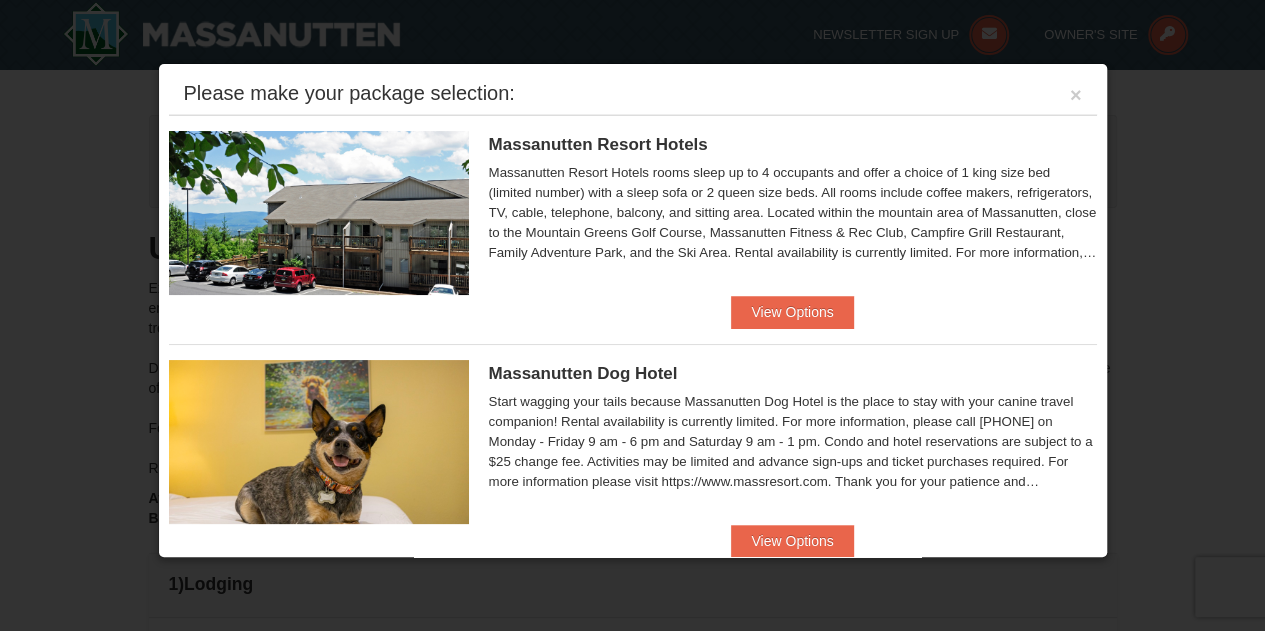 drag, startPoint x: 1108, startPoint y: 237, endPoint x: 1106, endPoint y: 396, distance: 159.01257 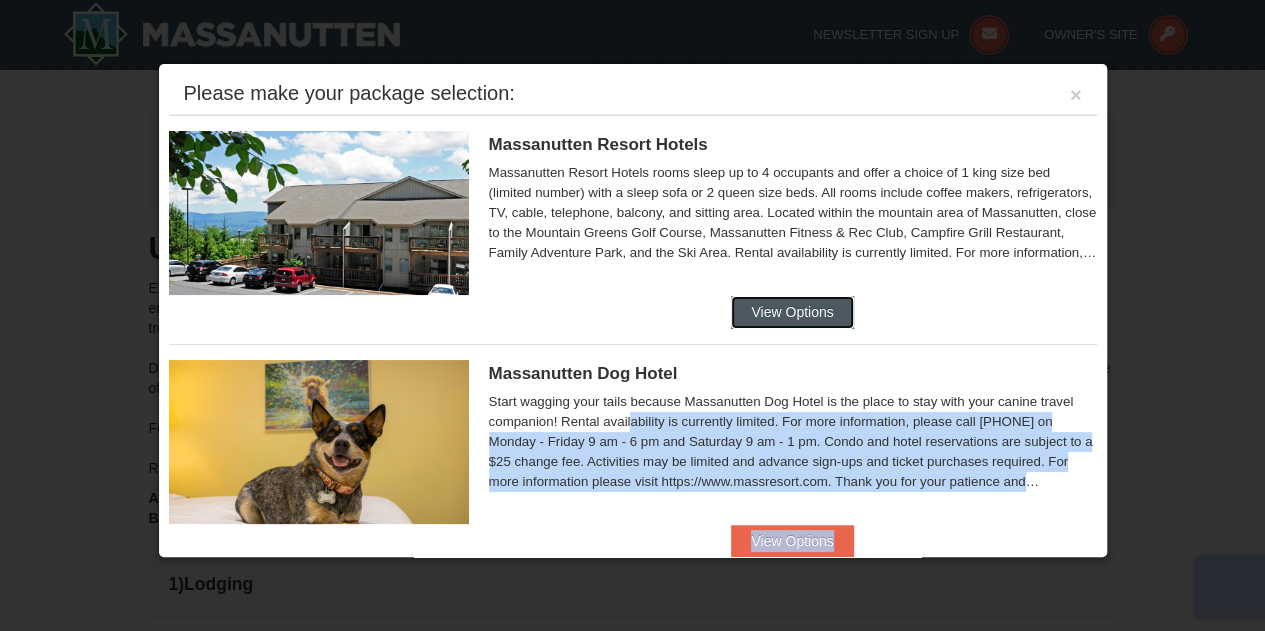 click on "View Options" at bounding box center (792, 312) 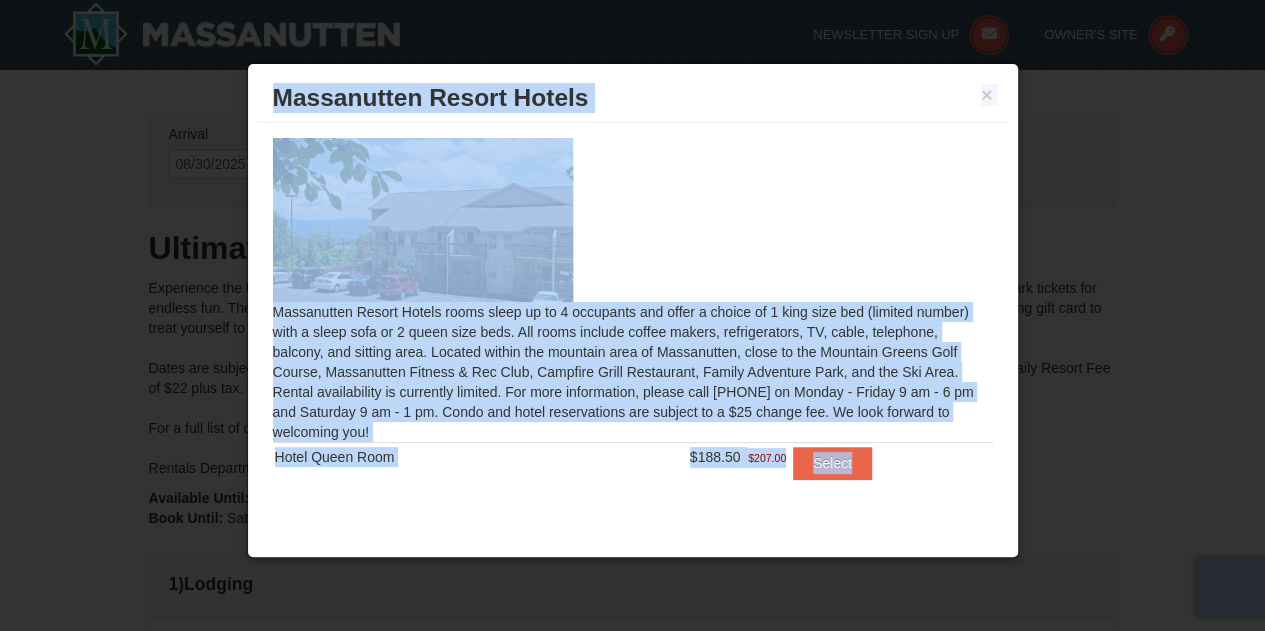 click at bounding box center [632, 315] 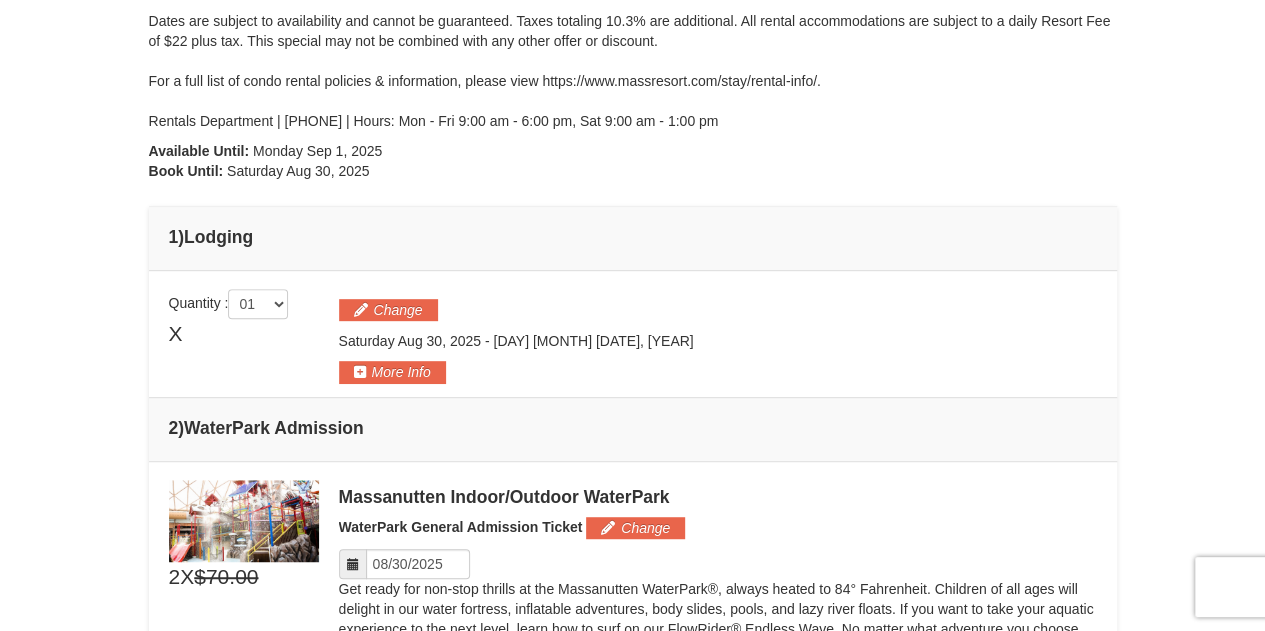 scroll, scrollTop: 350, scrollLeft: 0, axis: vertical 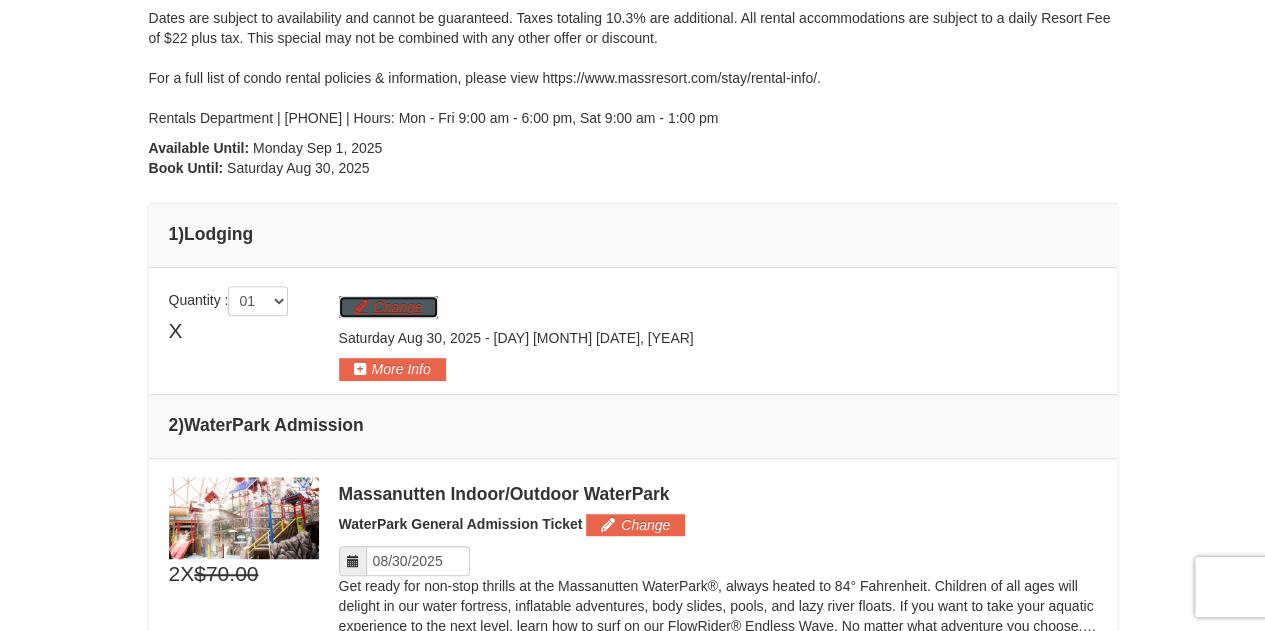 click on "Change" at bounding box center [388, 307] 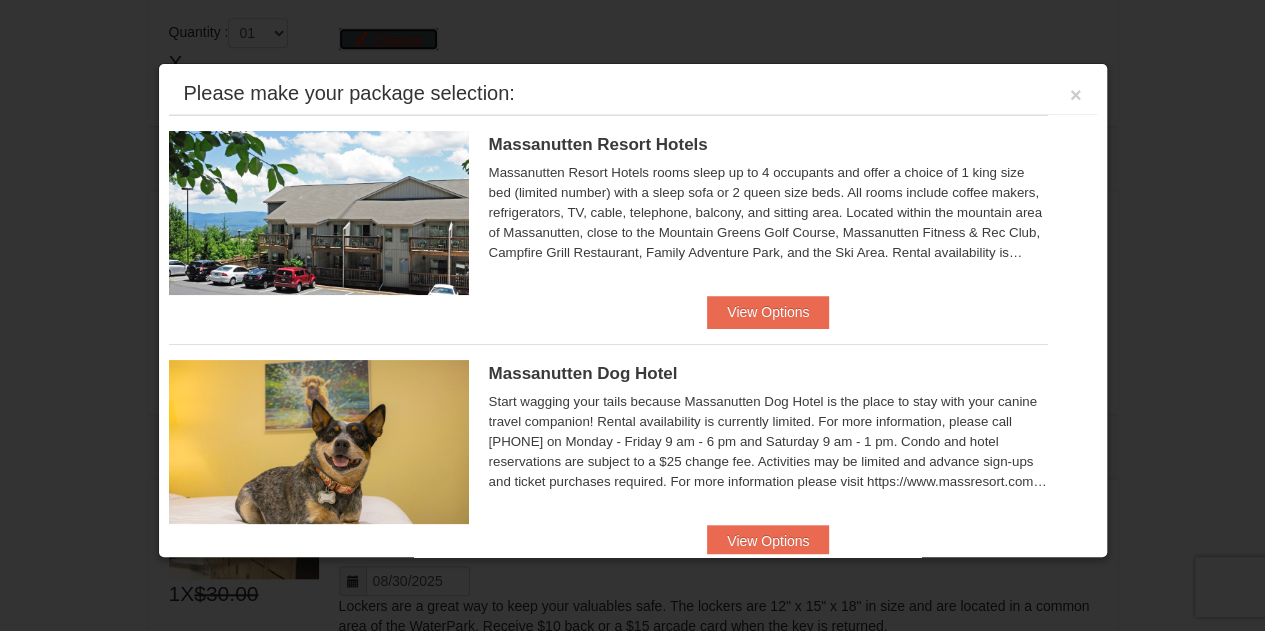 scroll, scrollTop: 634, scrollLeft: 0, axis: vertical 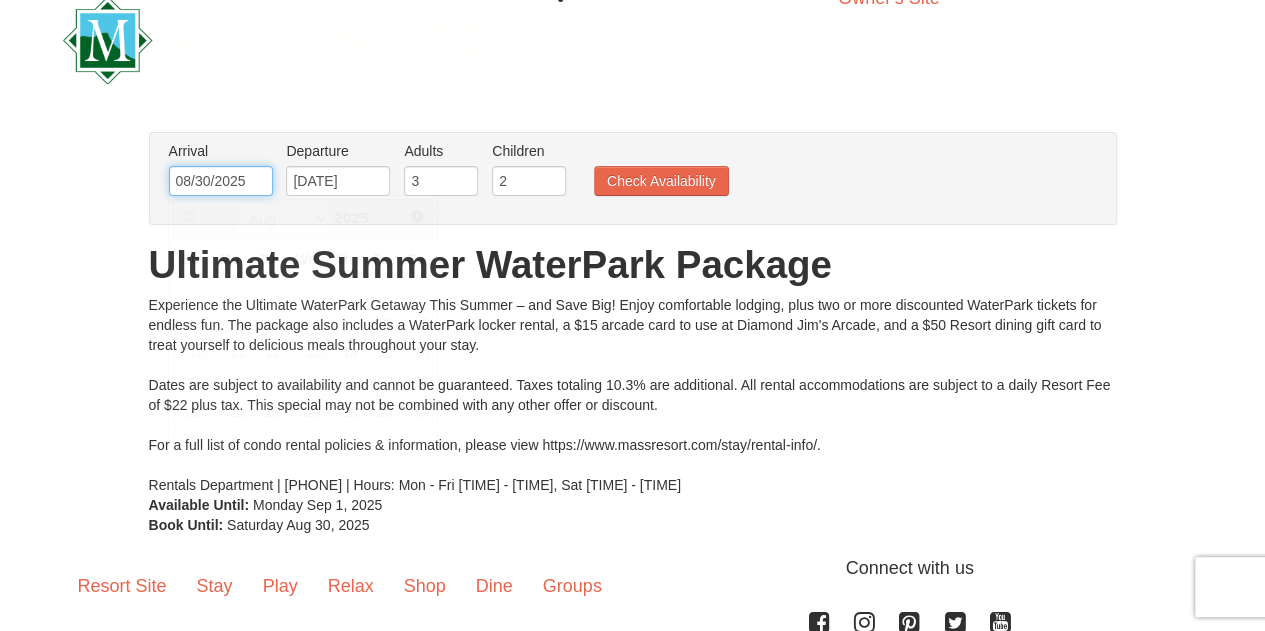 click on "08/30/2025" at bounding box center [221, 181] 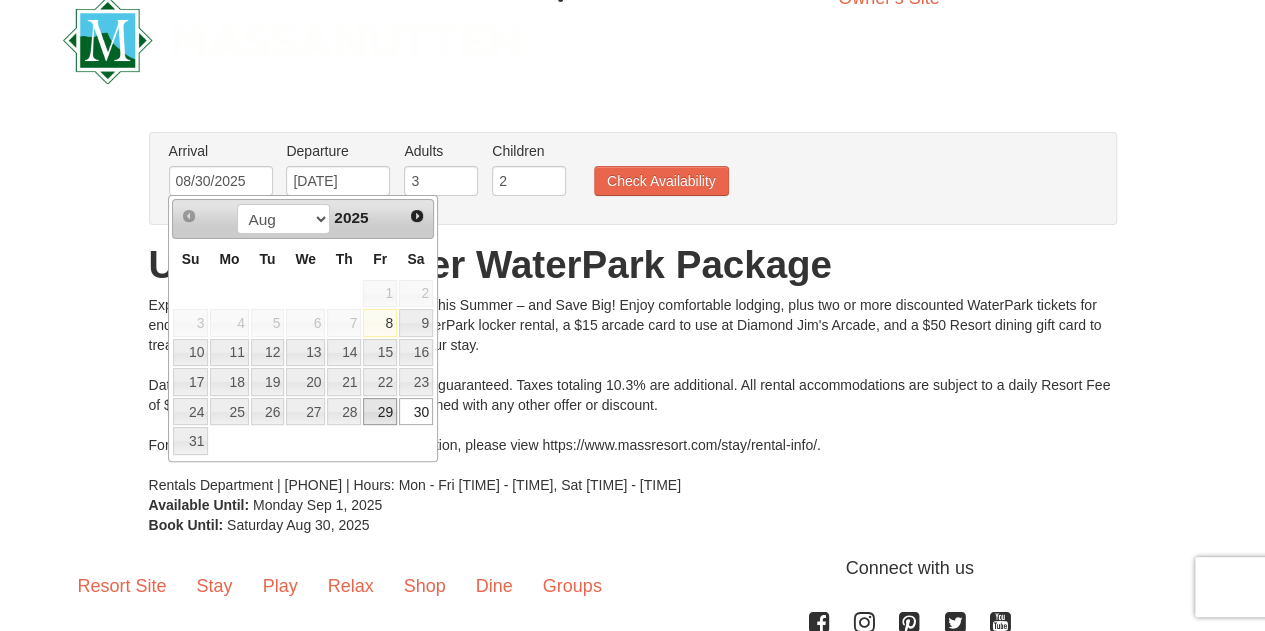 click on "29" at bounding box center (380, 412) 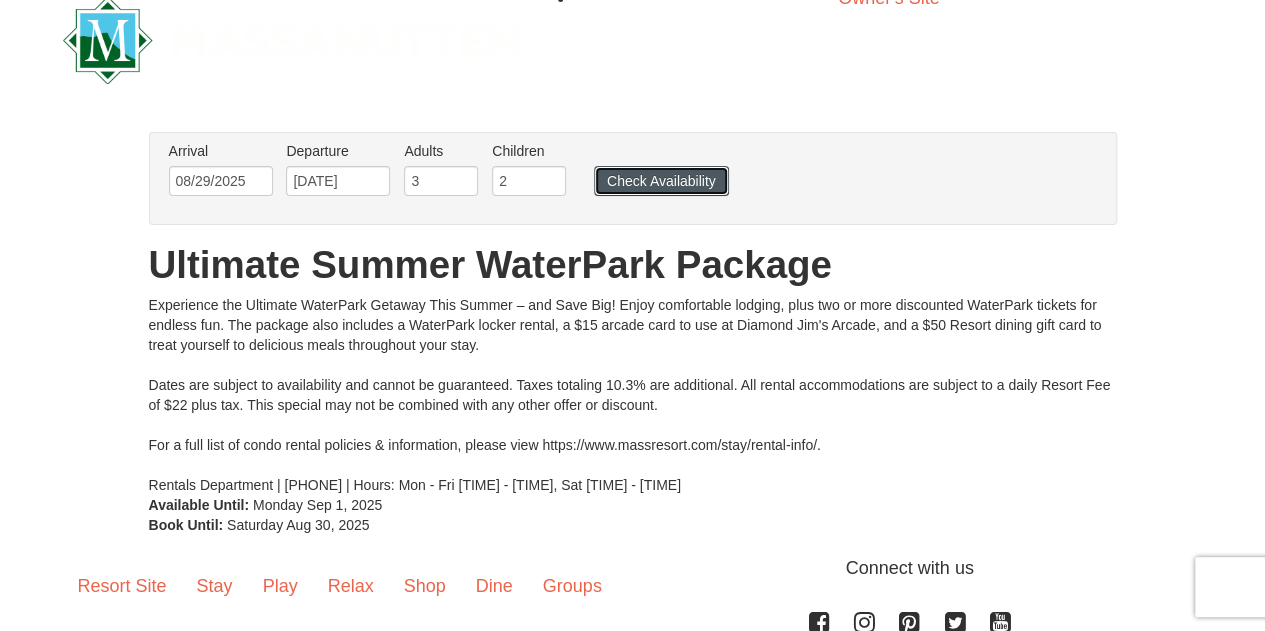 click on "Check Availability" at bounding box center [661, 181] 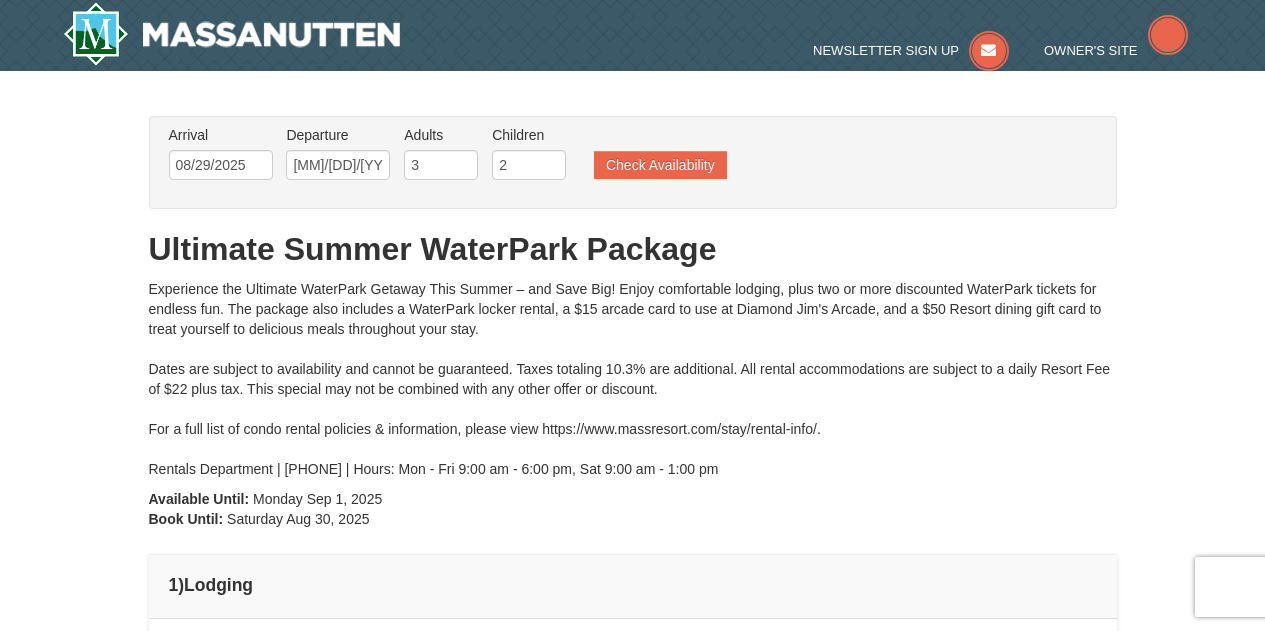 scroll, scrollTop: 0, scrollLeft: 0, axis: both 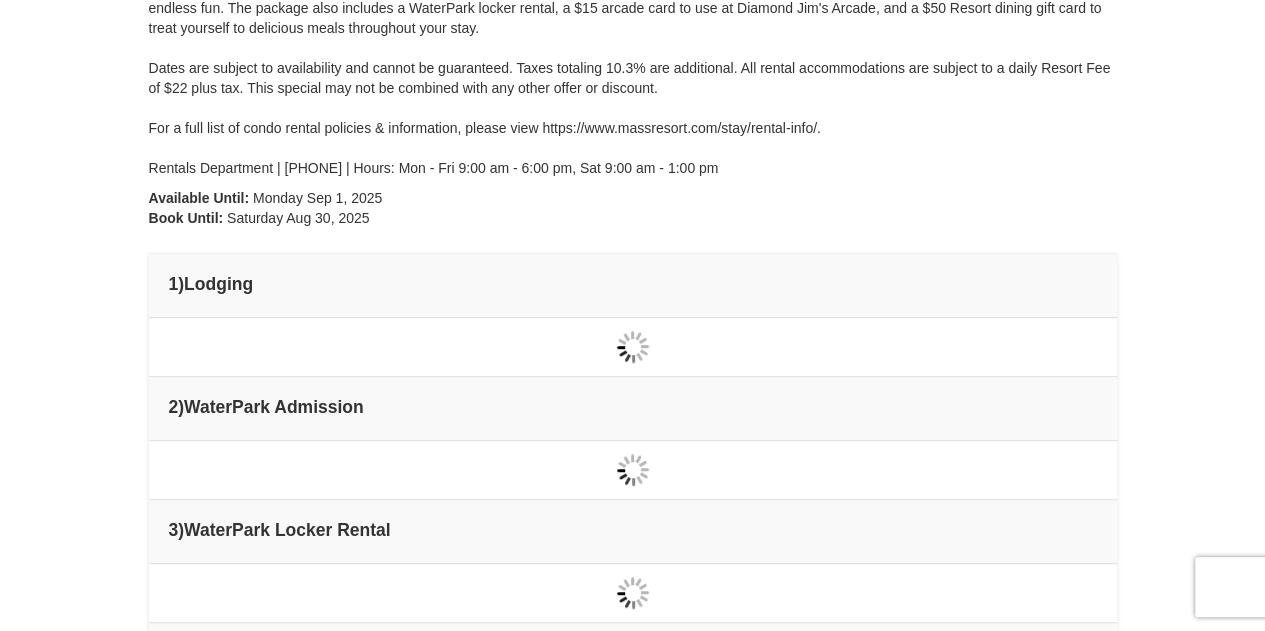 type on "08/29/2025" 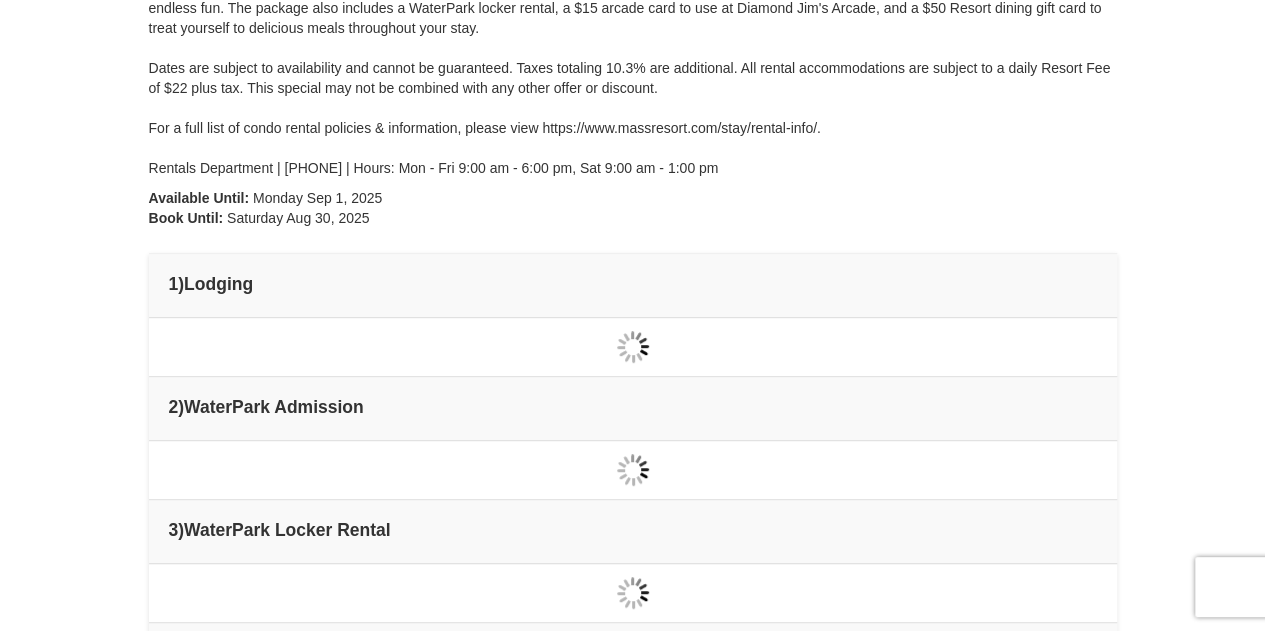 type on "08/29/2025" 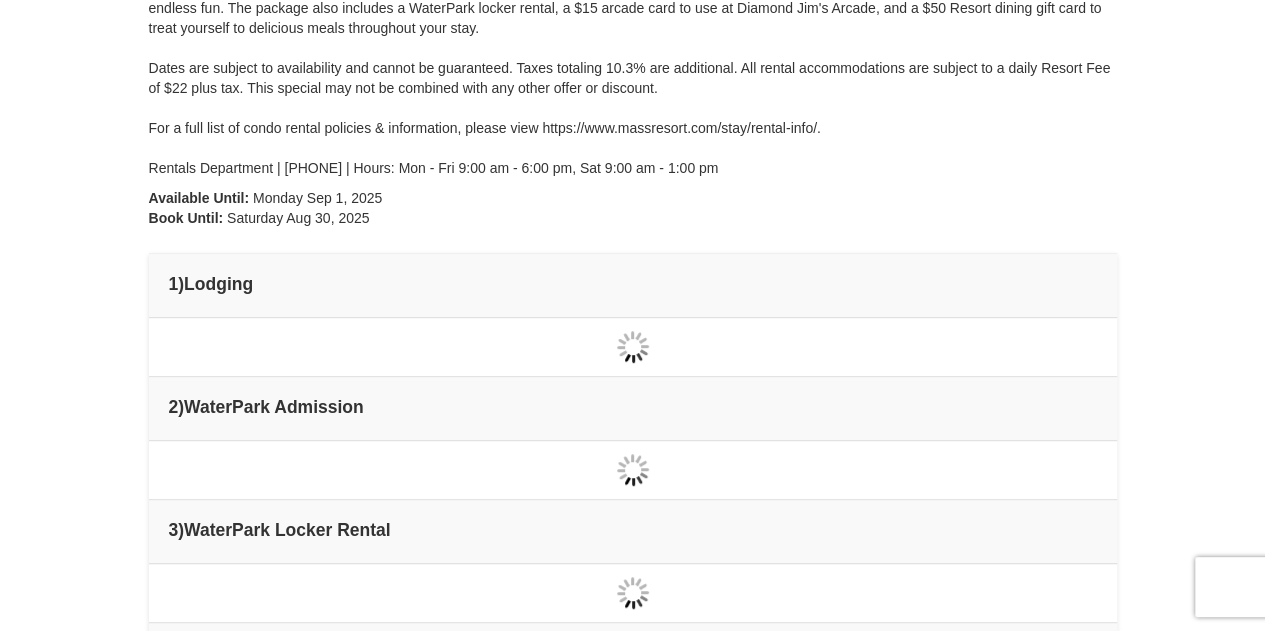 type on "08/29/2025" 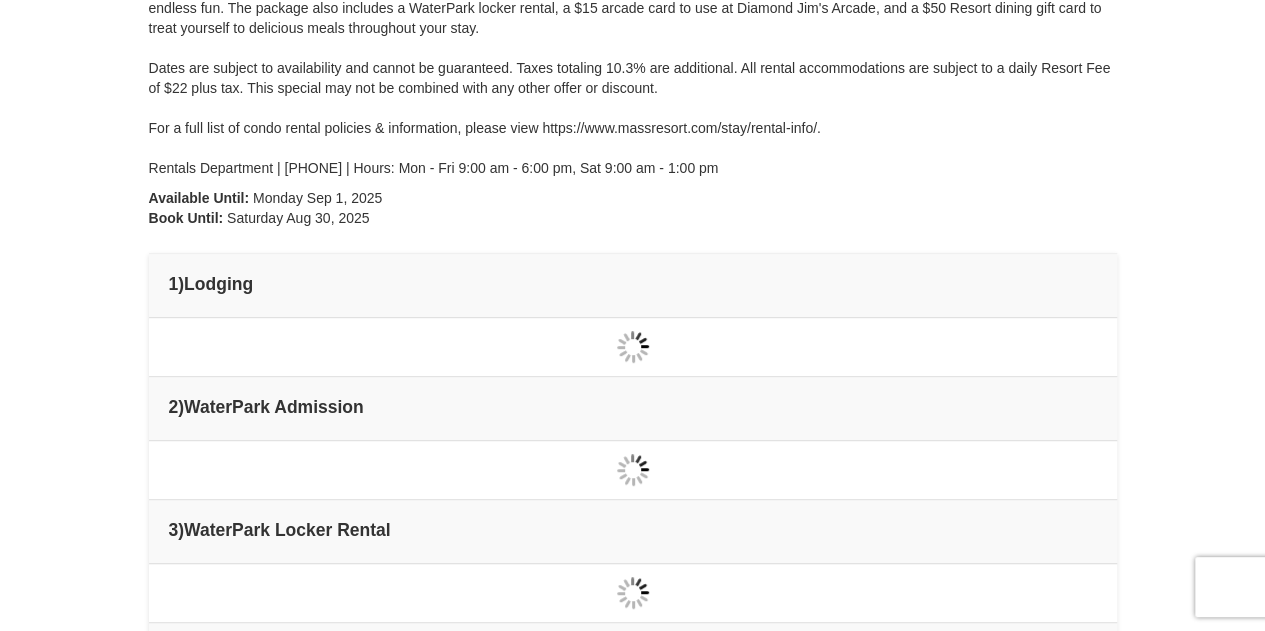 type on "08/29/2025" 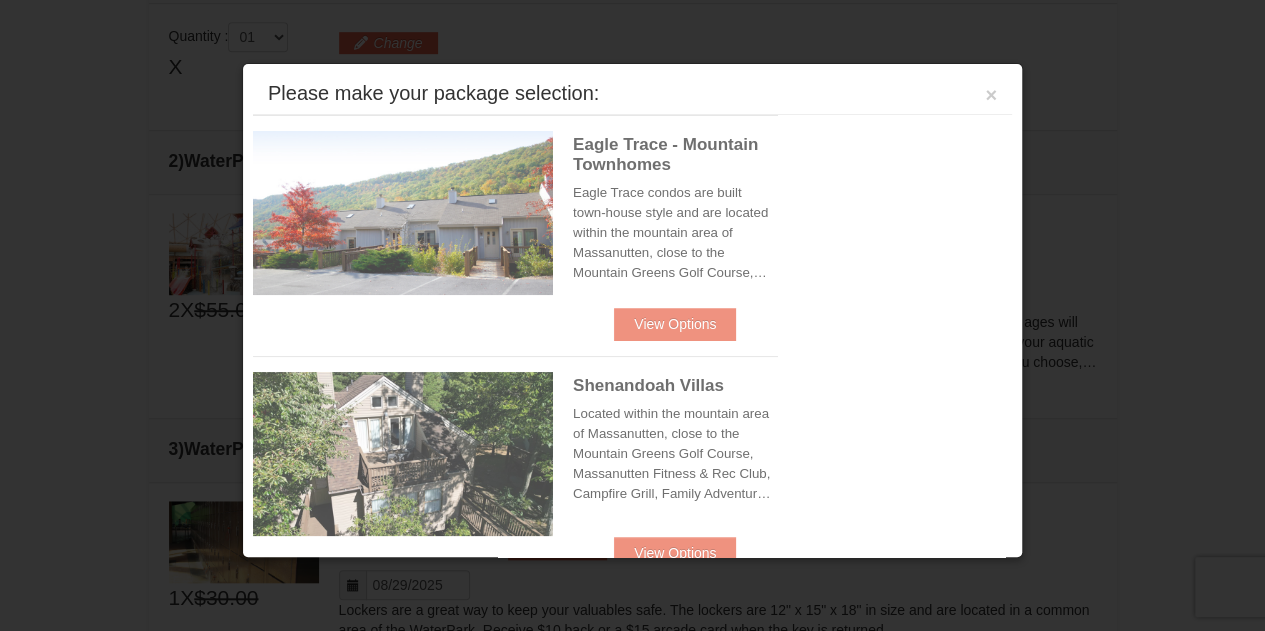 scroll, scrollTop: 629, scrollLeft: 0, axis: vertical 